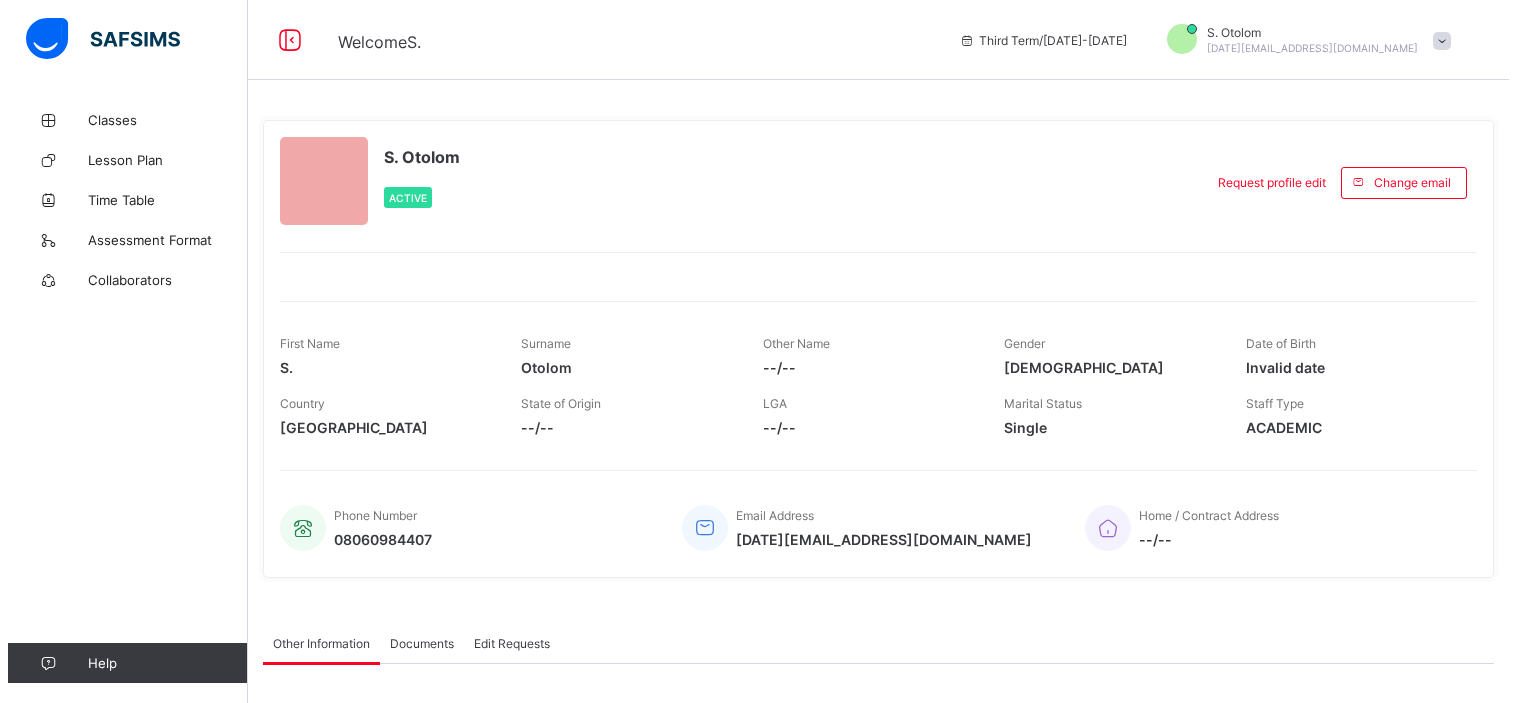 scroll, scrollTop: 0, scrollLeft: 0, axis: both 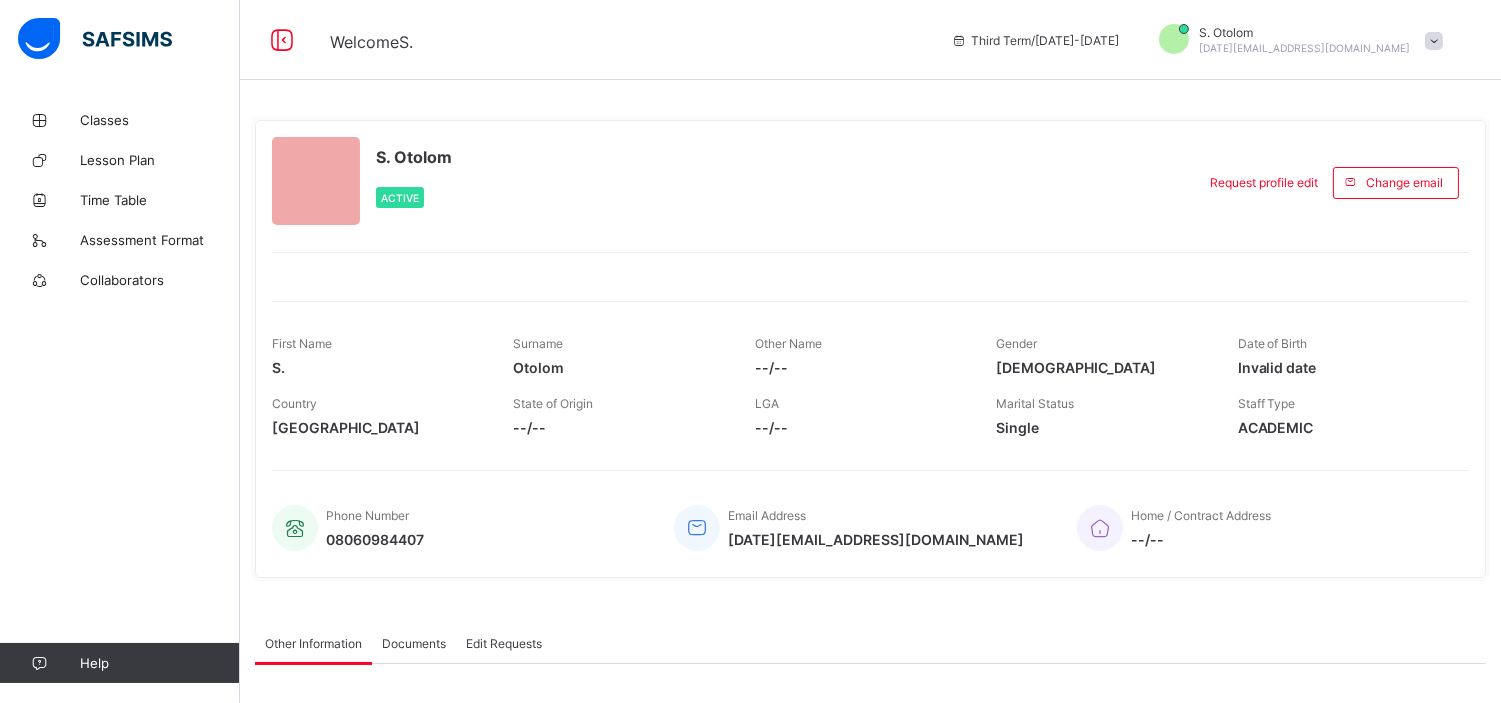 click on "Assessment Format" at bounding box center (160, 240) 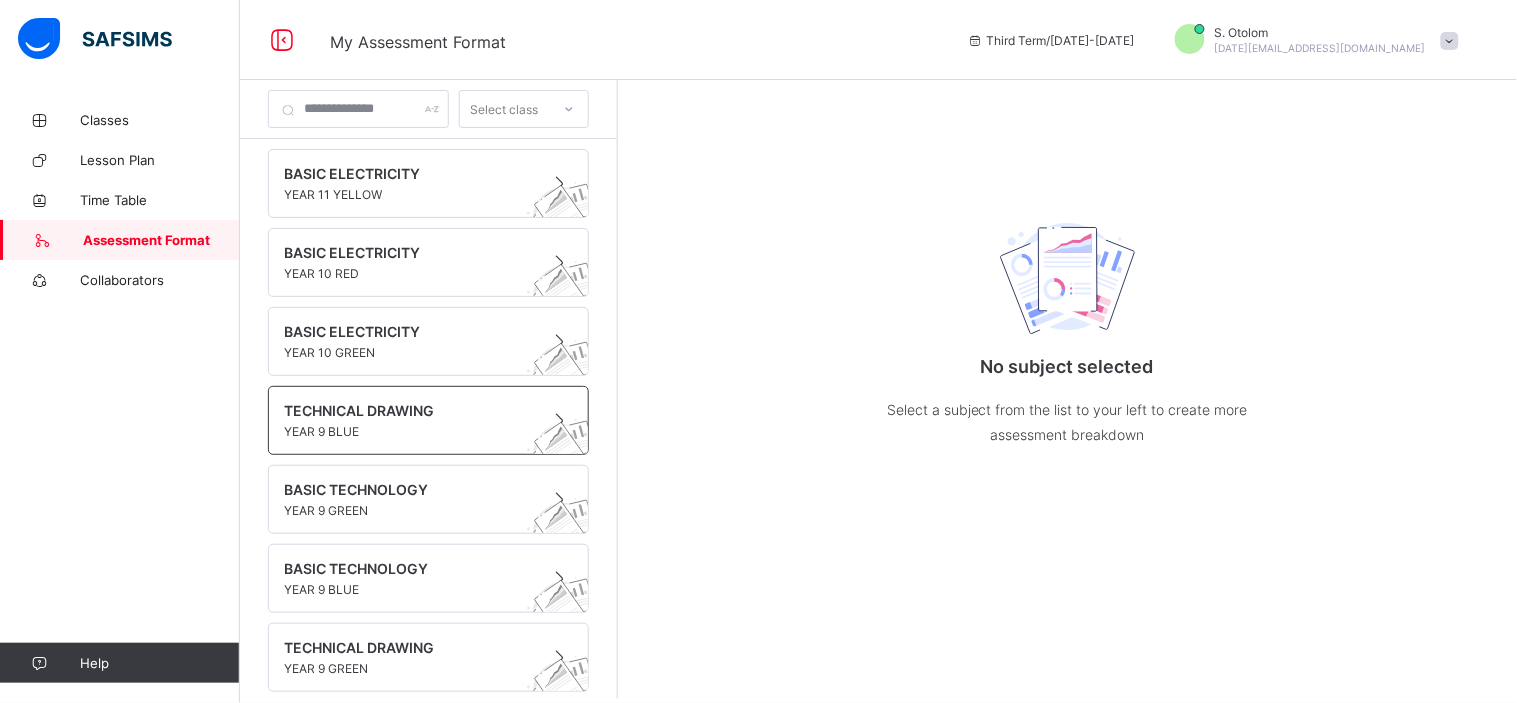 scroll, scrollTop: 556, scrollLeft: 0, axis: vertical 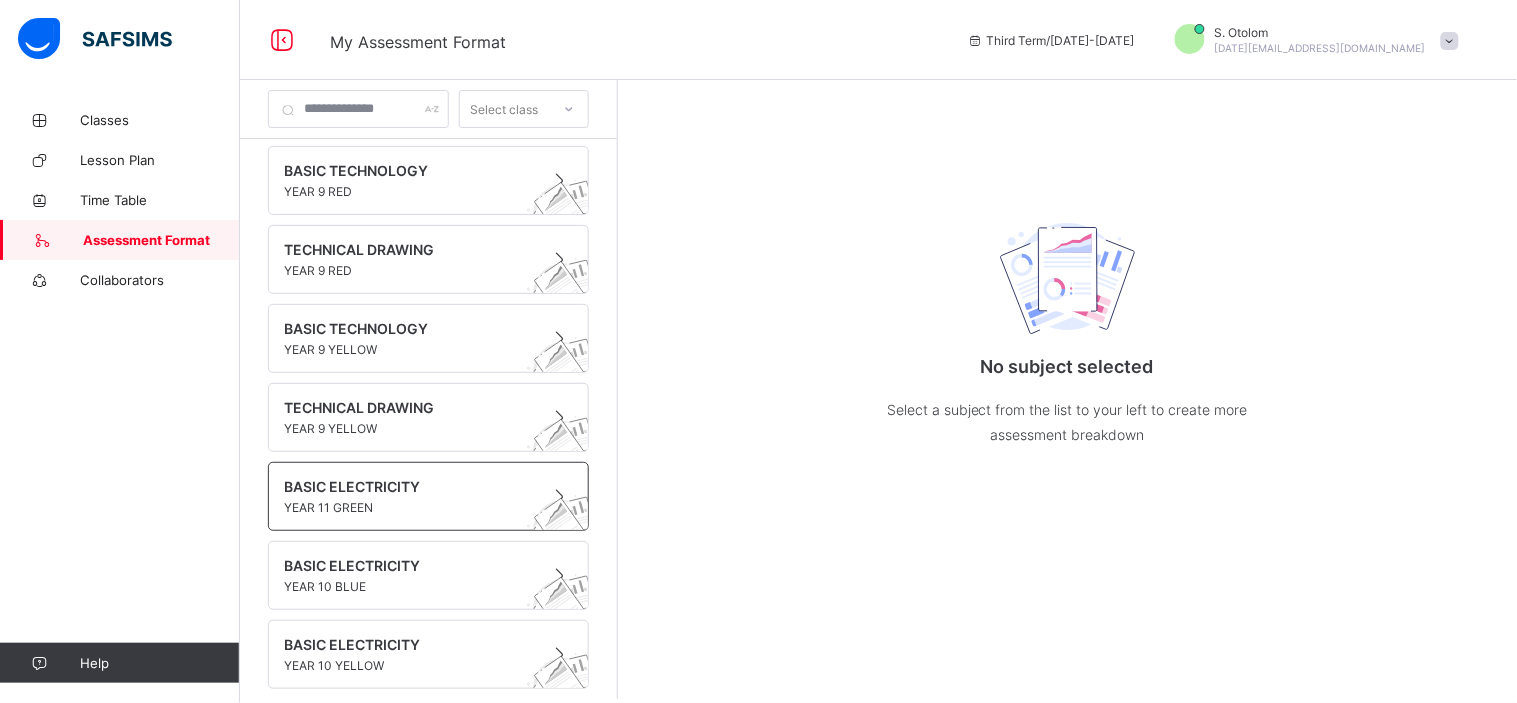 click on "BASIC ELECTRICITY" at bounding box center [409, 486] 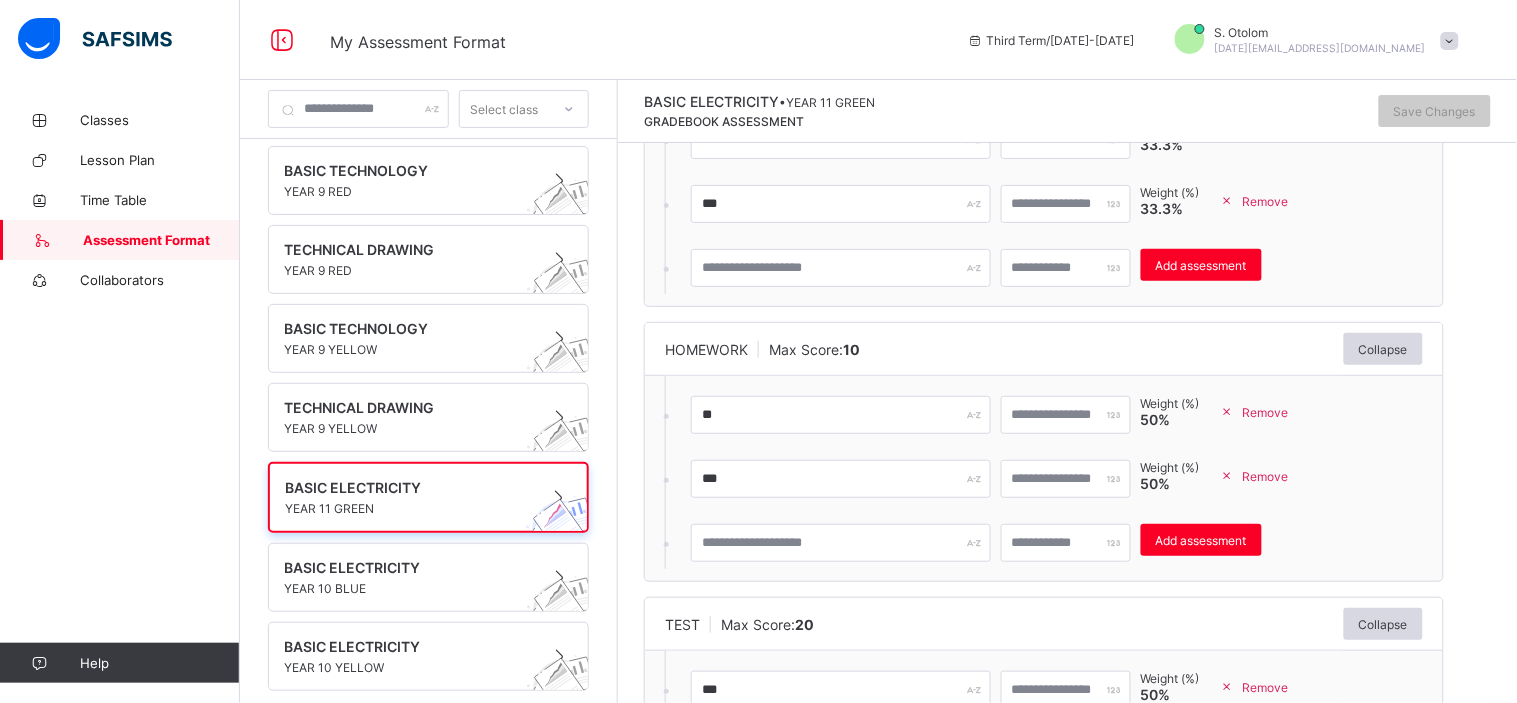 scroll, scrollTop: 0, scrollLeft: 0, axis: both 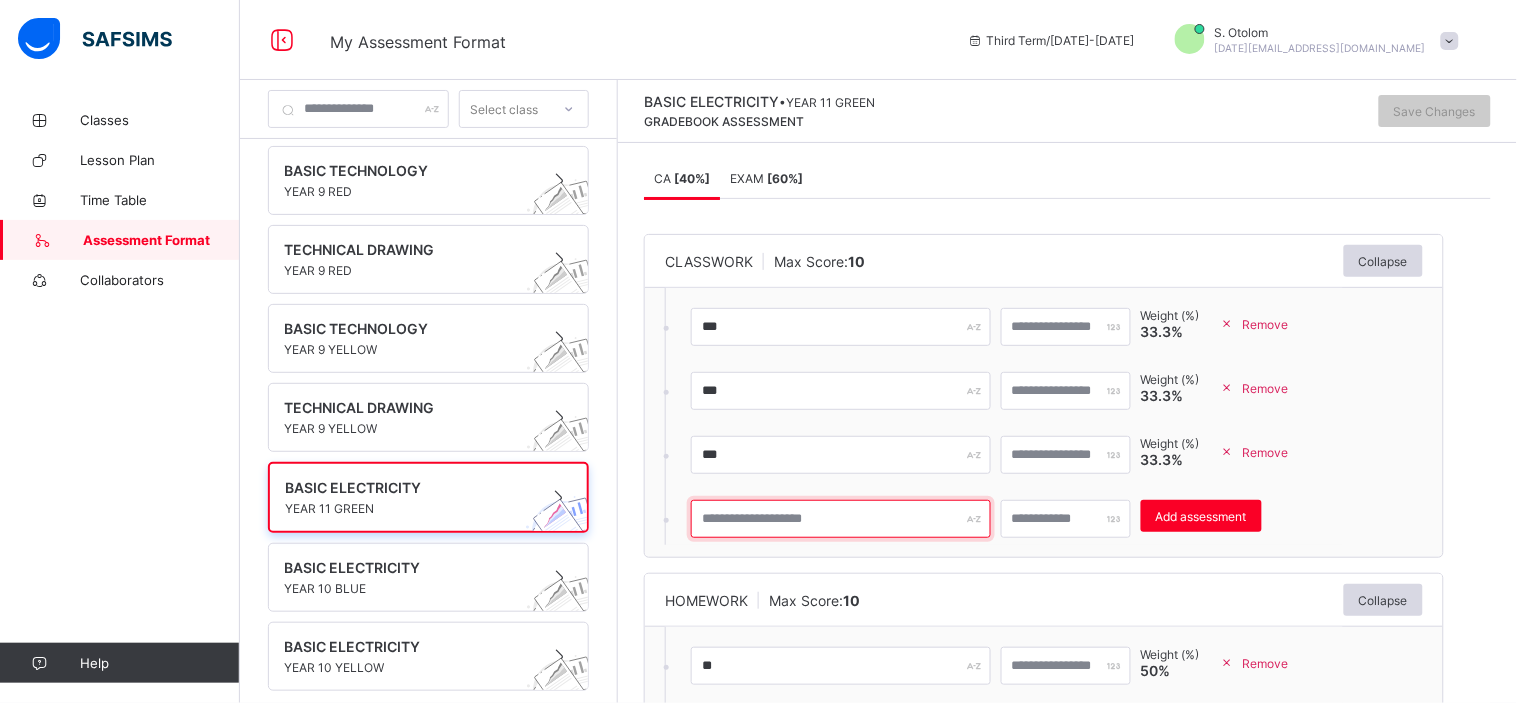 click at bounding box center [841, 519] 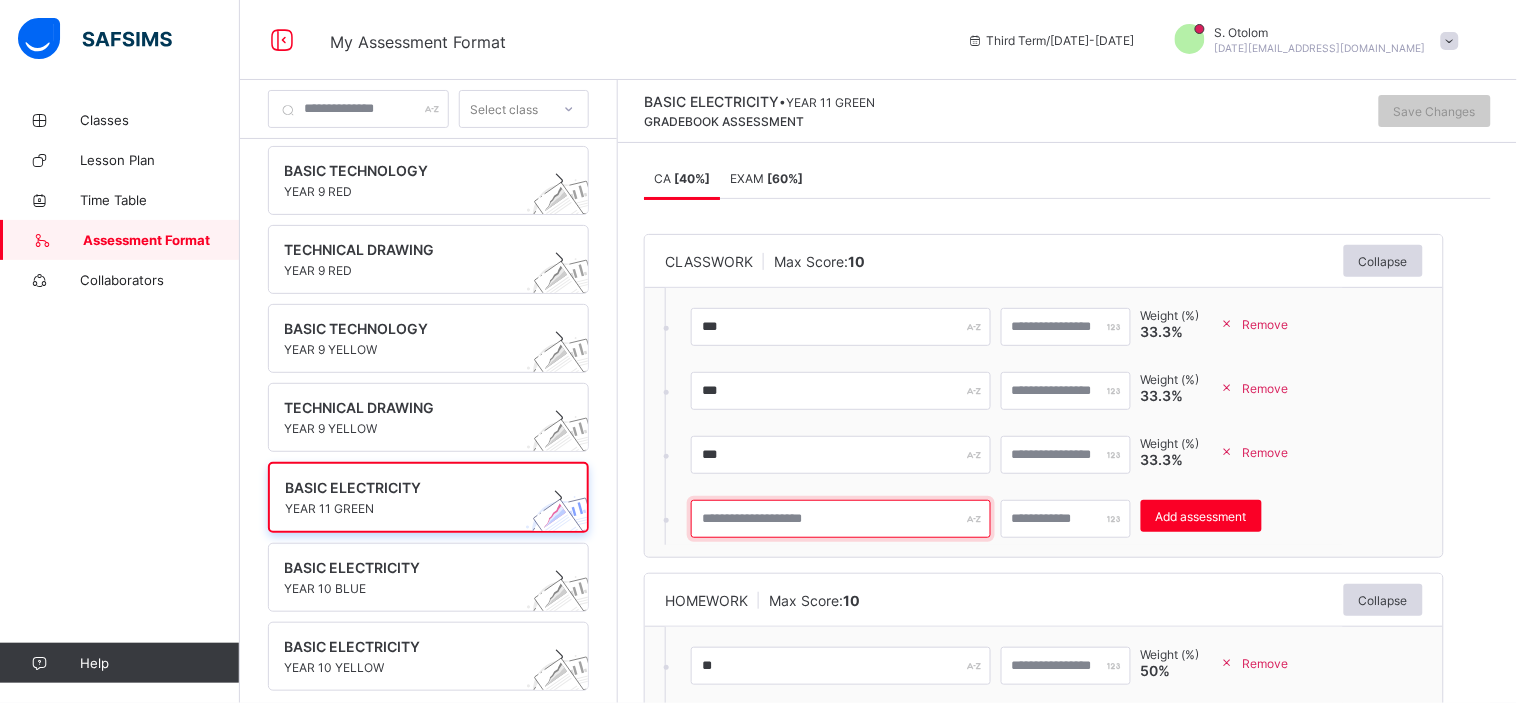 type on "*" 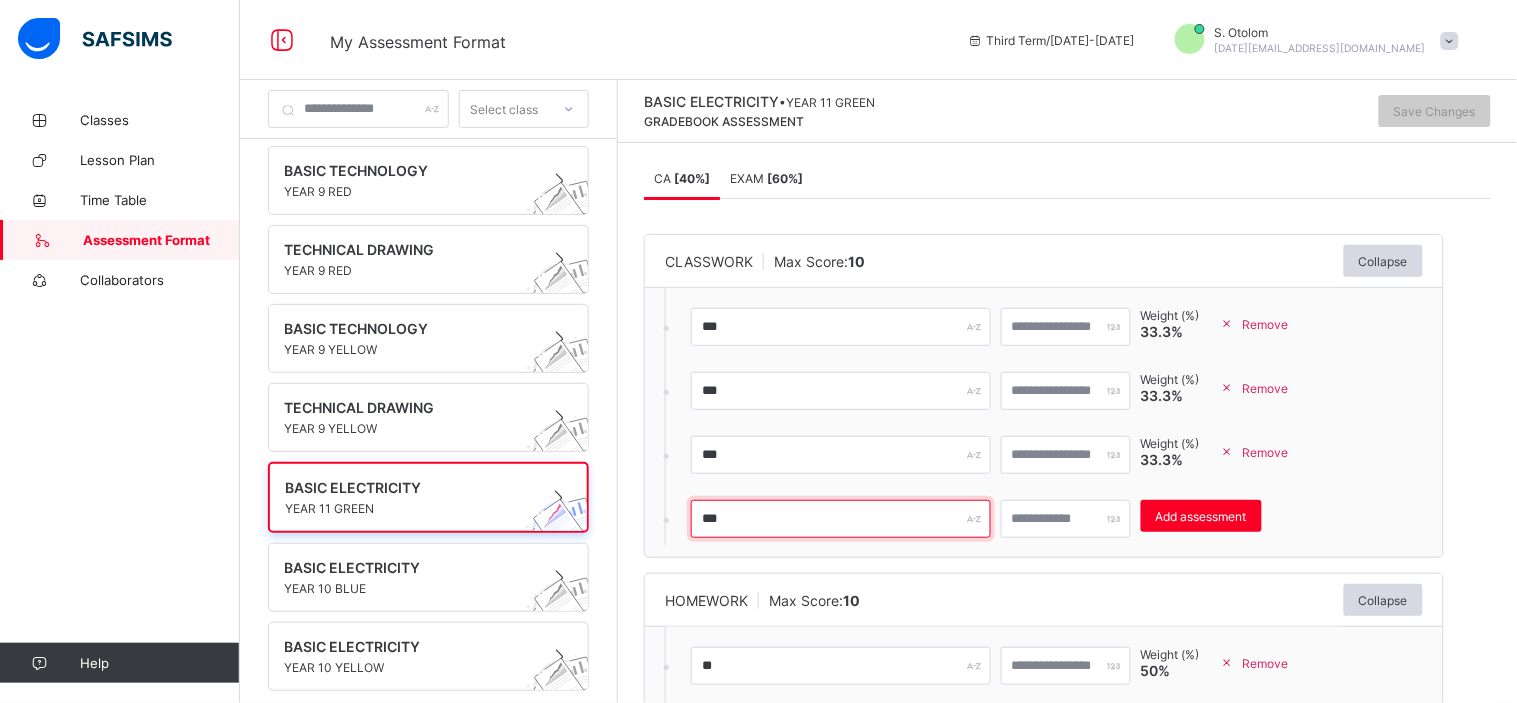 type on "***" 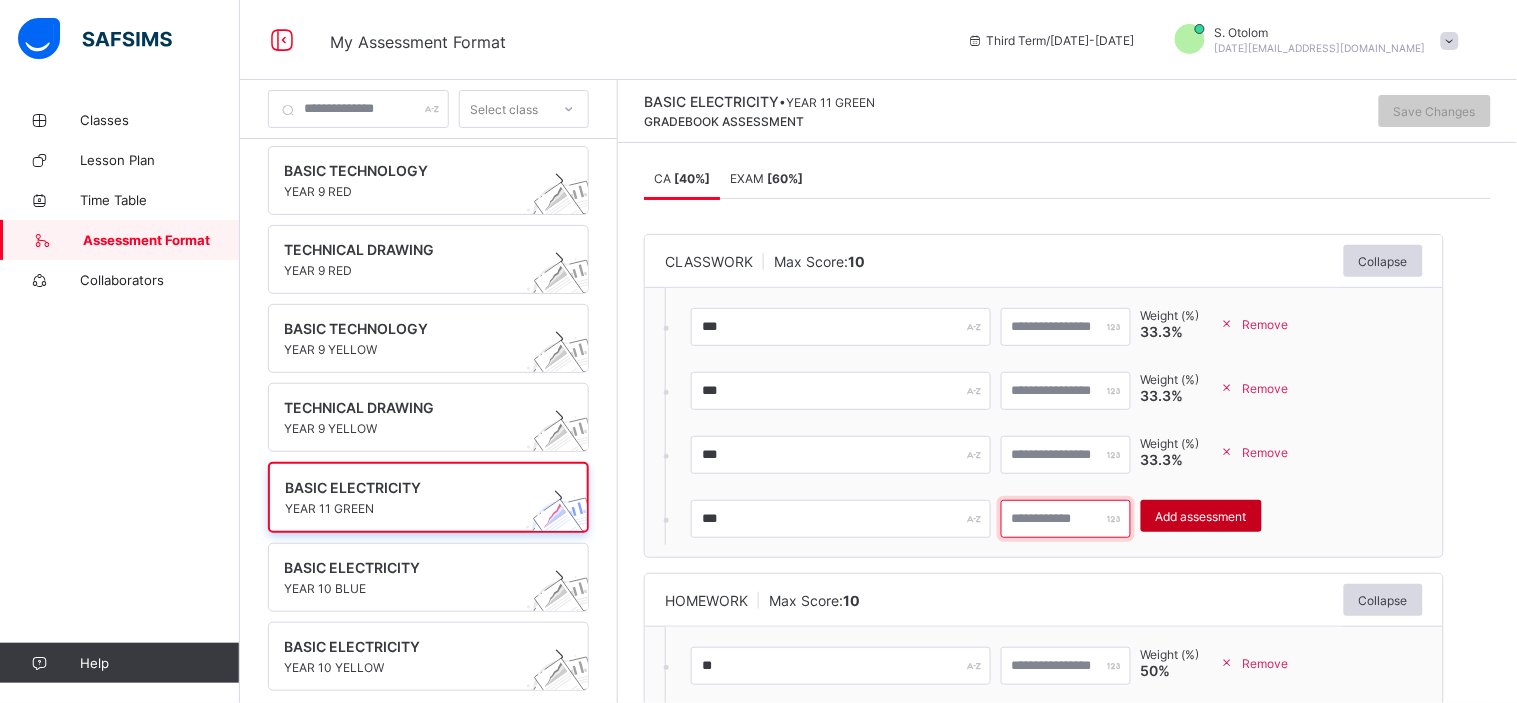 type on "**" 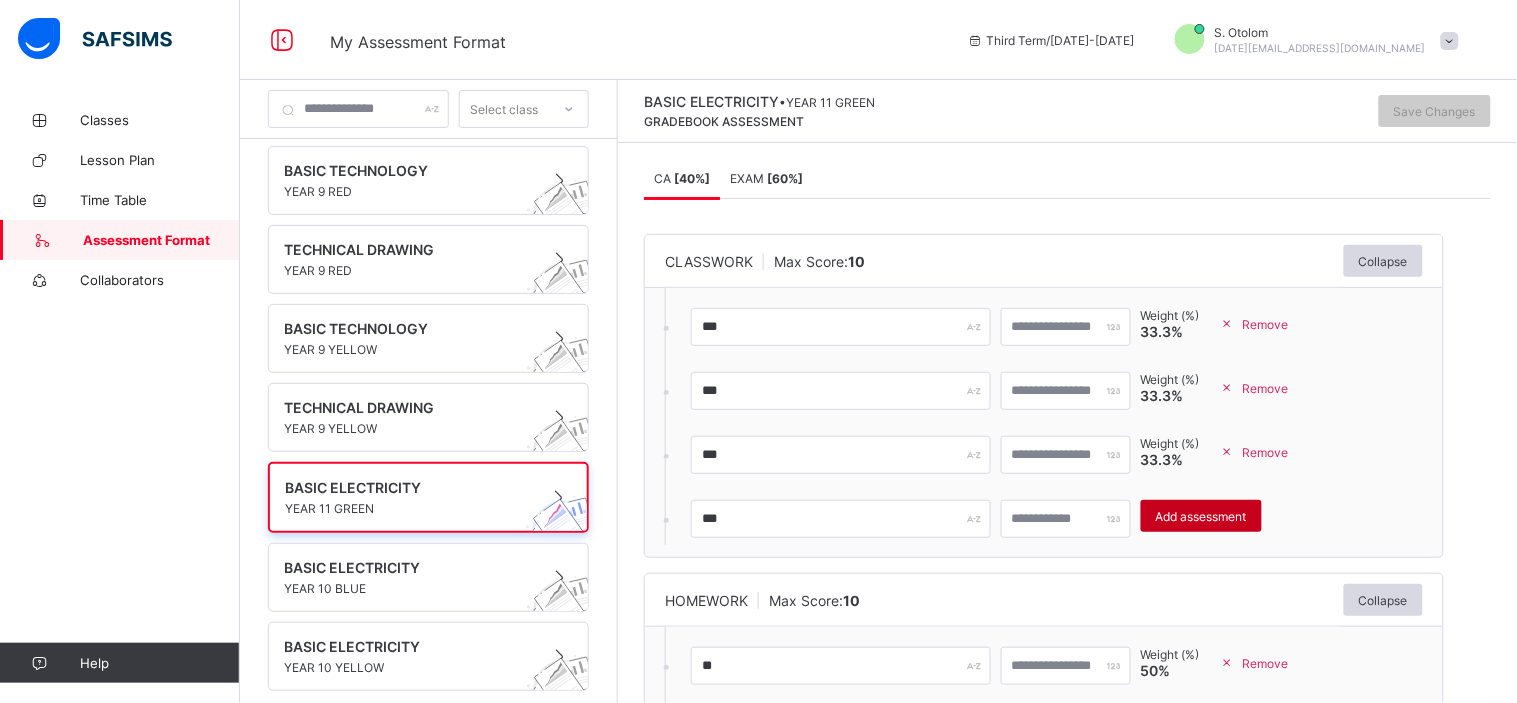 click on "Add assessment" at bounding box center (1201, 516) 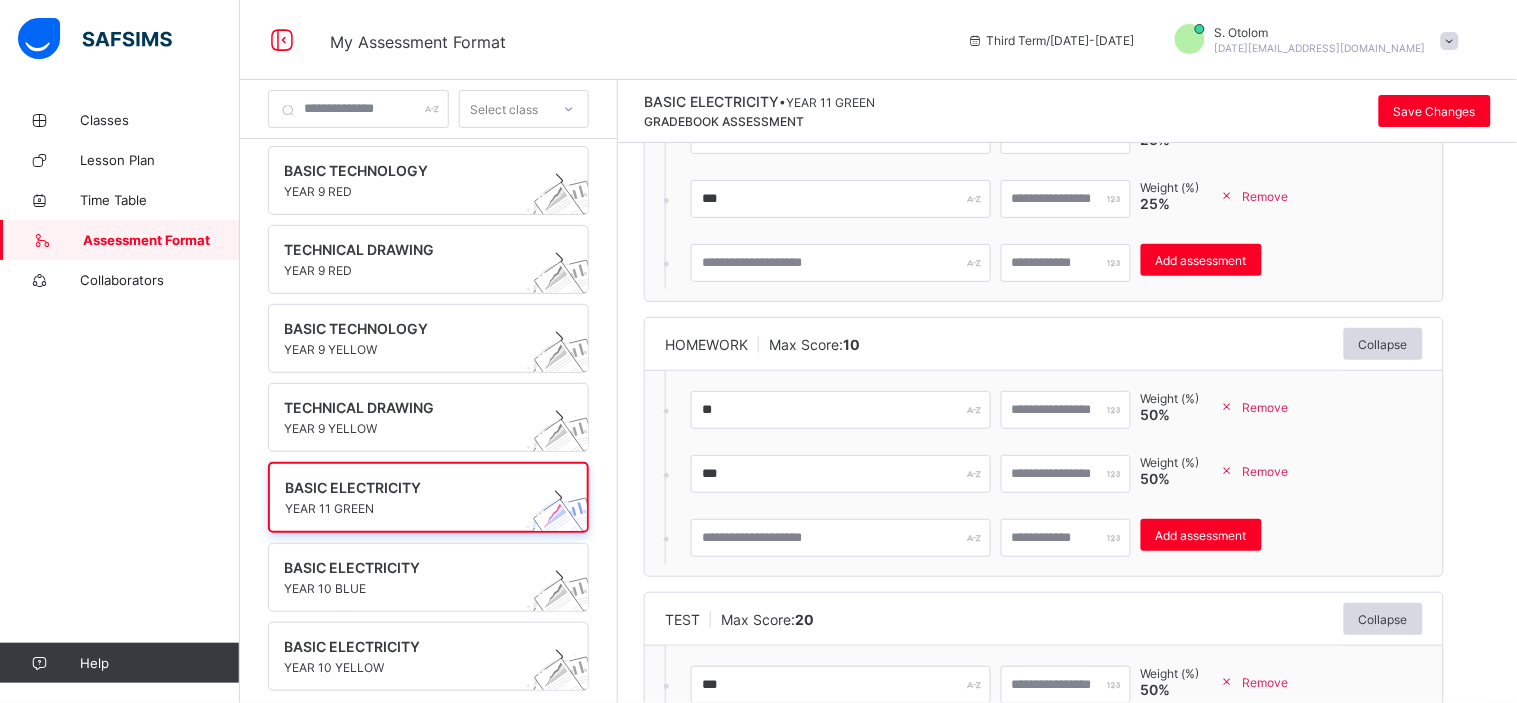 scroll, scrollTop: 321, scrollLeft: 0, axis: vertical 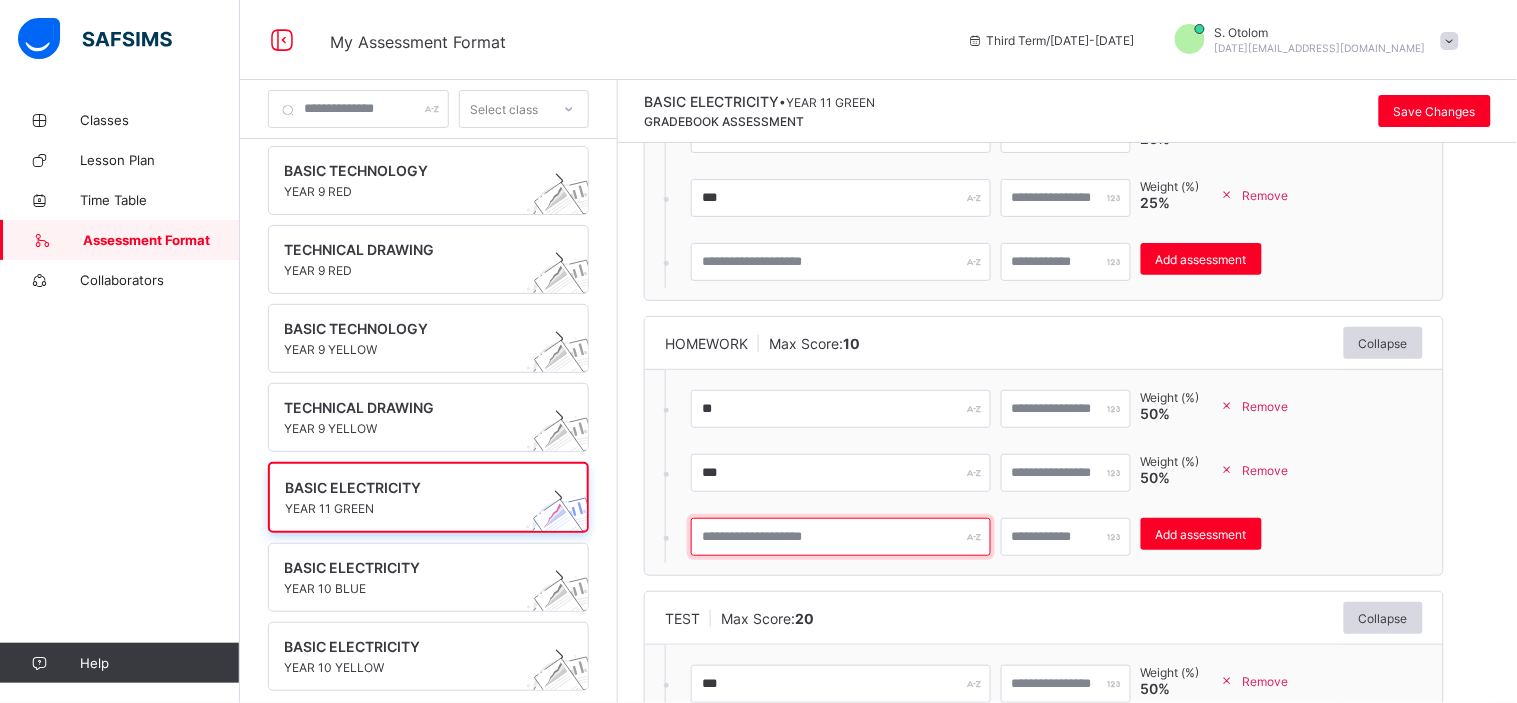 click at bounding box center [841, 537] 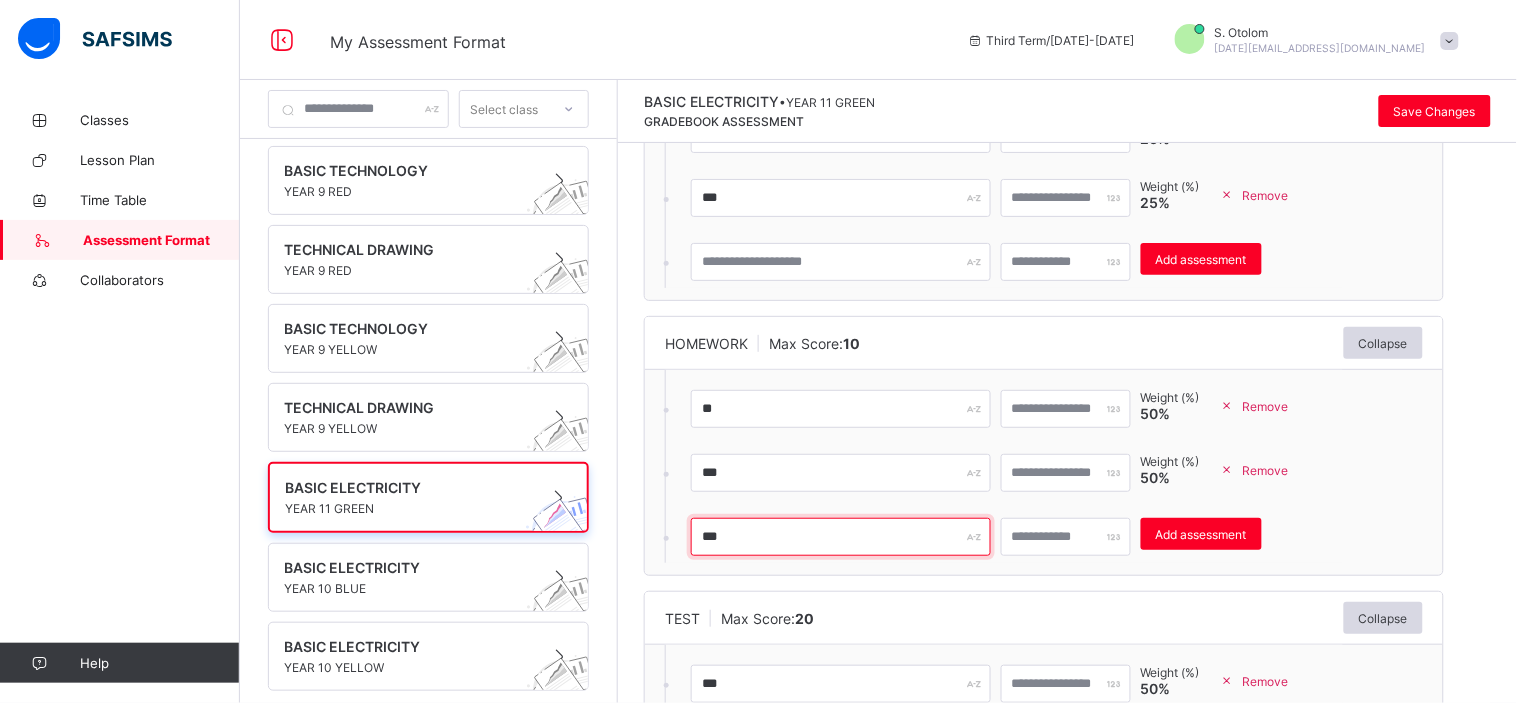 type on "***" 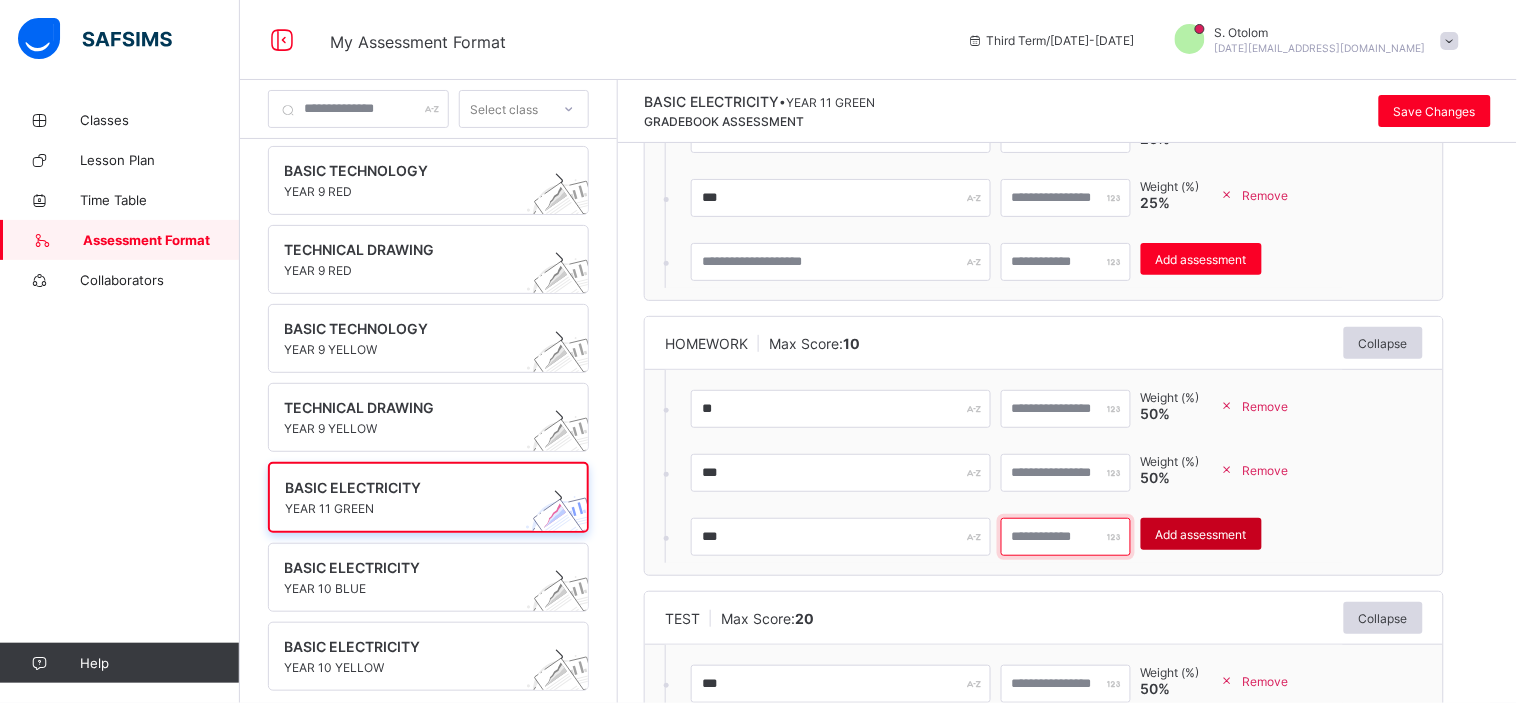 type on "**" 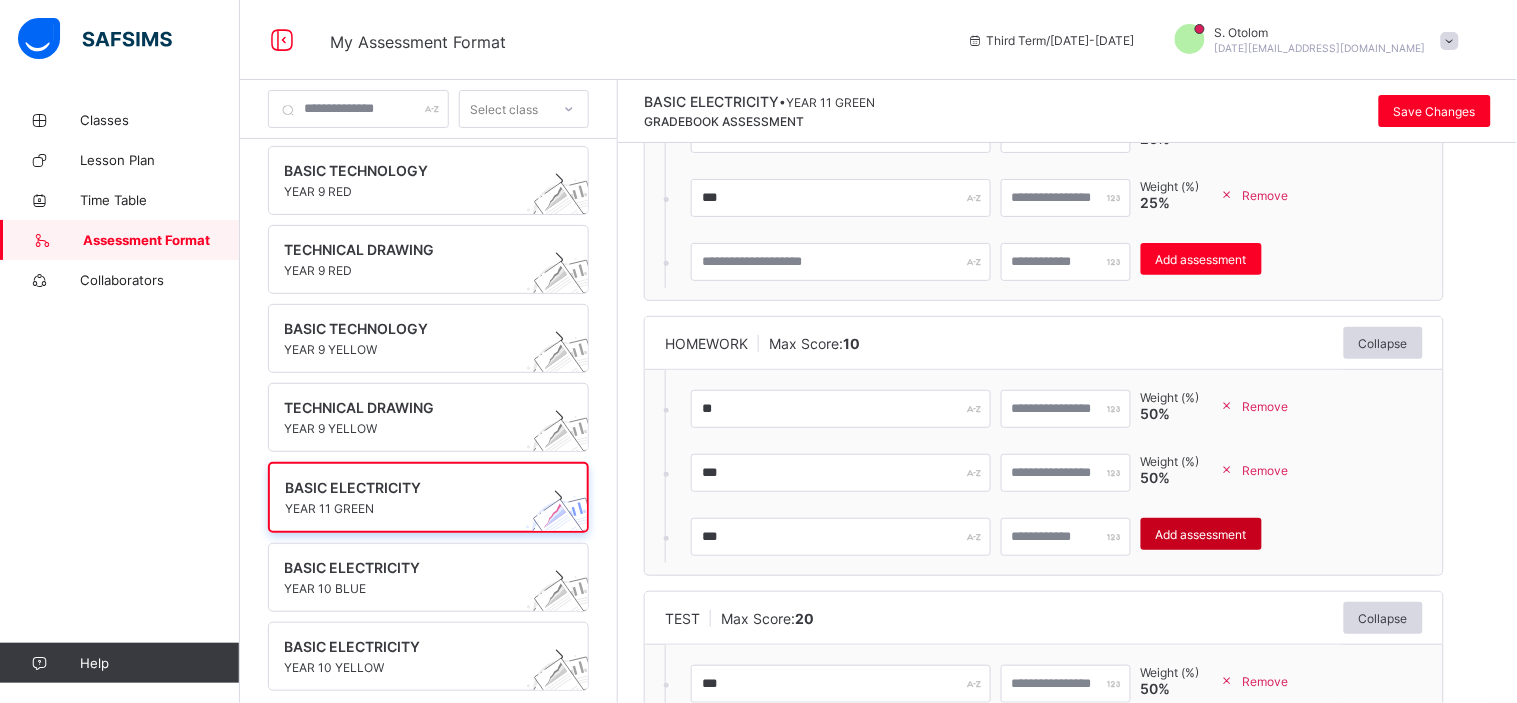 click on "Add assessment" at bounding box center [1201, 534] 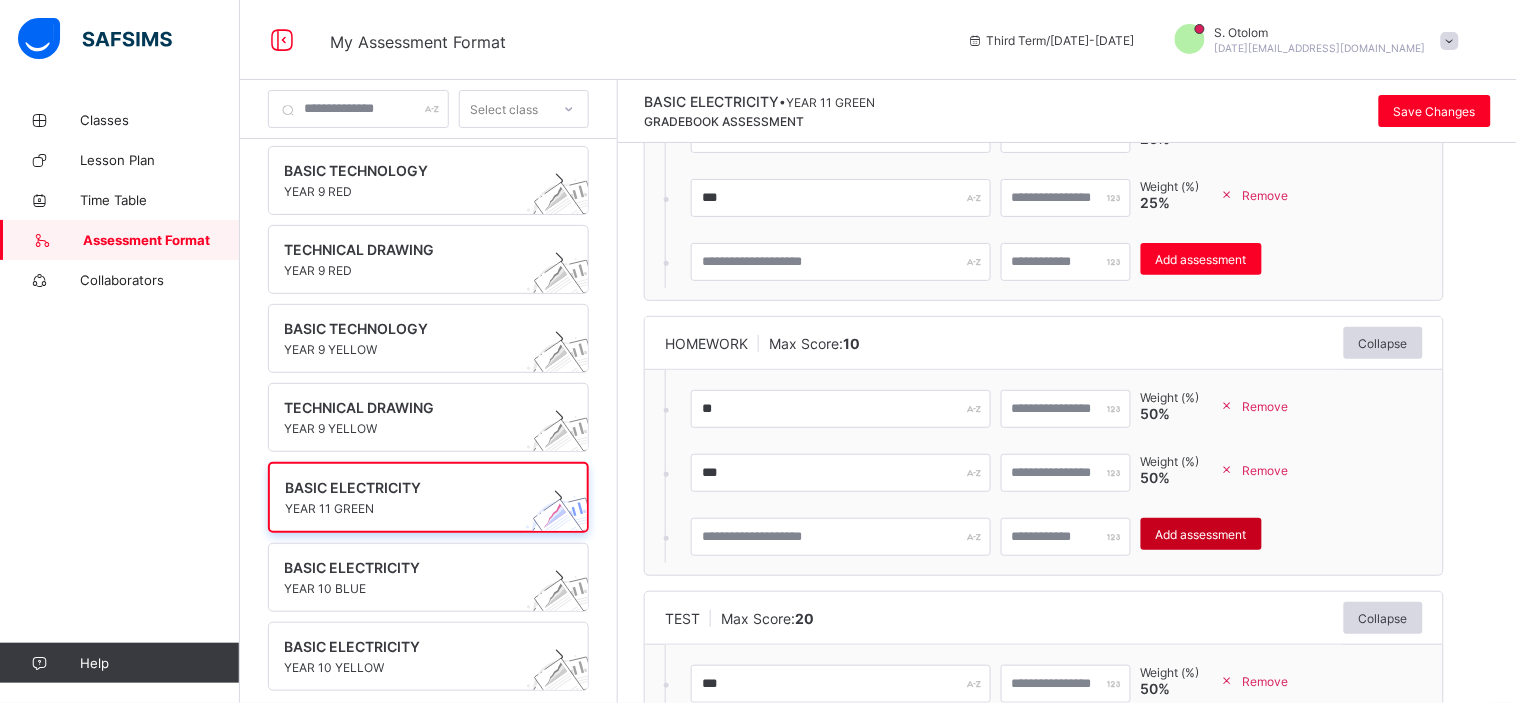 type on "*" 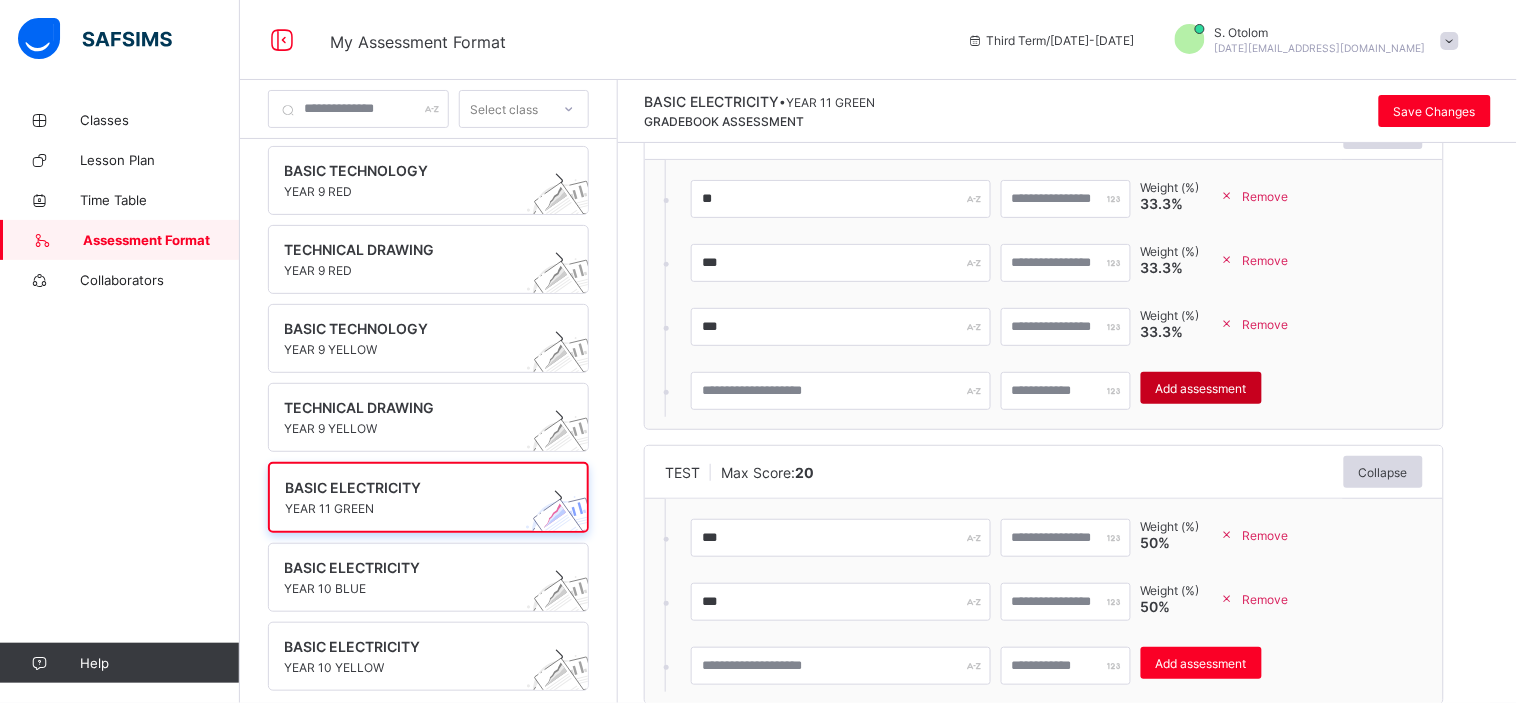 scroll, scrollTop: 532, scrollLeft: 0, axis: vertical 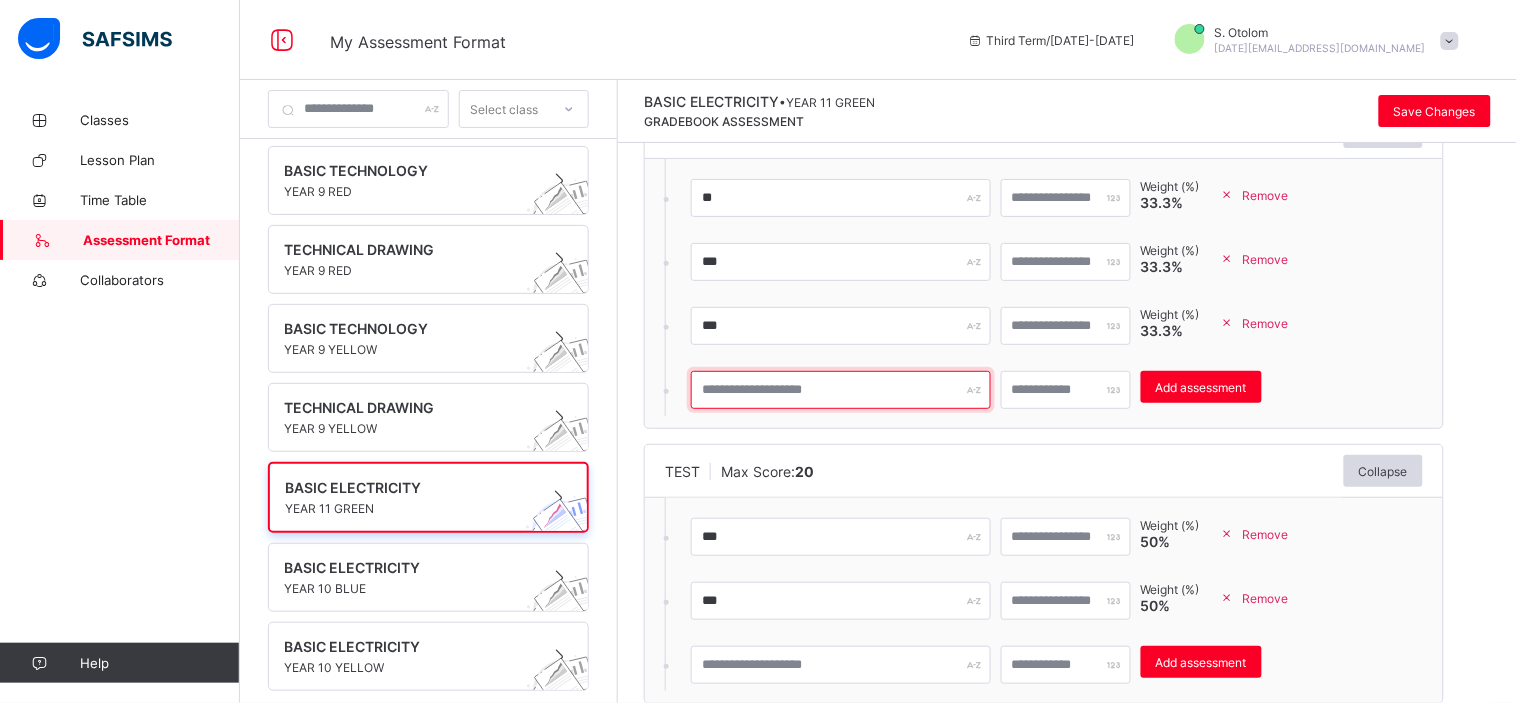 click at bounding box center [841, 390] 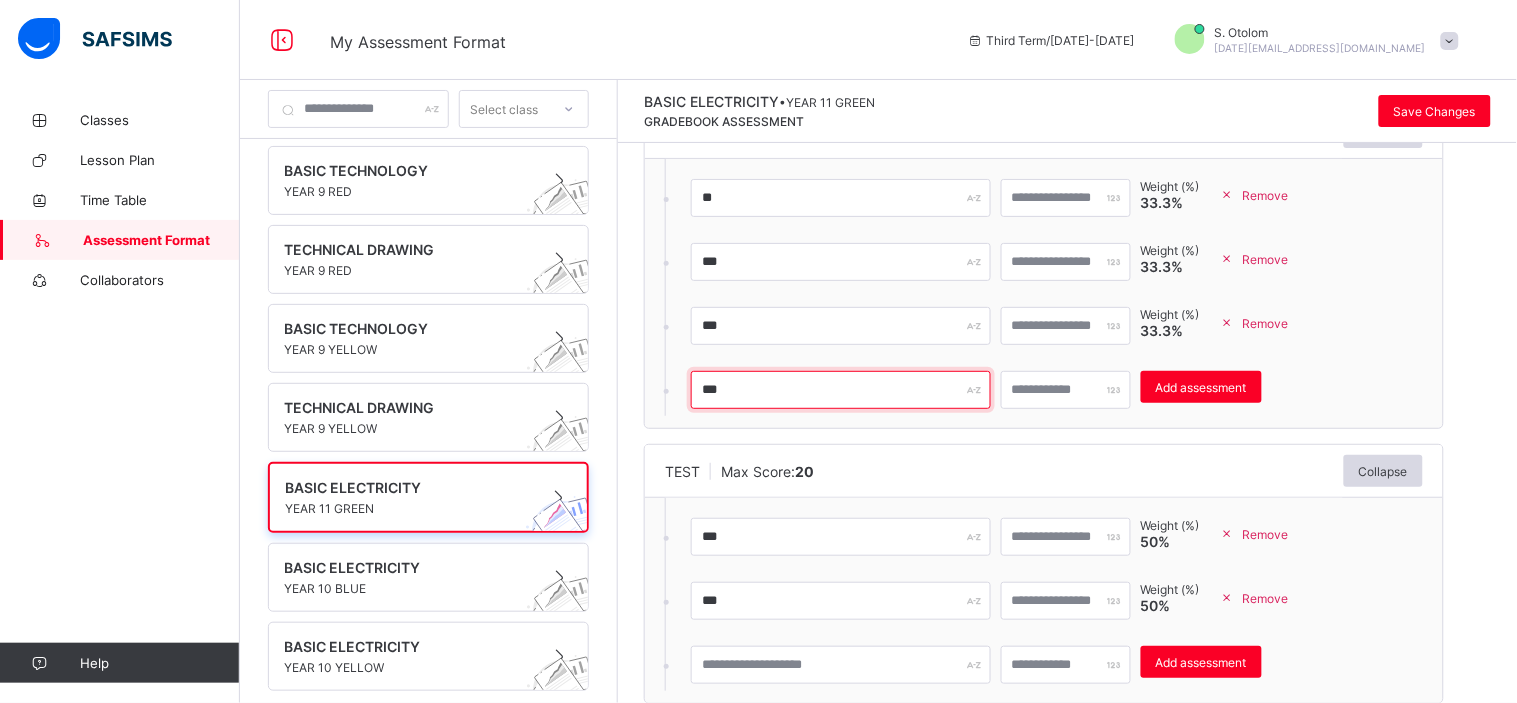 type on "***" 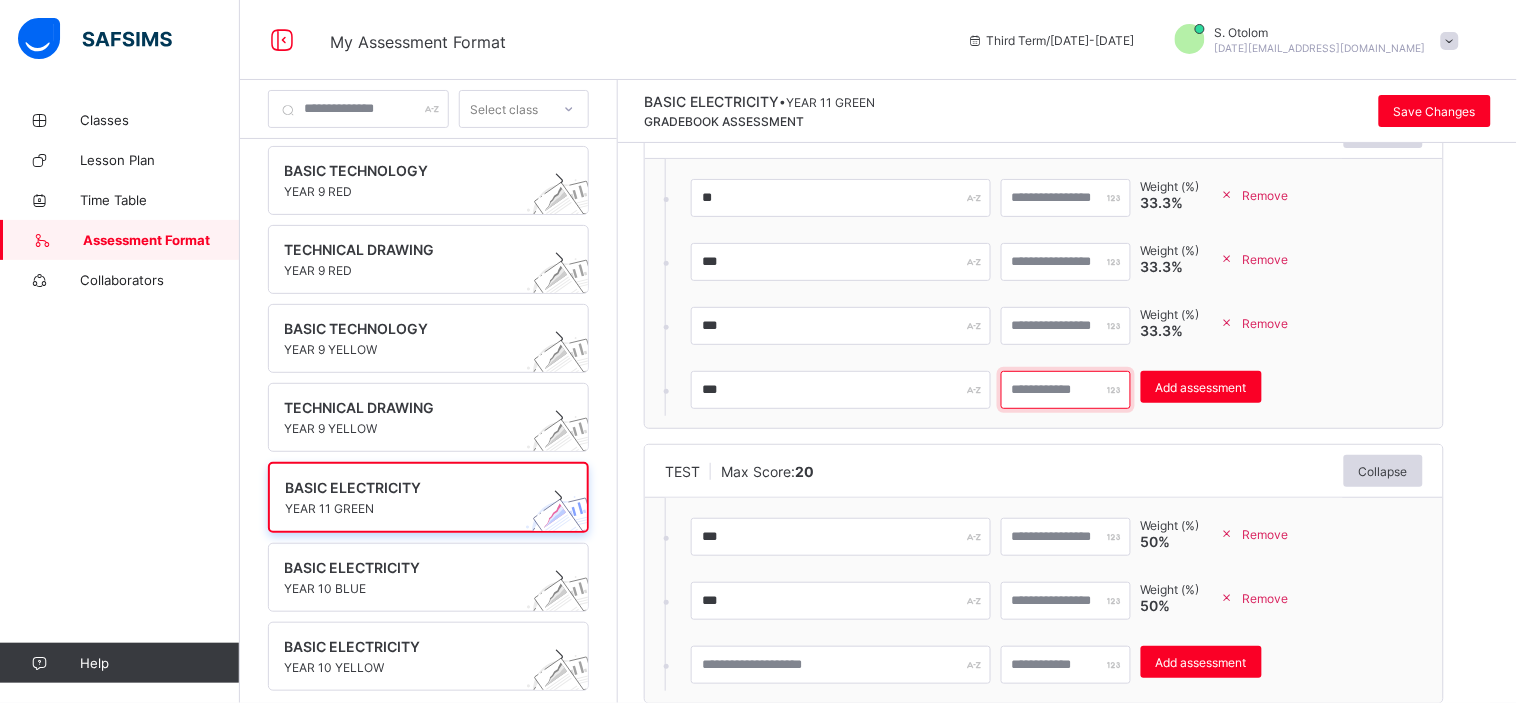 type on "*" 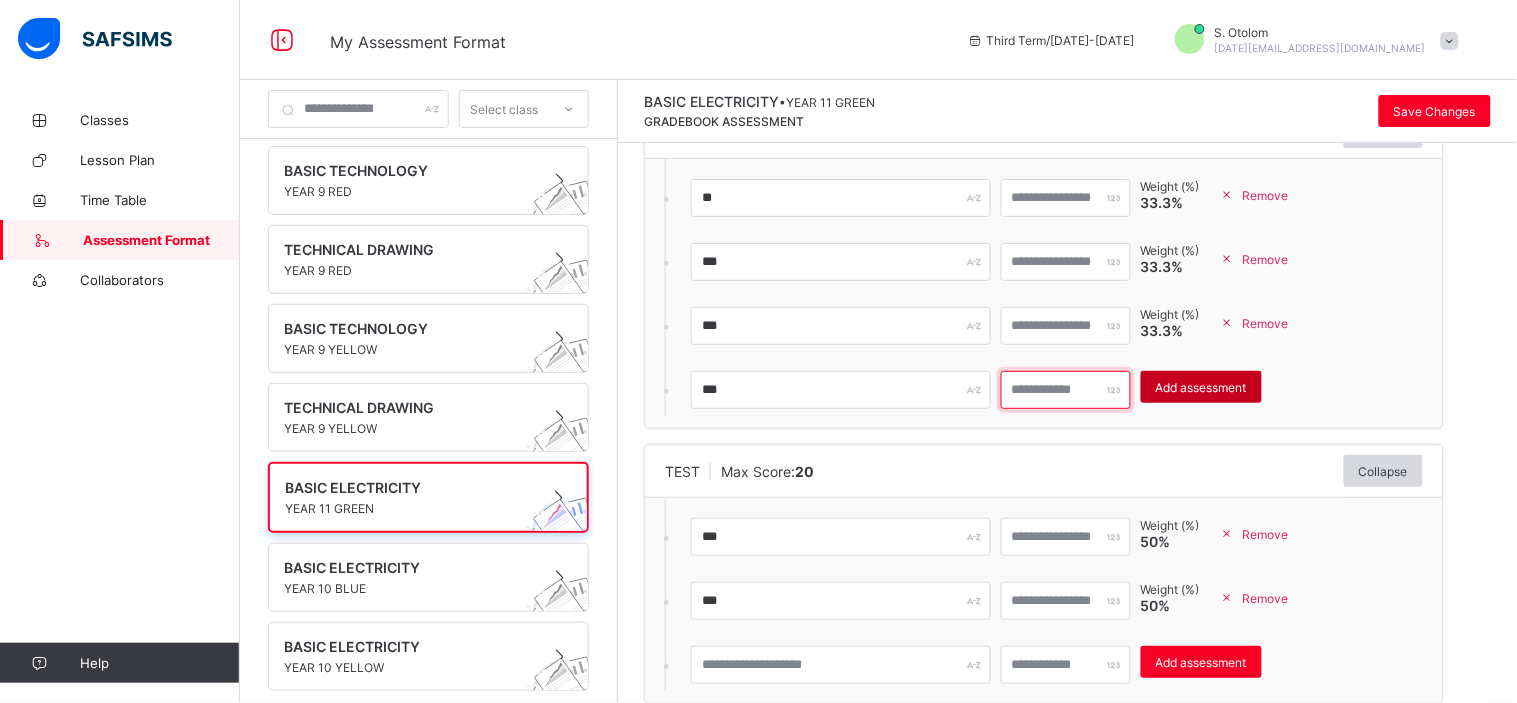 type on "**" 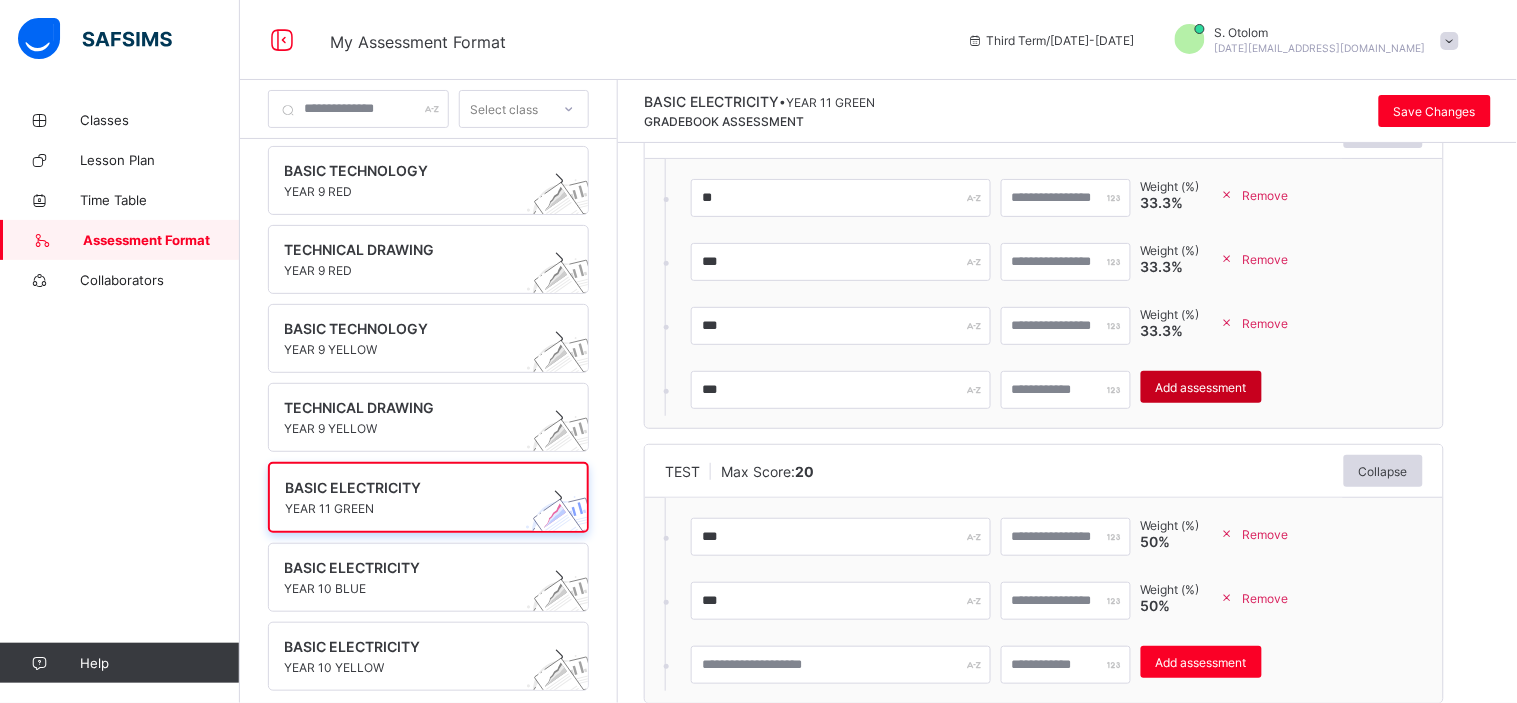 click on "Add assessment" at bounding box center (1201, 387) 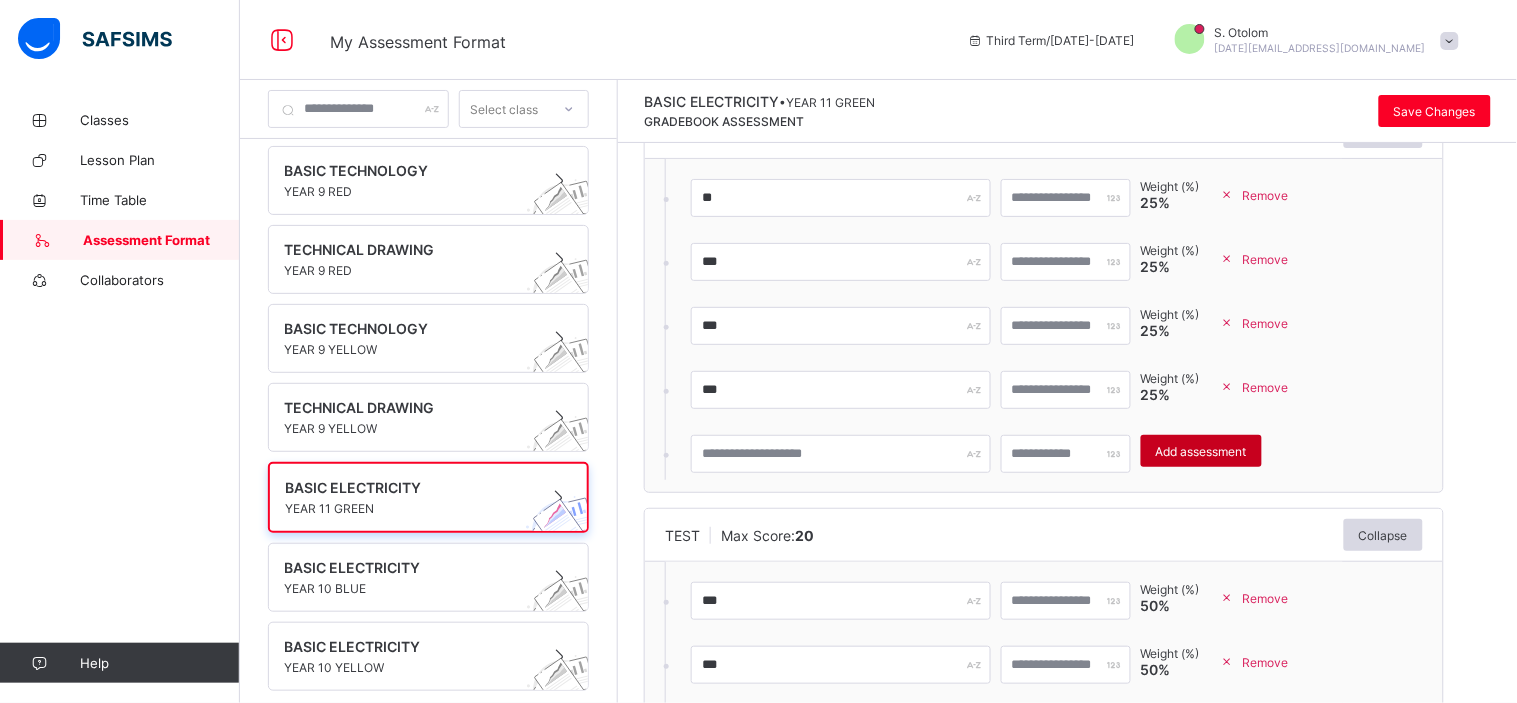 scroll, scrollTop: 647, scrollLeft: 0, axis: vertical 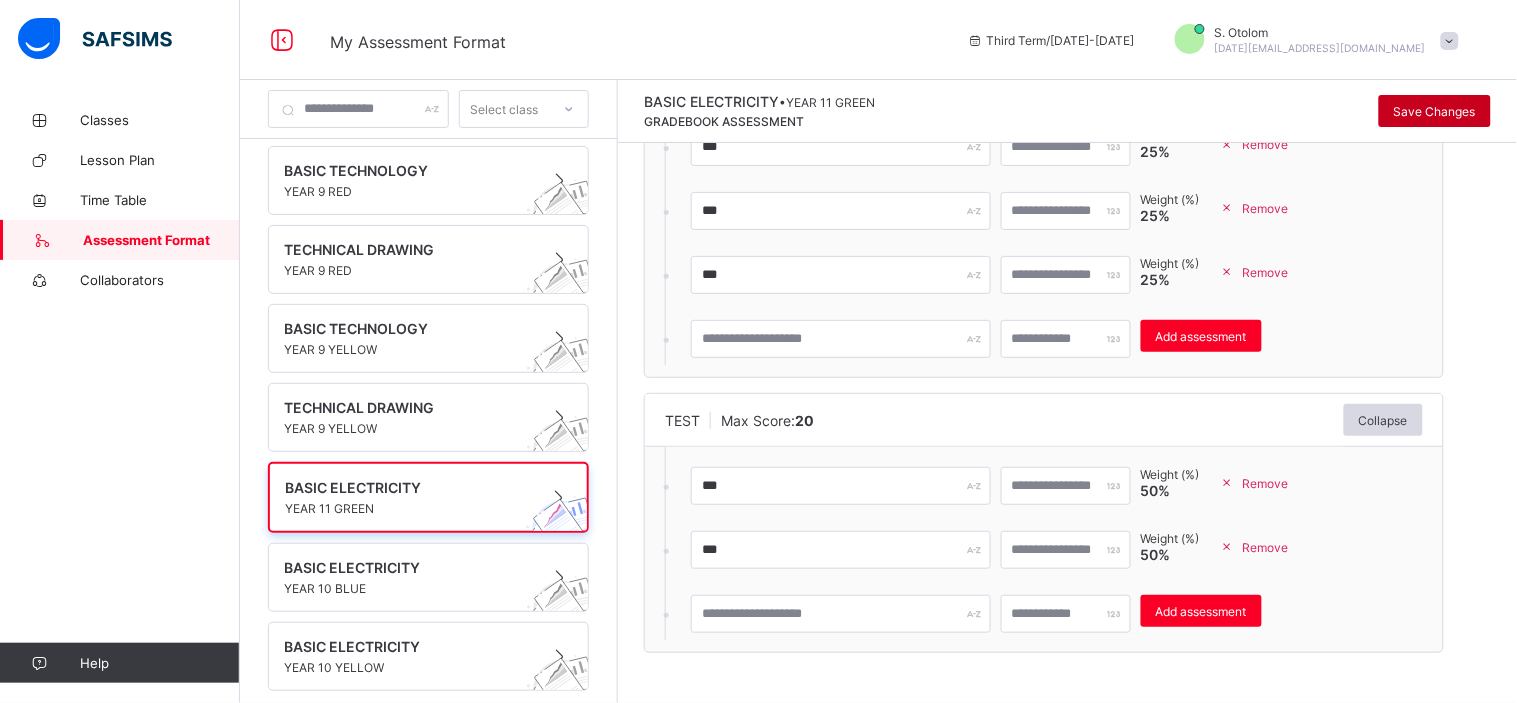 click on "Save Changes" at bounding box center [1435, 111] 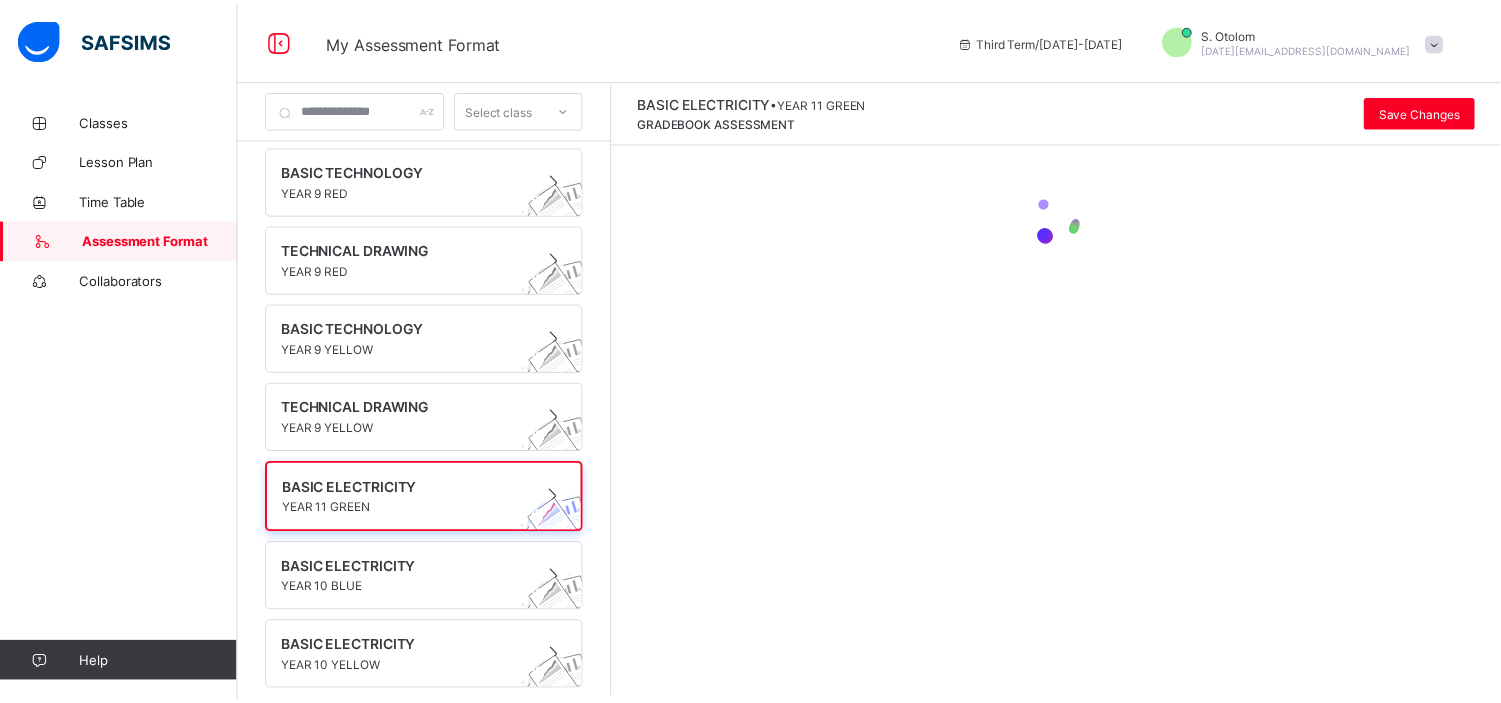 scroll, scrollTop: 0, scrollLeft: 0, axis: both 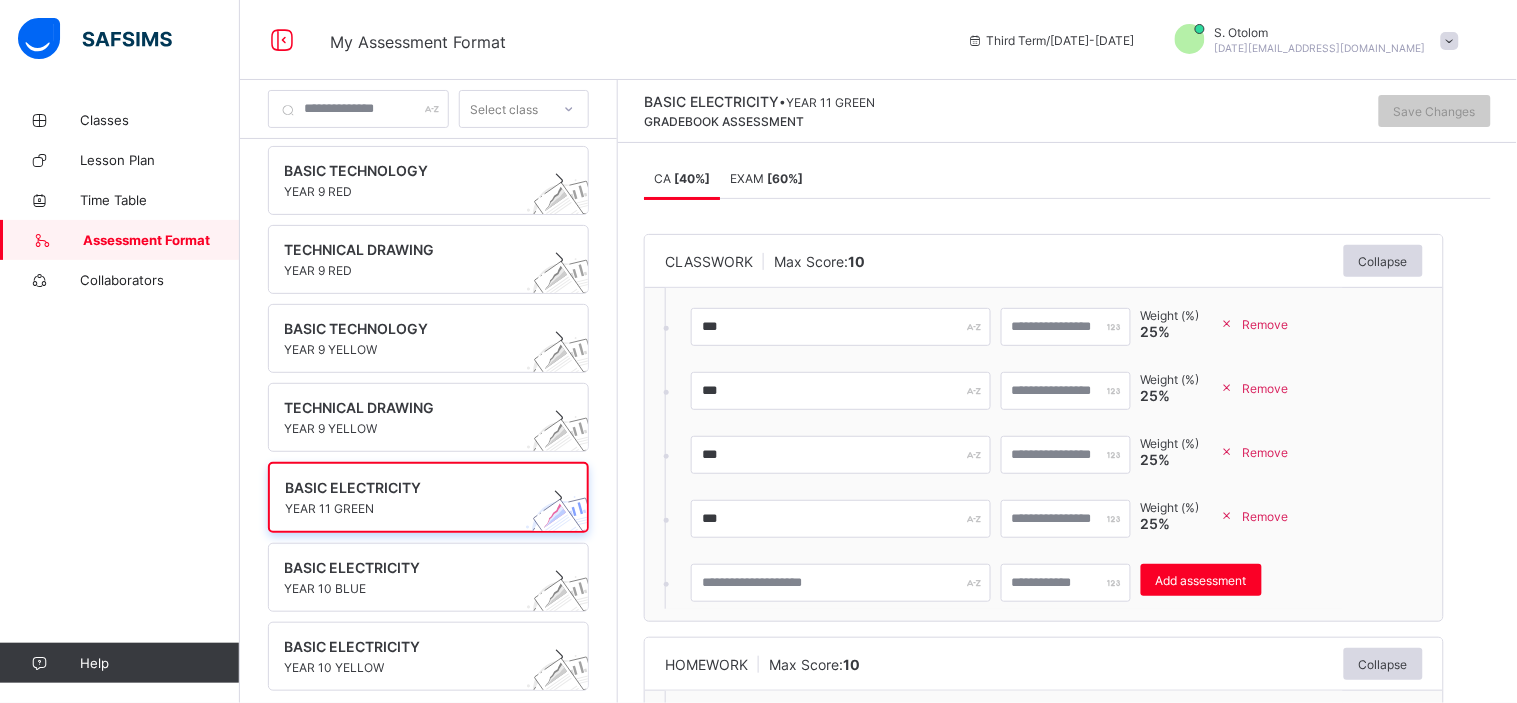 click on "[ 60 %]" at bounding box center [785, 178] 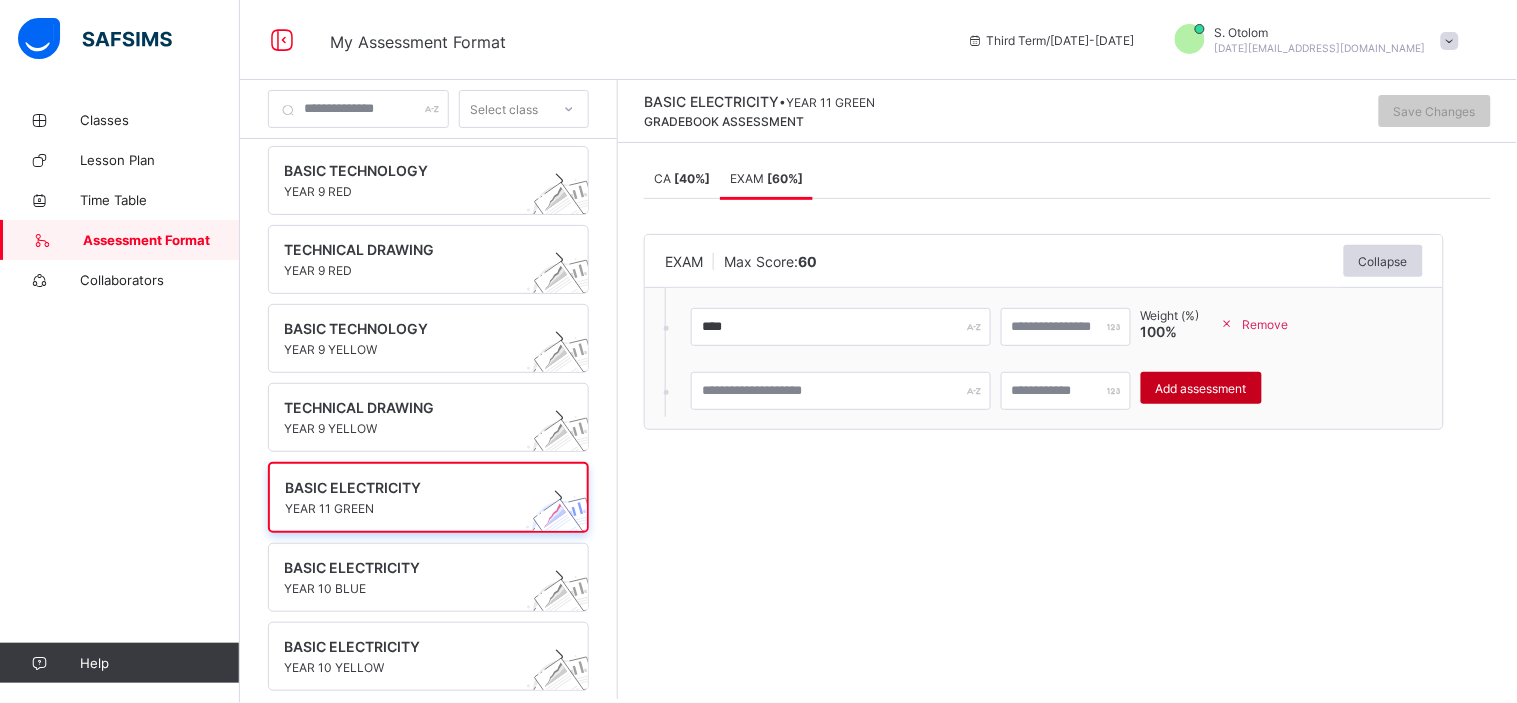 click on "Add assessment" at bounding box center [1201, 388] 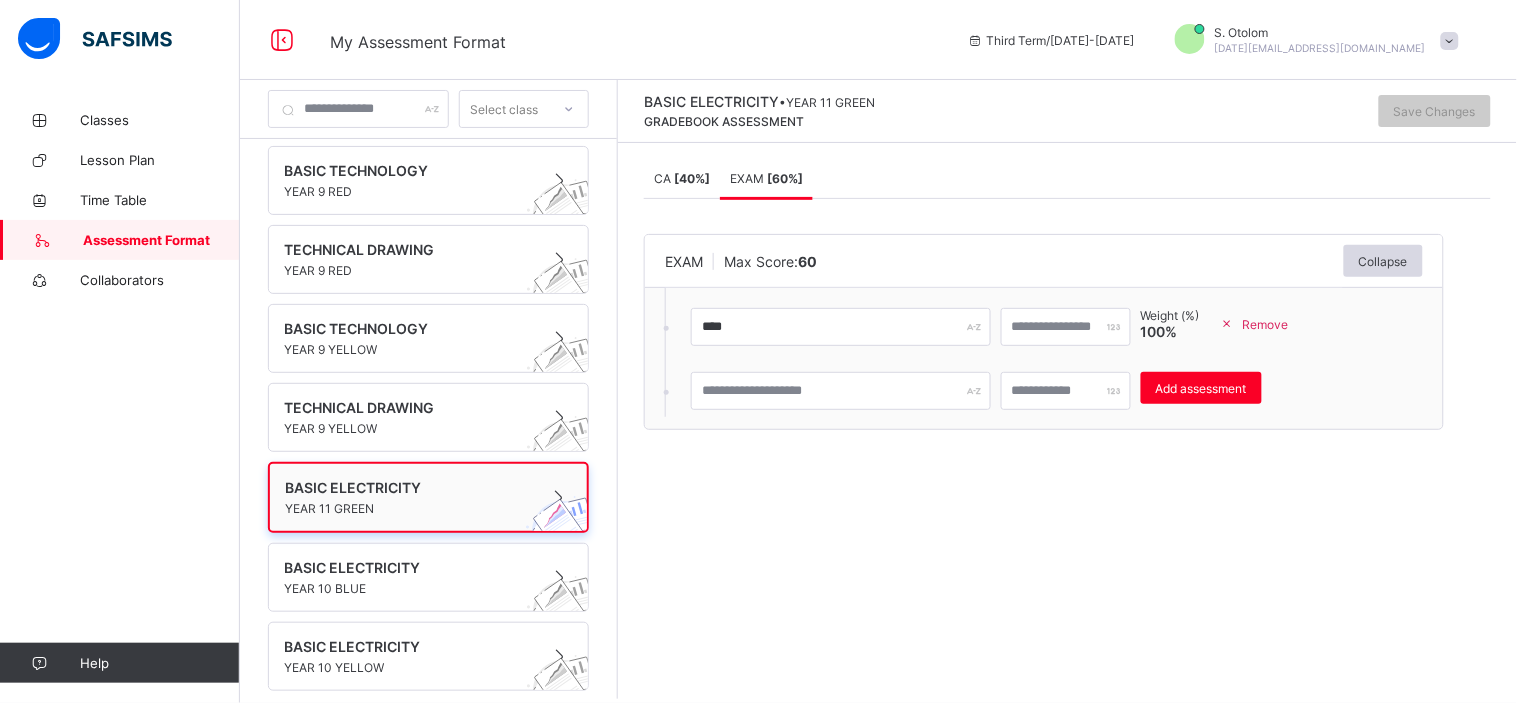 click on "YEAR 11 GREEN" at bounding box center [409, 508] 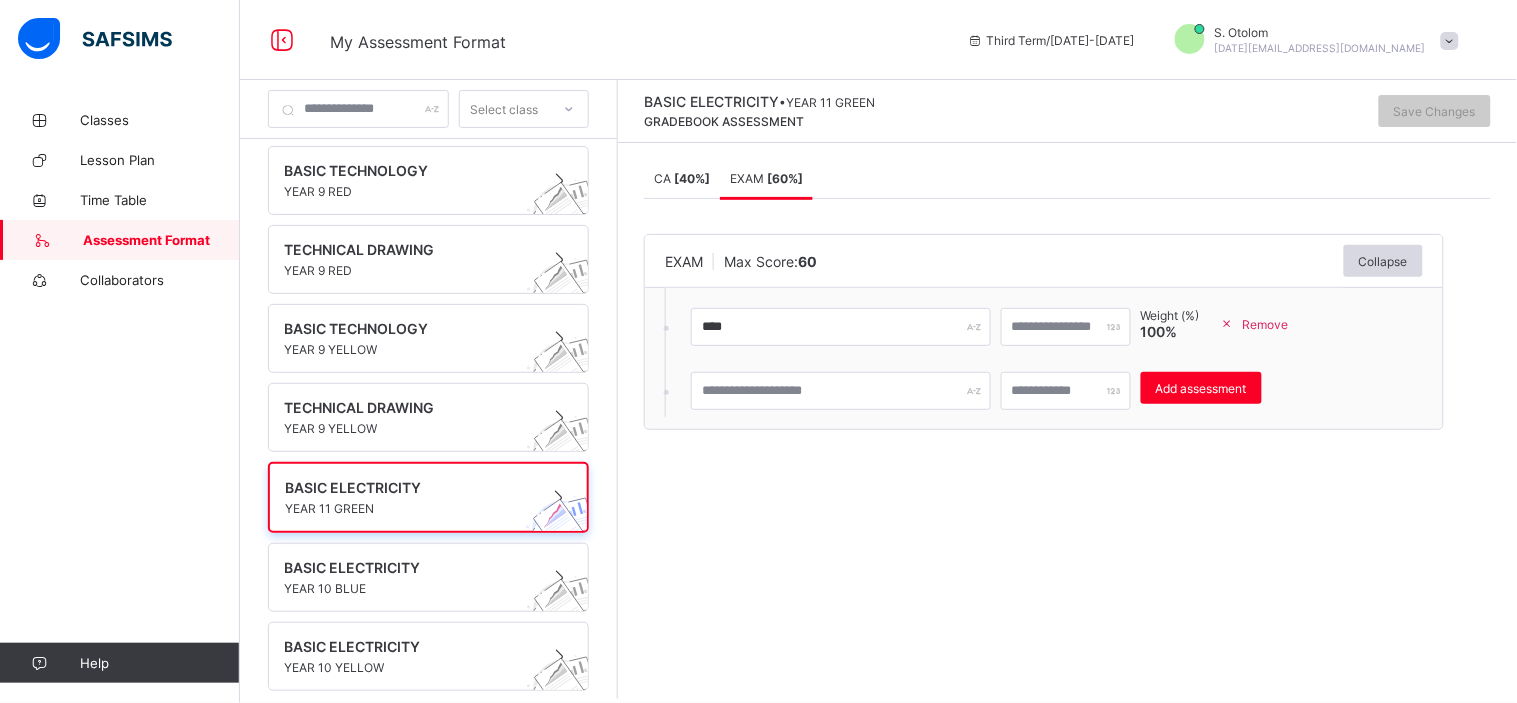 click on "[ 40 %]" at bounding box center [692, 178] 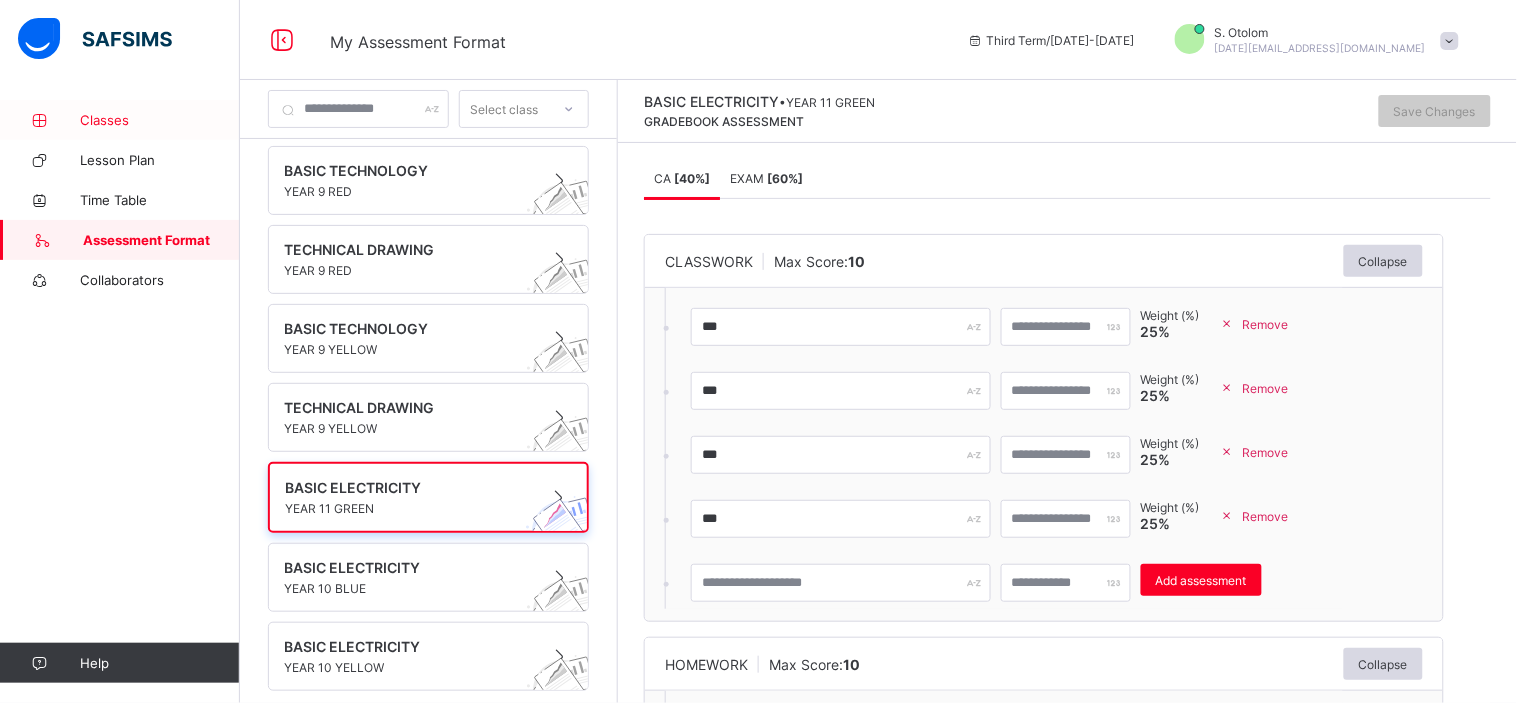 click on "Classes" at bounding box center (160, 120) 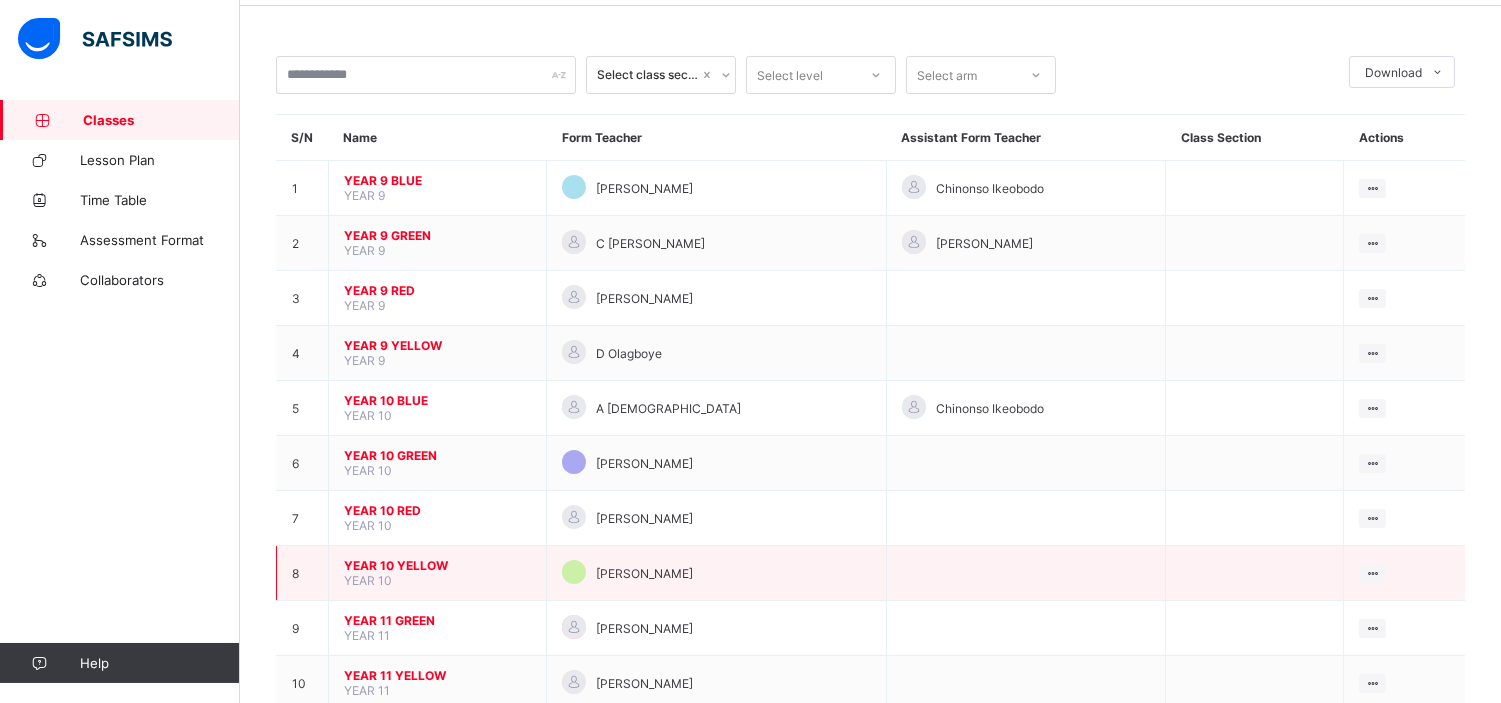scroll, scrollTop: 77, scrollLeft: 0, axis: vertical 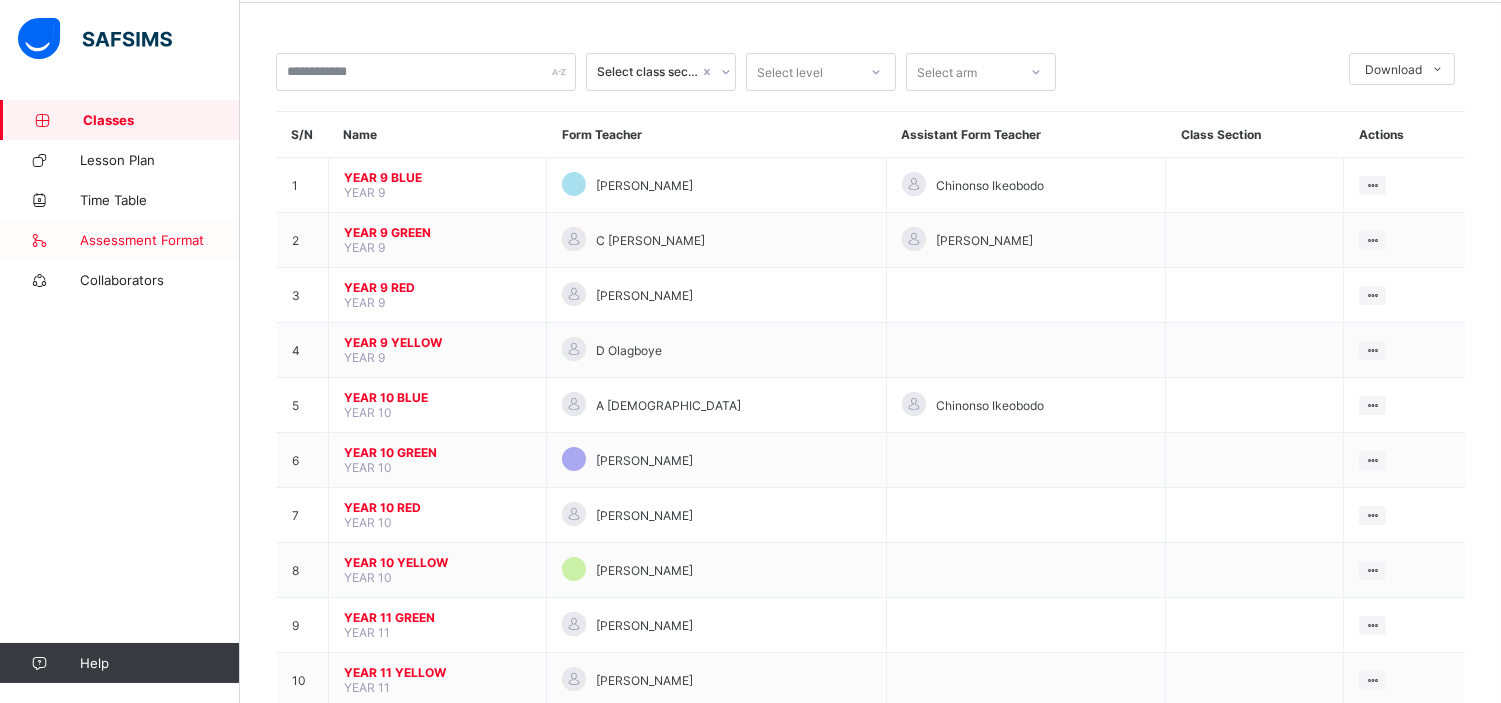 click on "Assessment Format" at bounding box center (160, 240) 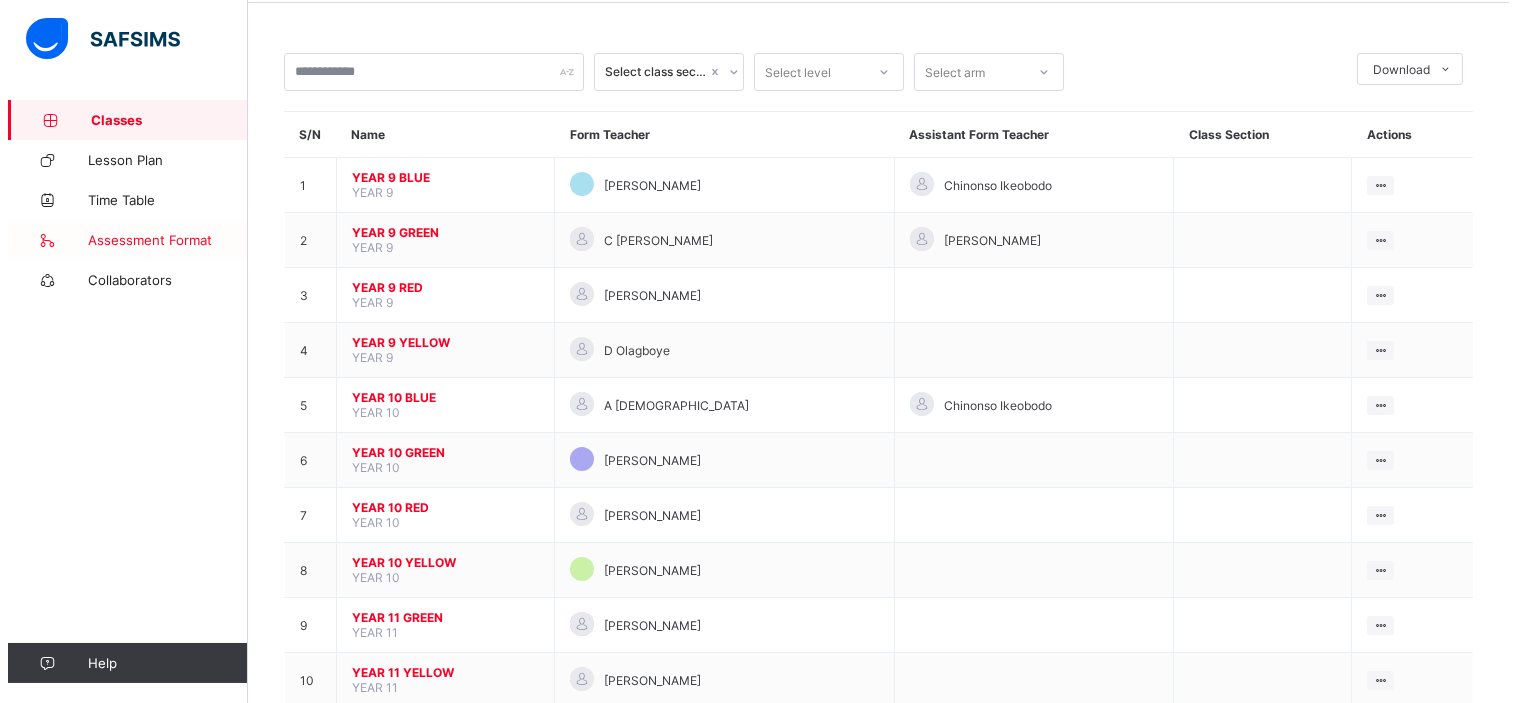 scroll, scrollTop: 0, scrollLeft: 0, axis: both 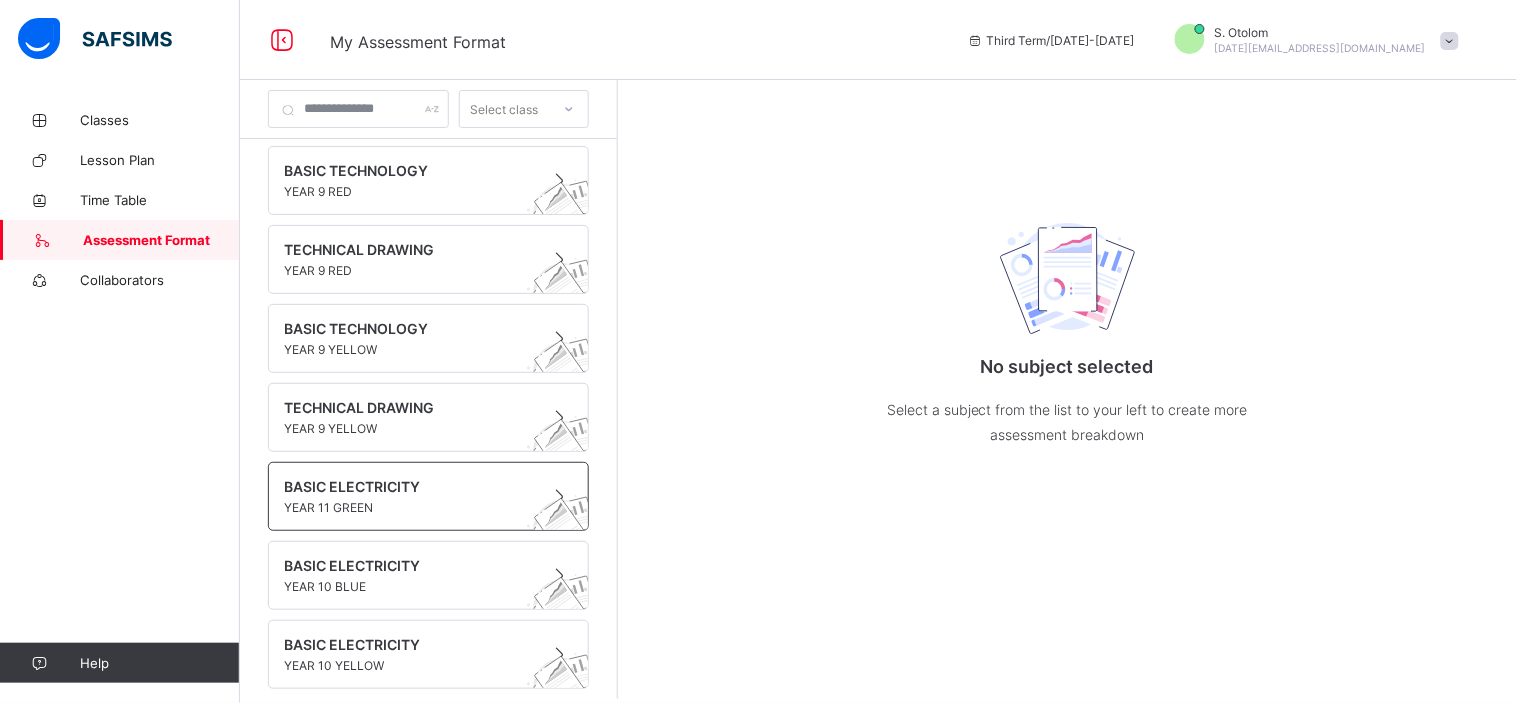 click on "BASIC ELECTRICITY" at bounding box center (409, 486) 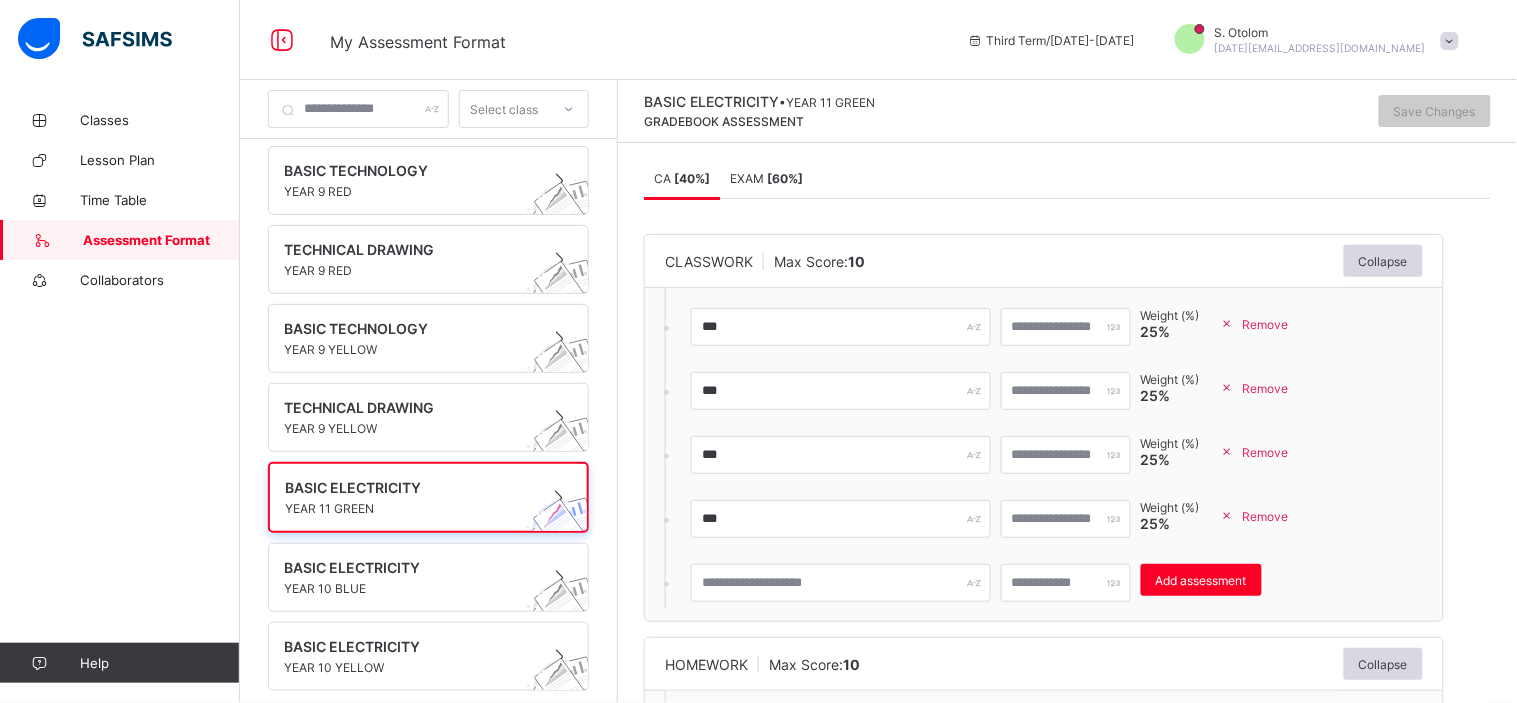 click on "Remove" at bounding box center [1266, 516] 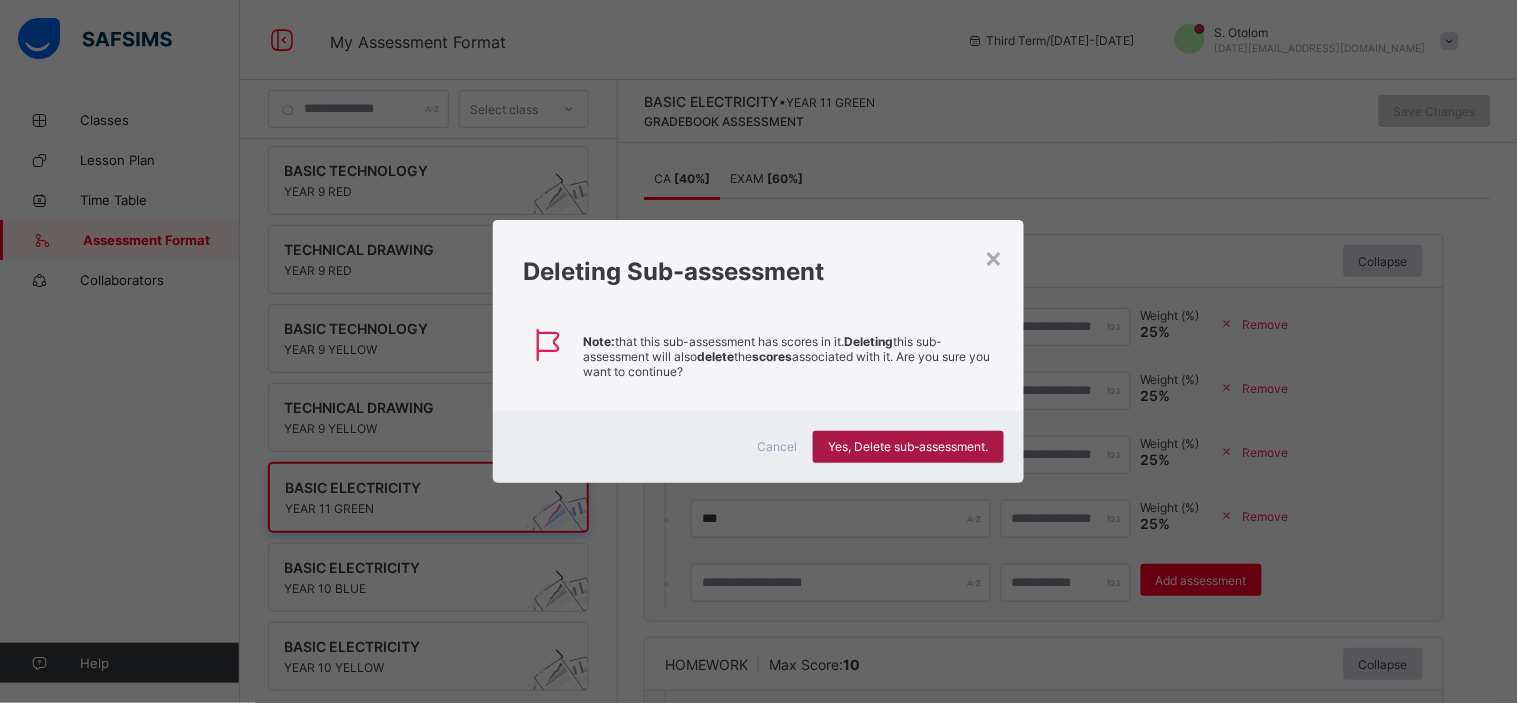 click on "Yes, Delete sub-assessment." at bounding box center [908, 447] 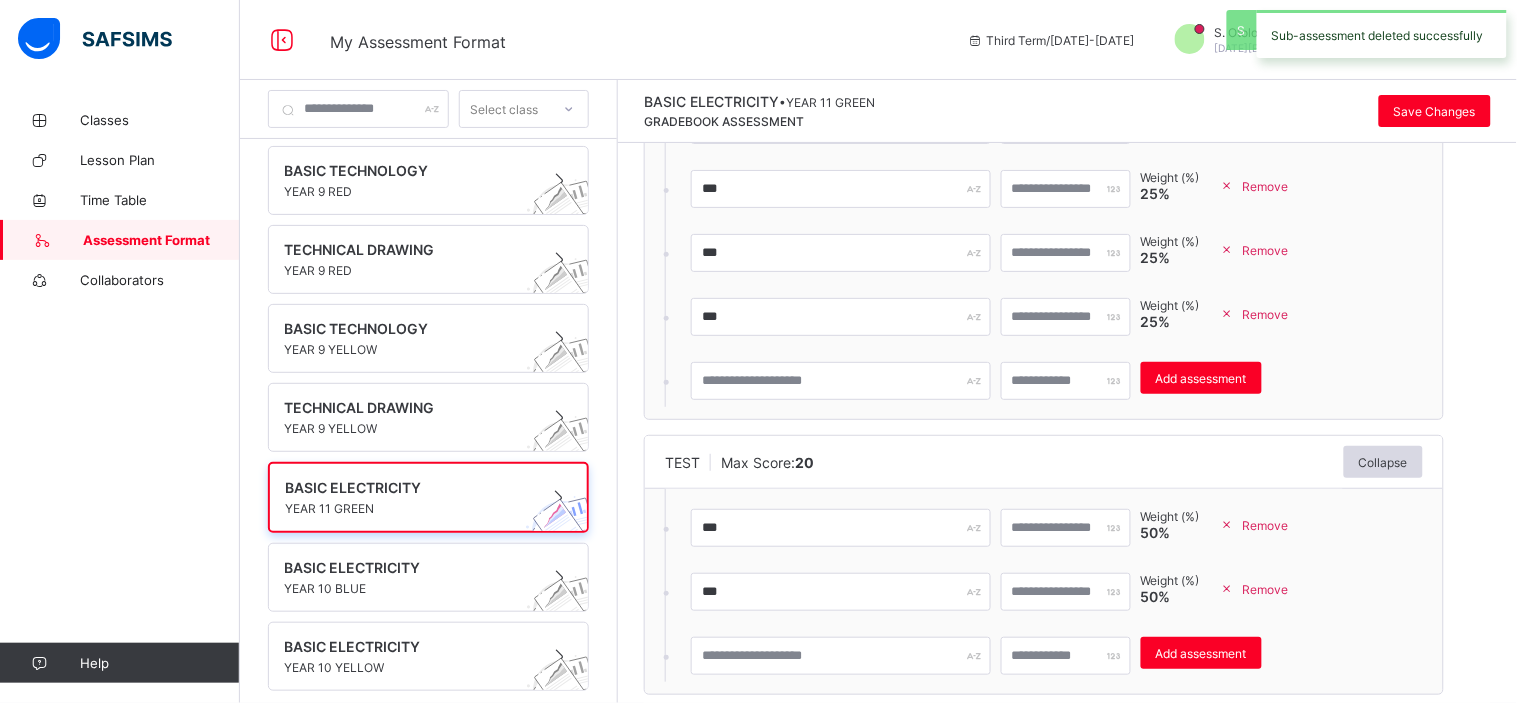 scroll, scrollTop: 583, scrollLeft: 0, axis: vertical 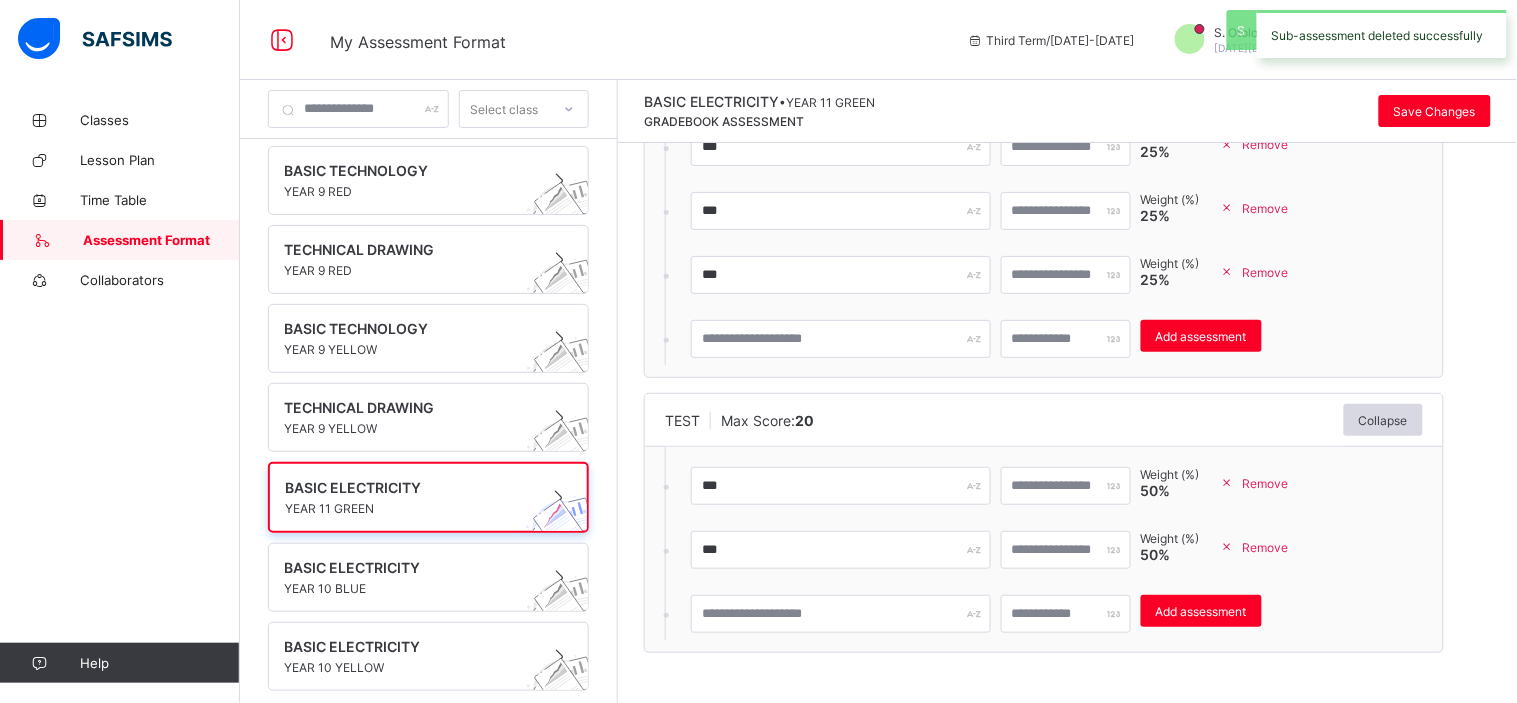 click on "Remove" at bounding box center (1257, 272) 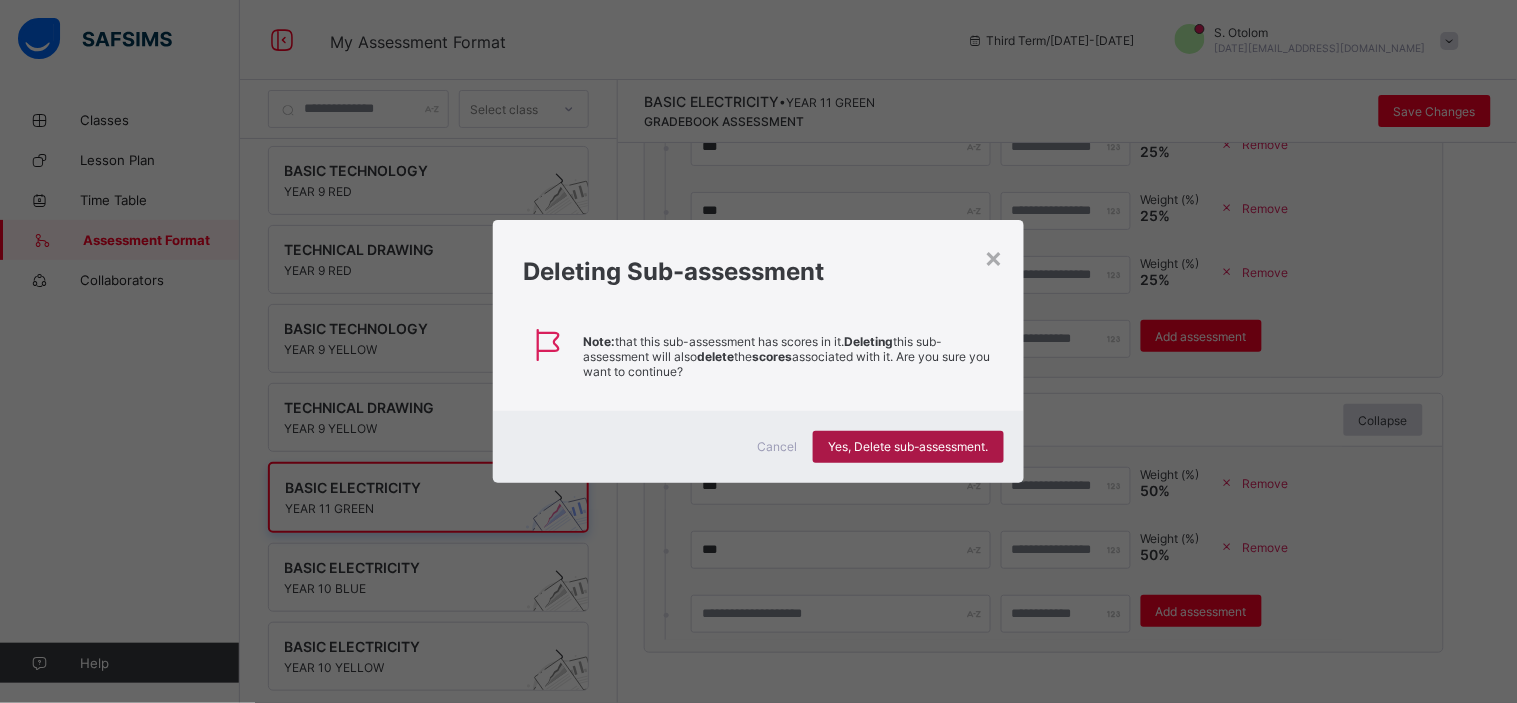 click on "Yes, Delete sub-assessment." at bounding box center [908, 446] 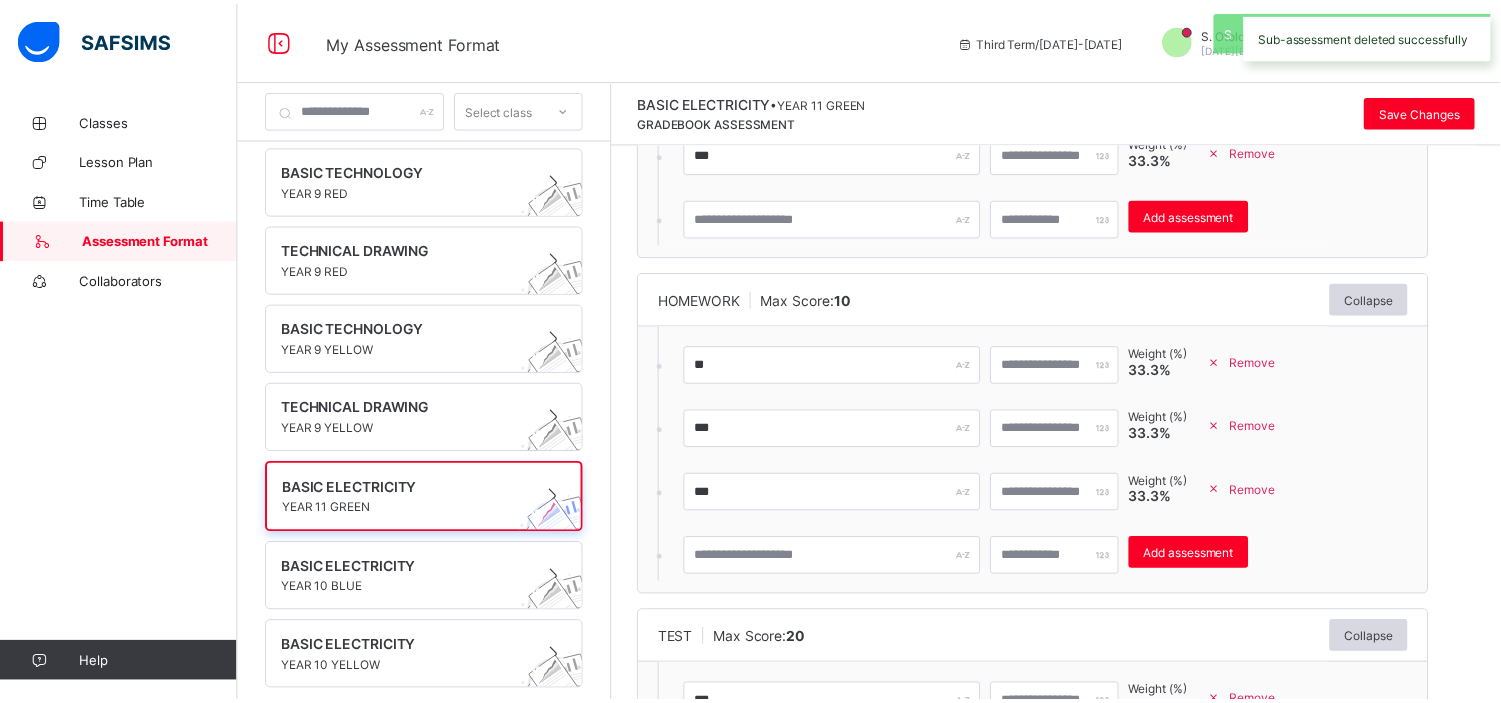 scroll, scrollTop: 300, scrollLeft: 0, axis: vertical 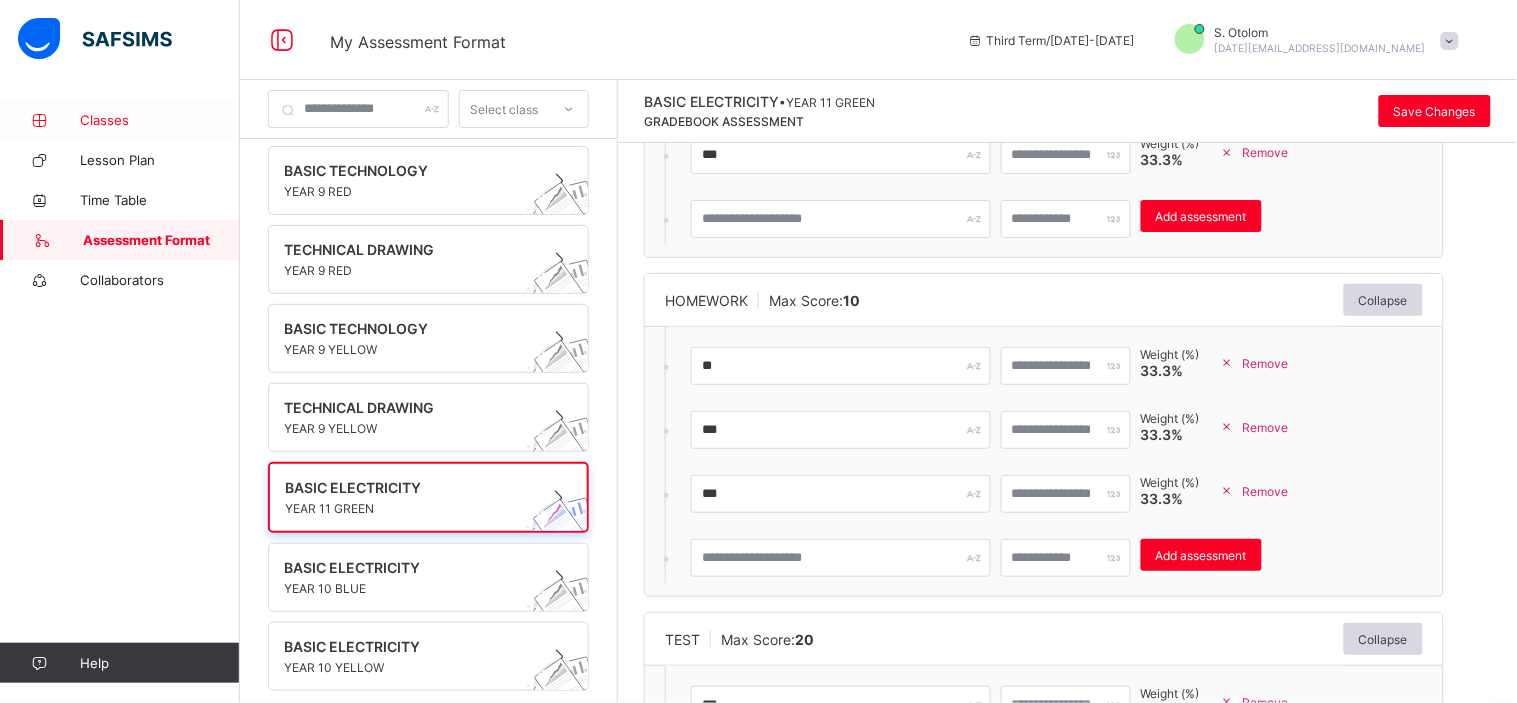 click on "Classes" at bounding box center (160, 120) 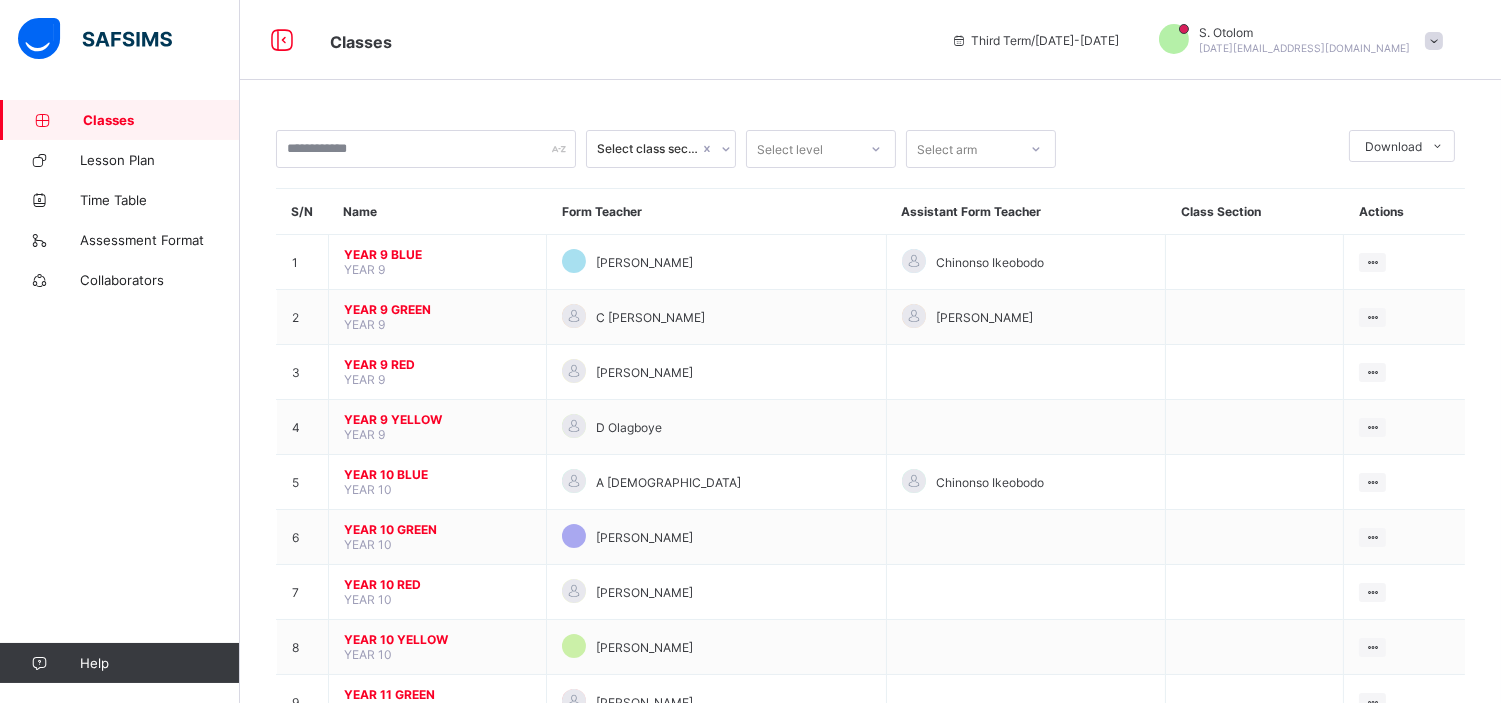 scroll, scrollTop: 121, scrollLeft: 0, axis: vertical 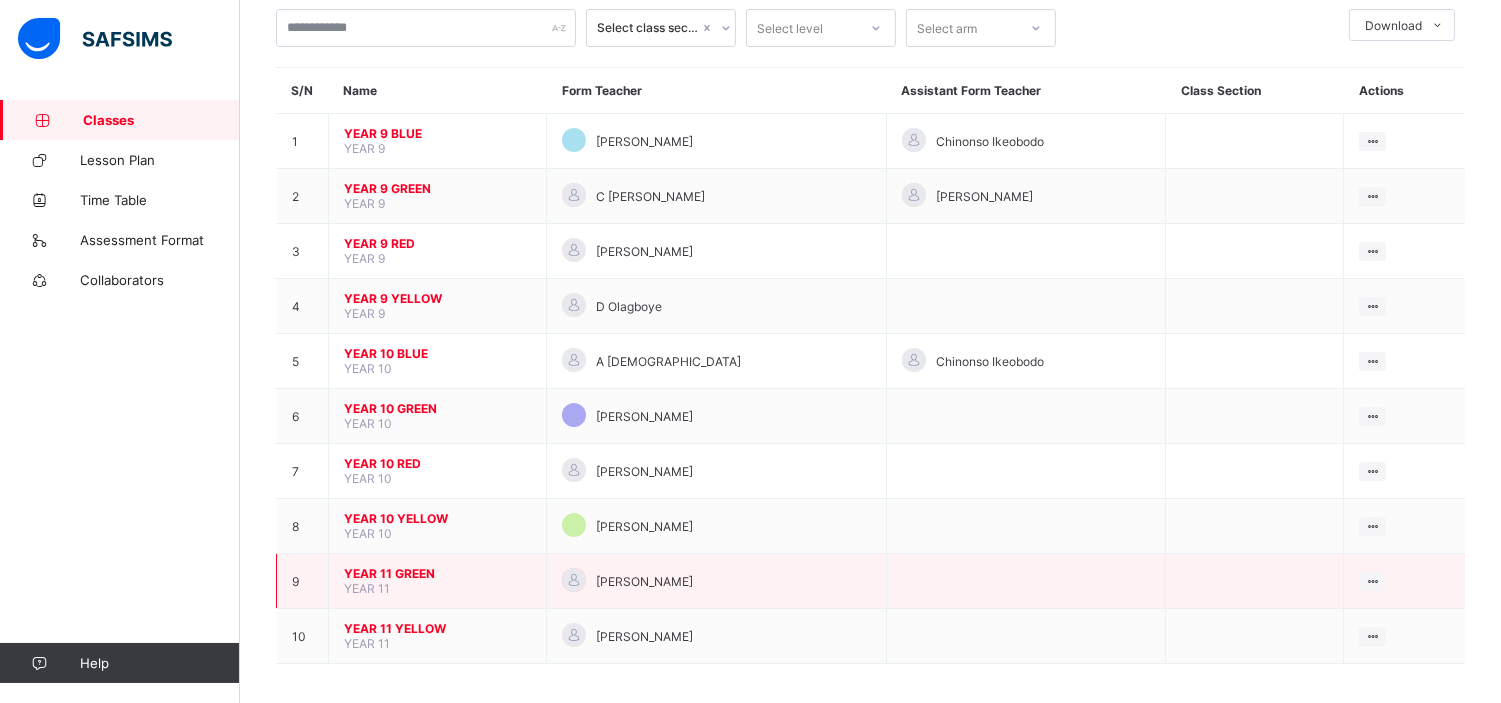 click on "YEAR 11   GREEN" at bounding box center (437, 573) 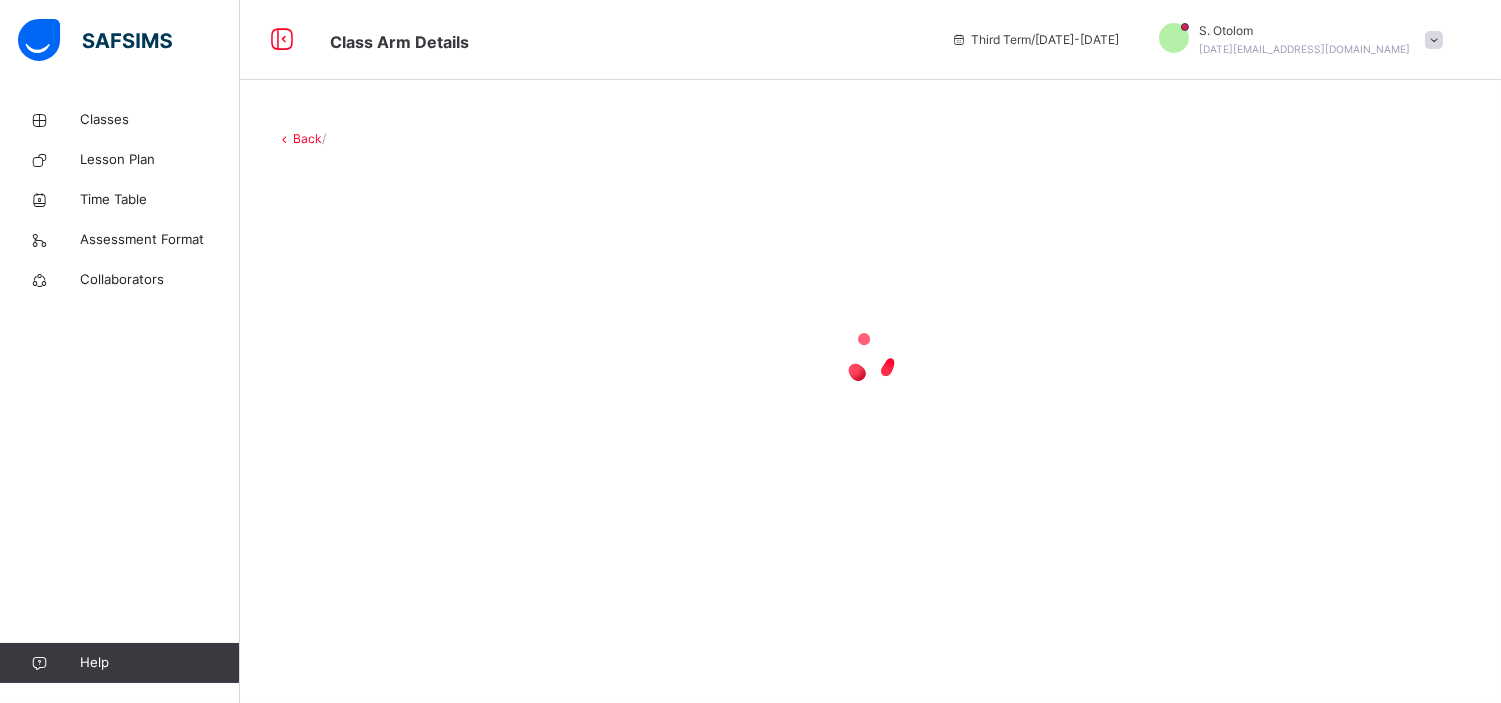 scroll, scrollTop: 0, scrollLeft: 0, axis: both 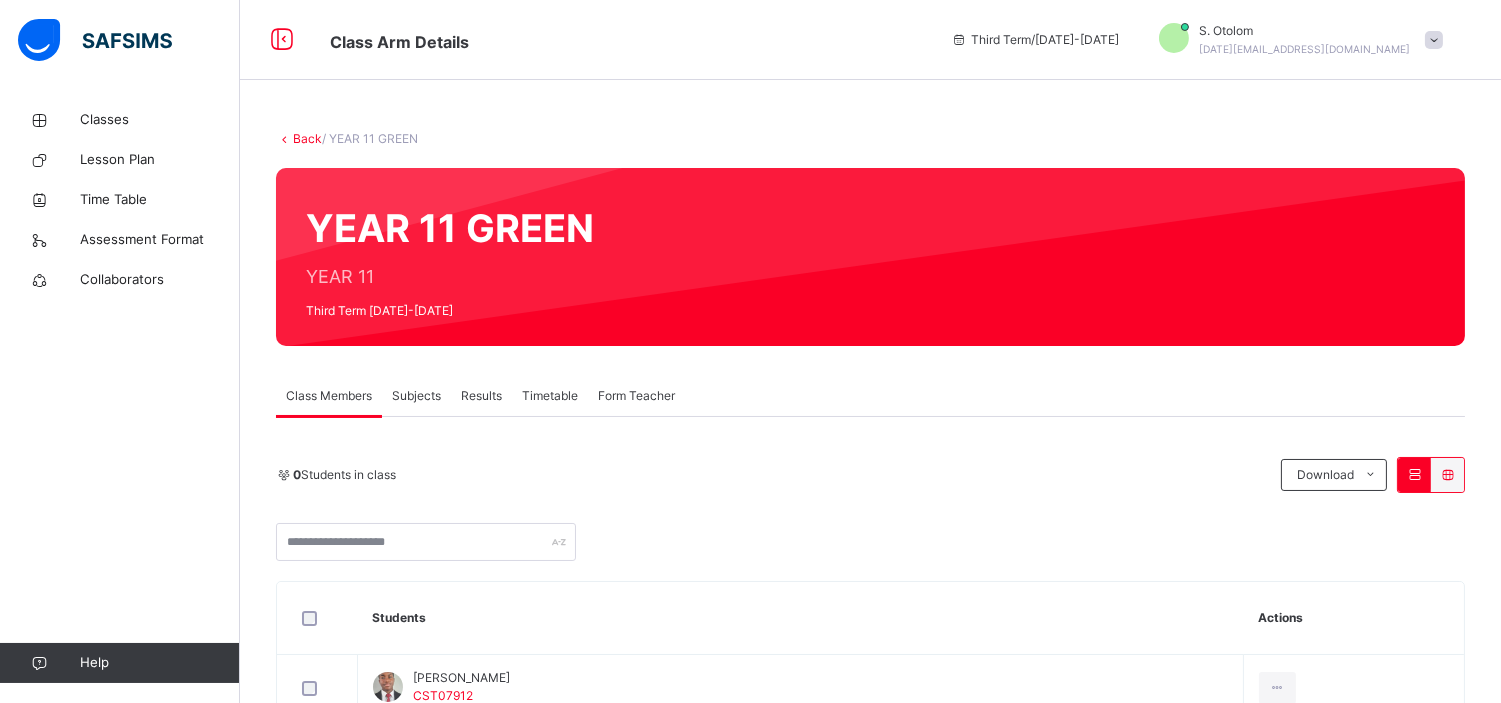 click on "Subjects" at bounding box center [416, 396] 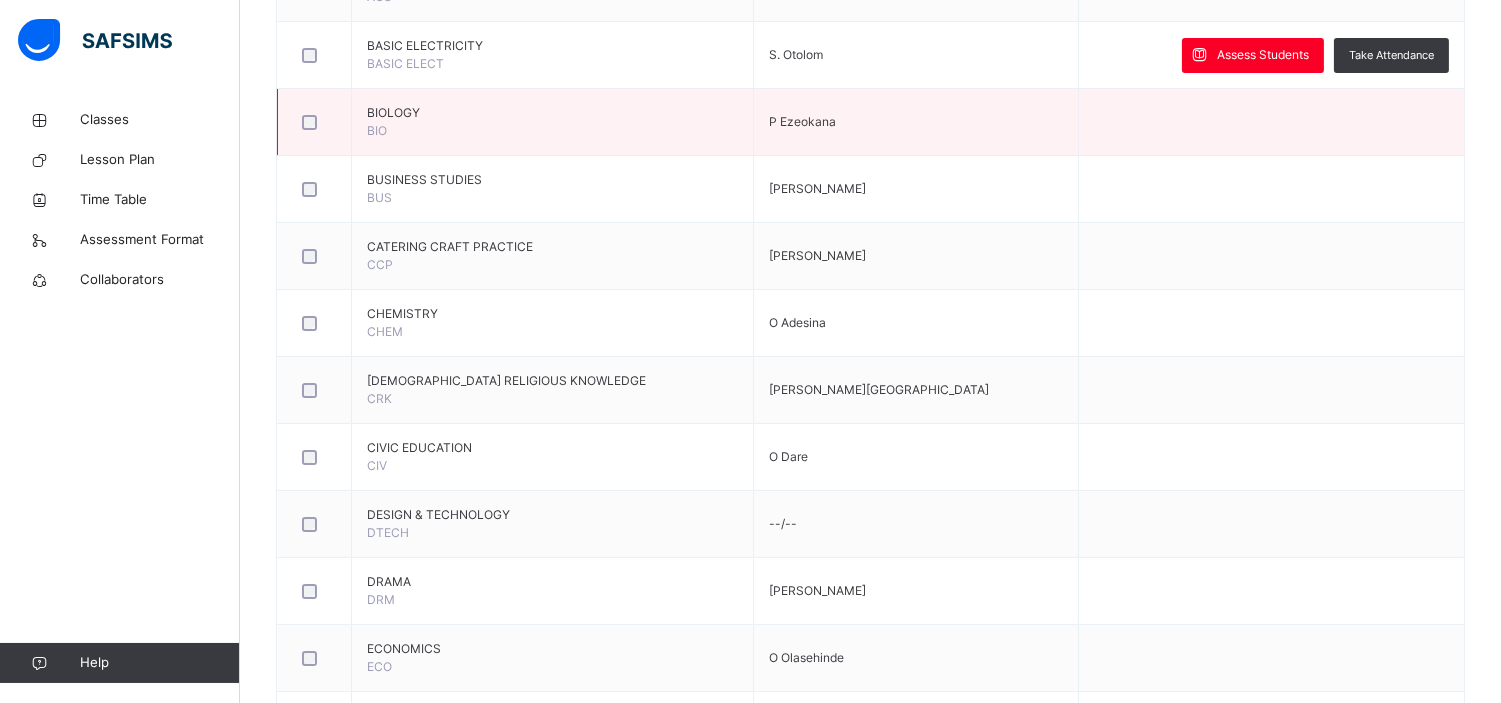 scroll, scrollTop: 693, scrollLeft: 0, axis: vertical 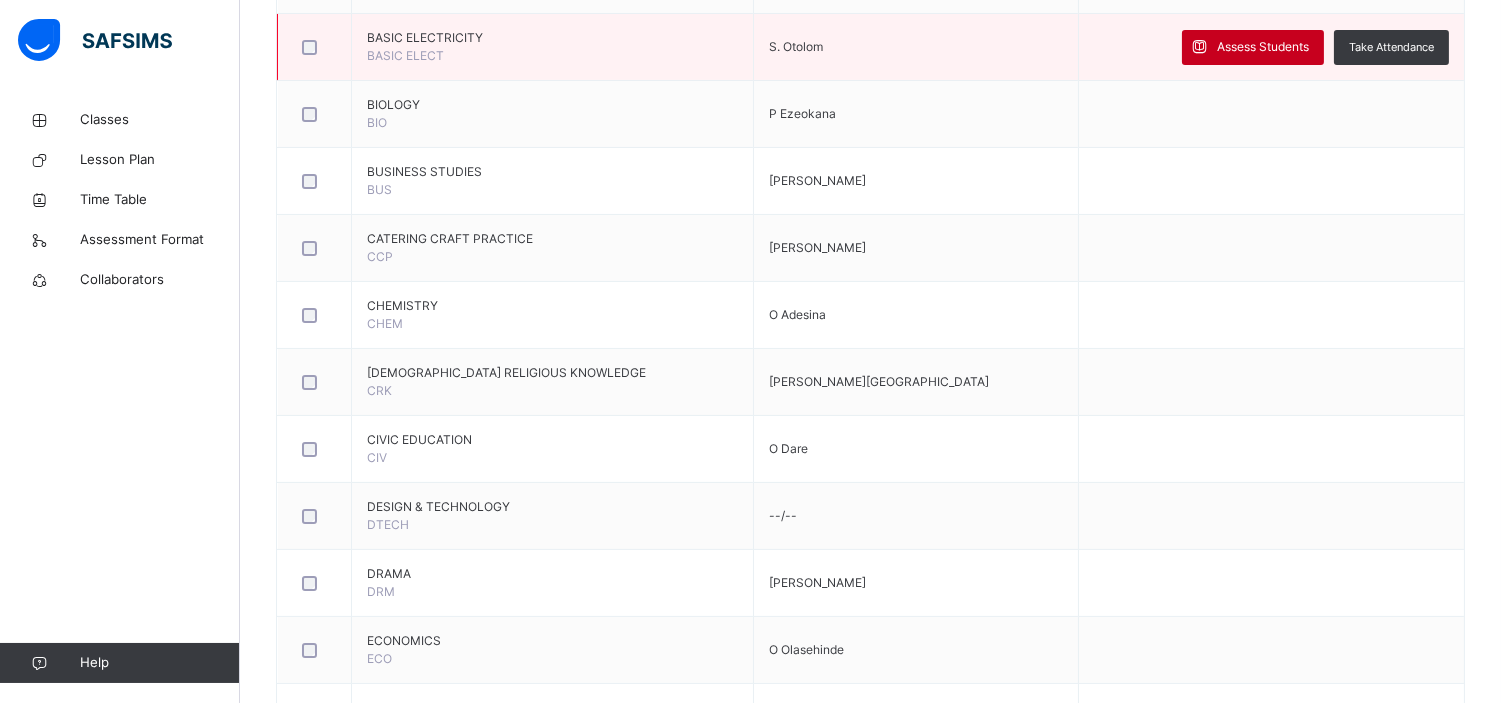 click on "Assess Students" at bounding box center (1263, 47) 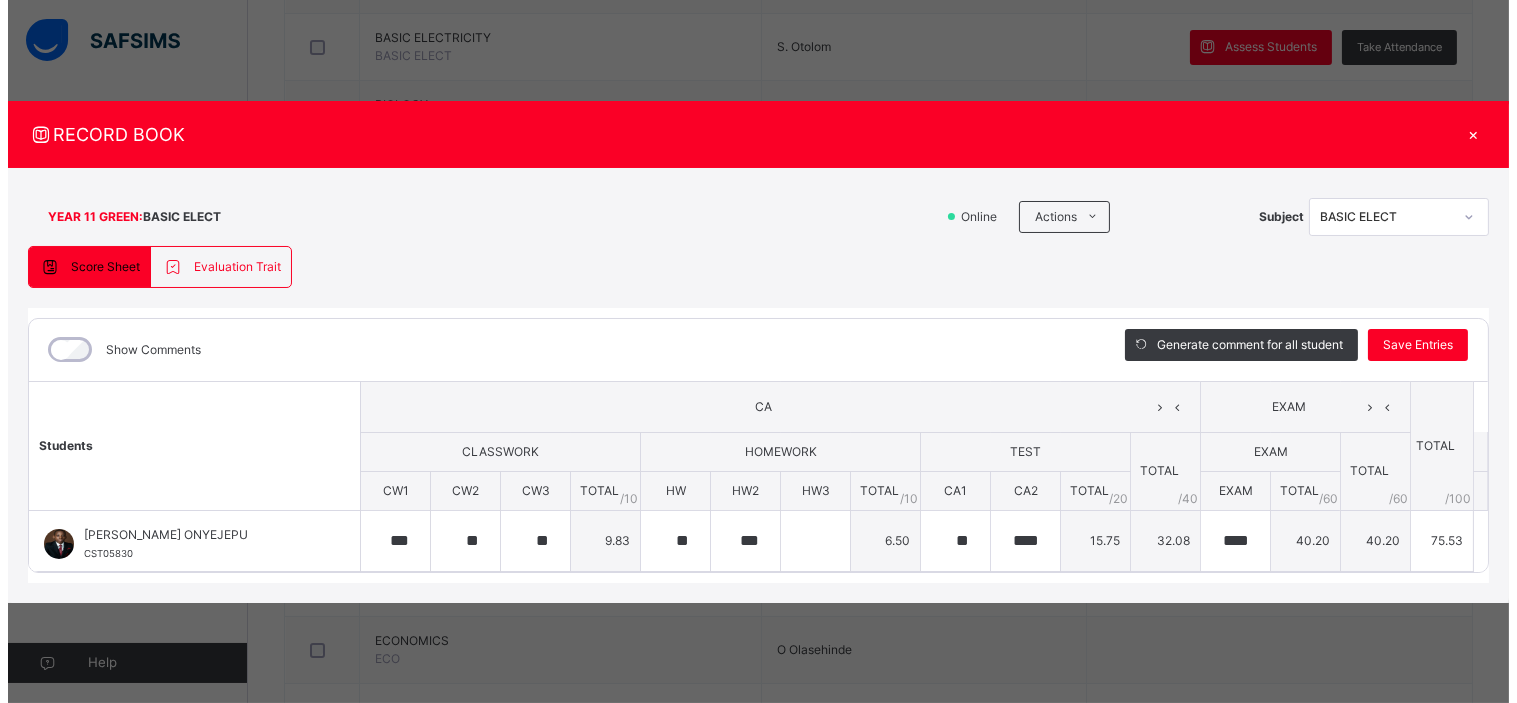 scroll, scrollTop: 0, scrollLeft: 0, axis: both 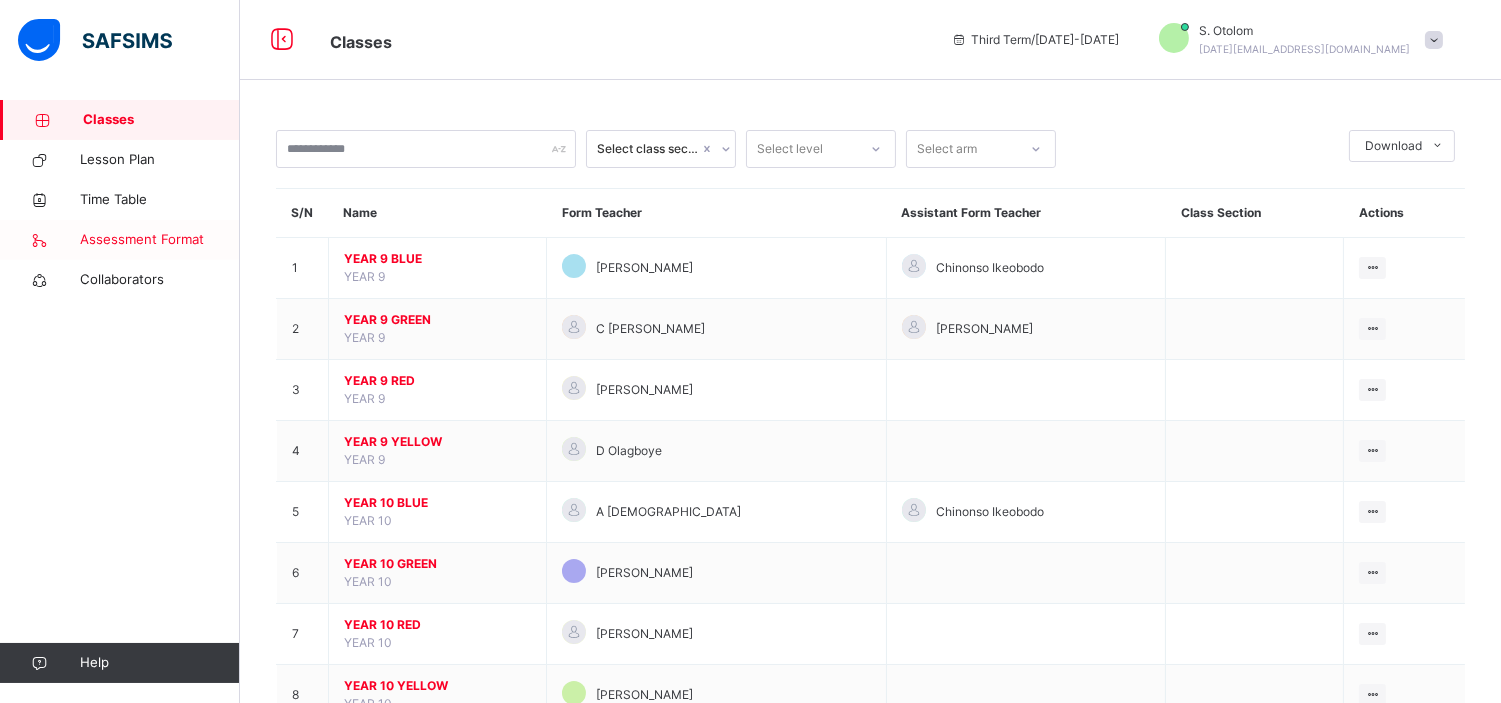 click on "Assessment Format" at bounding box center (160, 240) 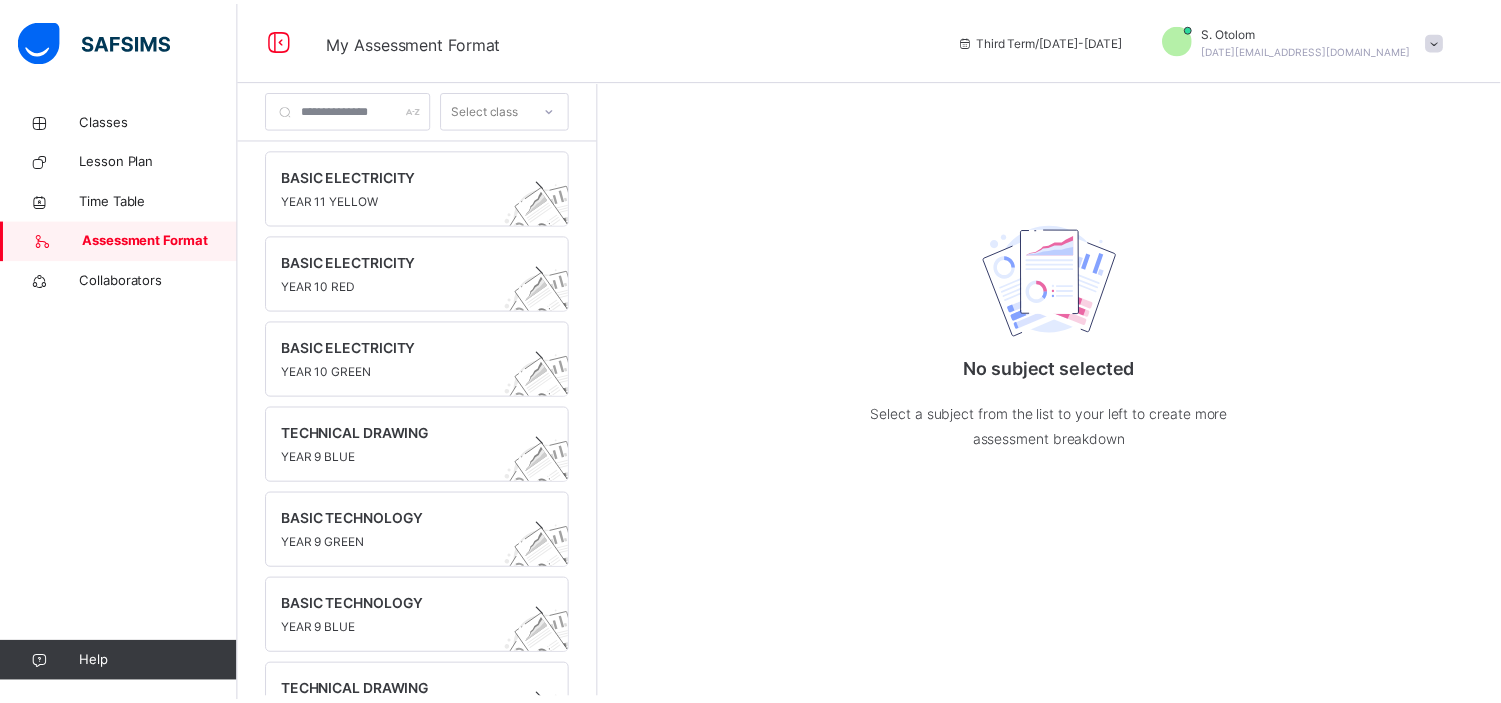 scroll, scrollTop: 666, scrollLeft: 0, axis: vertical 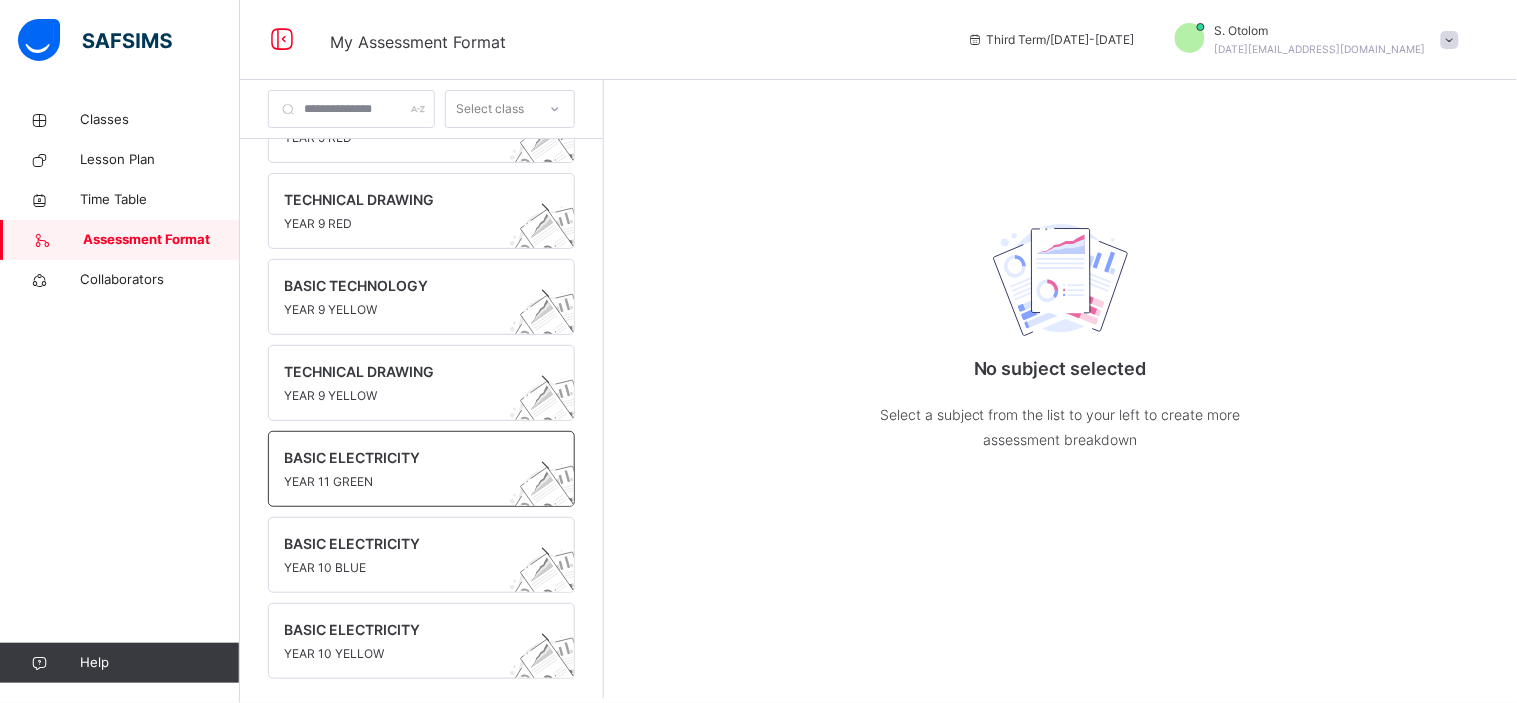 click on "BASIC ELECTRICITY" at bounding box center [402, 457] 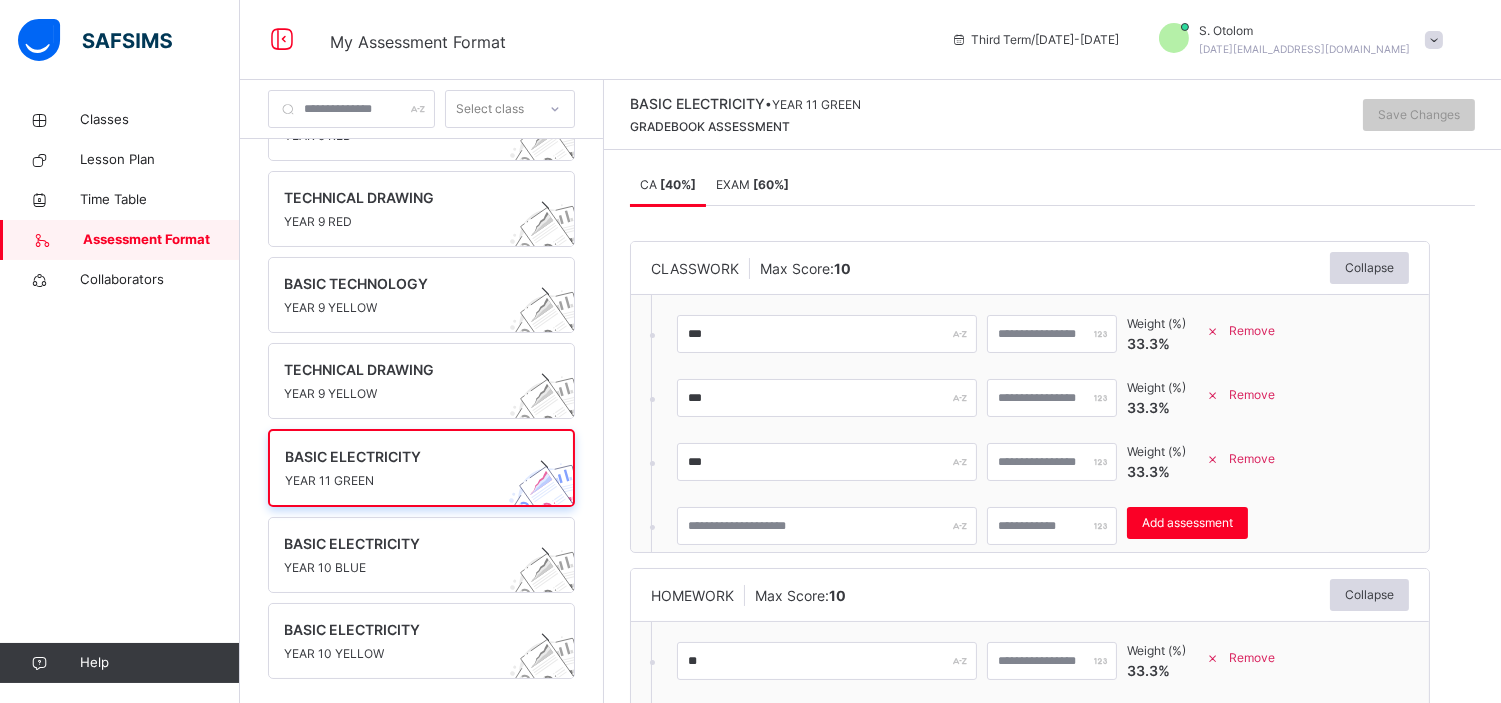 scroll, scrollTop: 483, scrollLeft: 0, axis: vertical 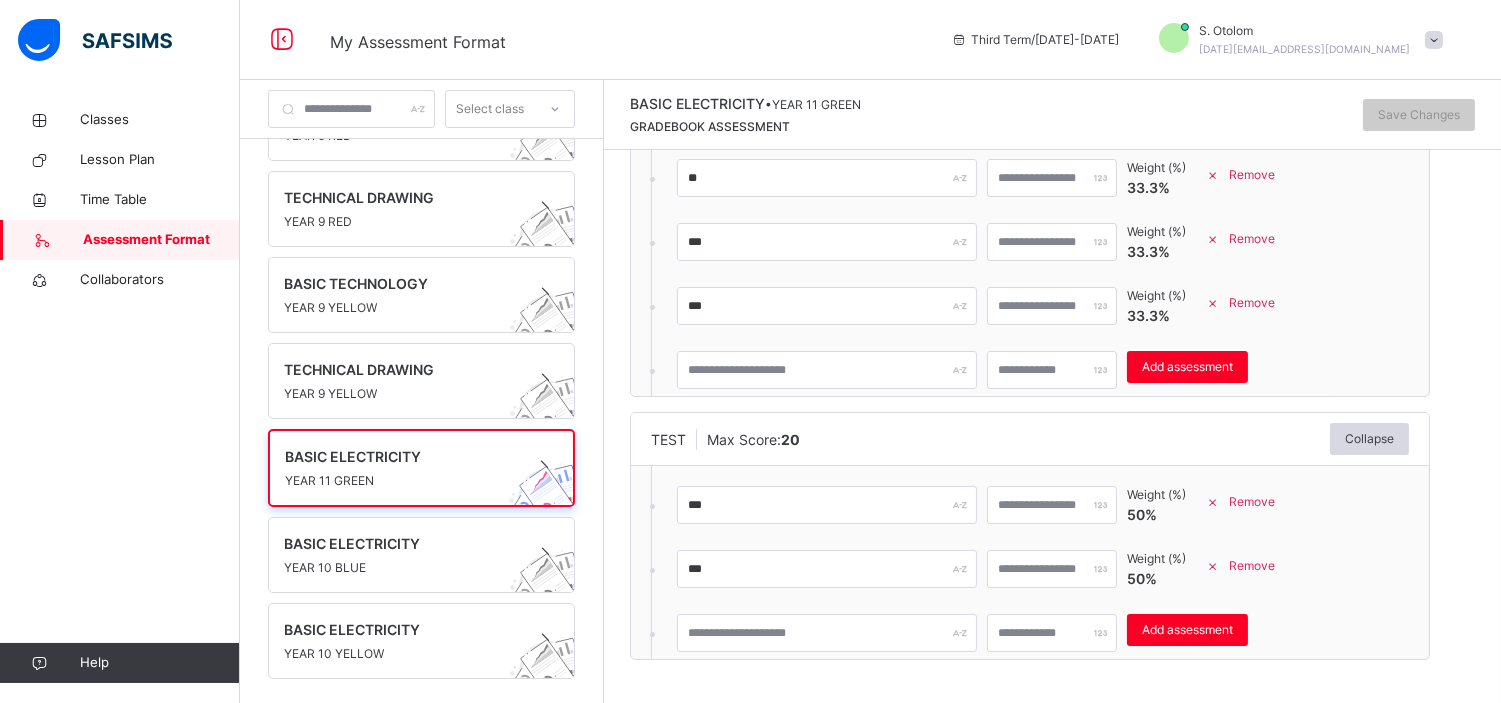 click on "Remove" at bounding box center [1252, 303] 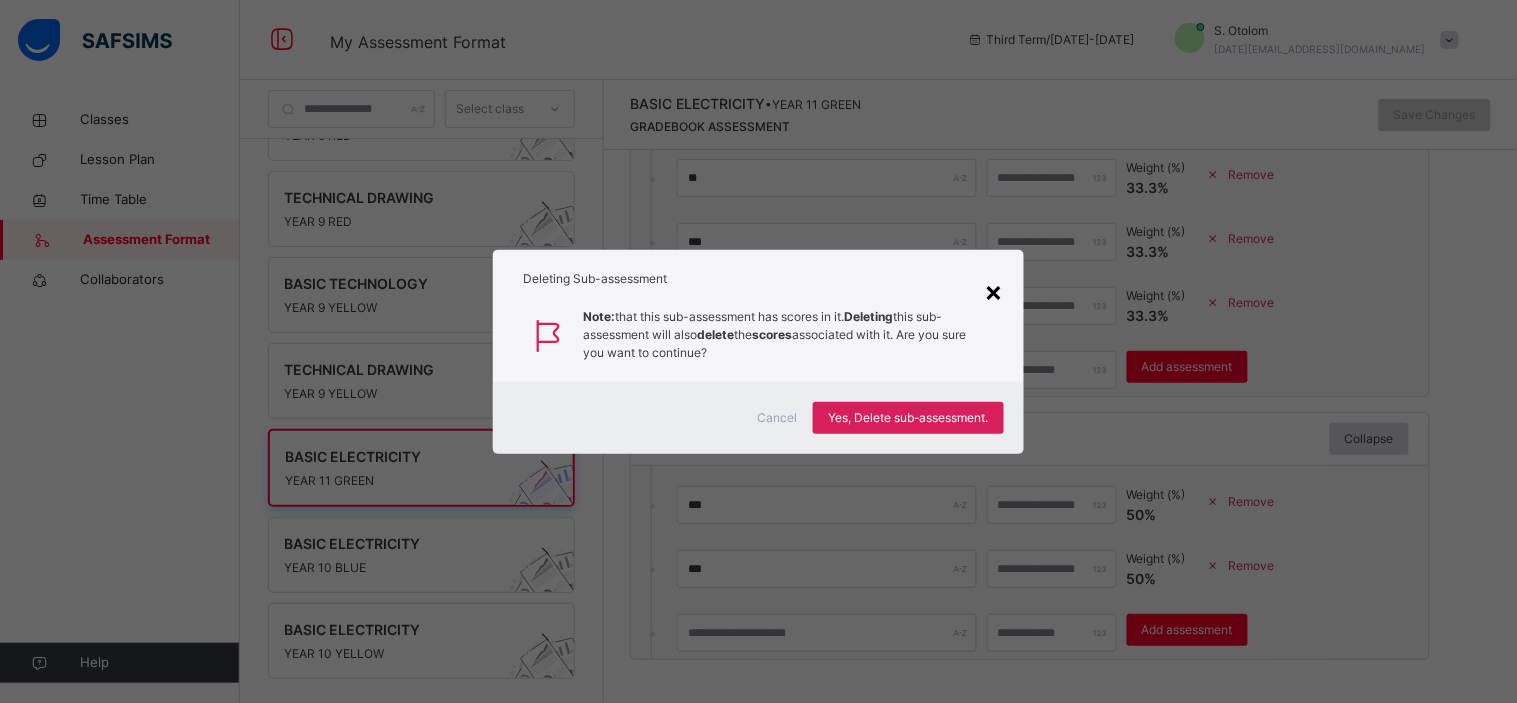 click on "×" at bounding box center [994, 291] 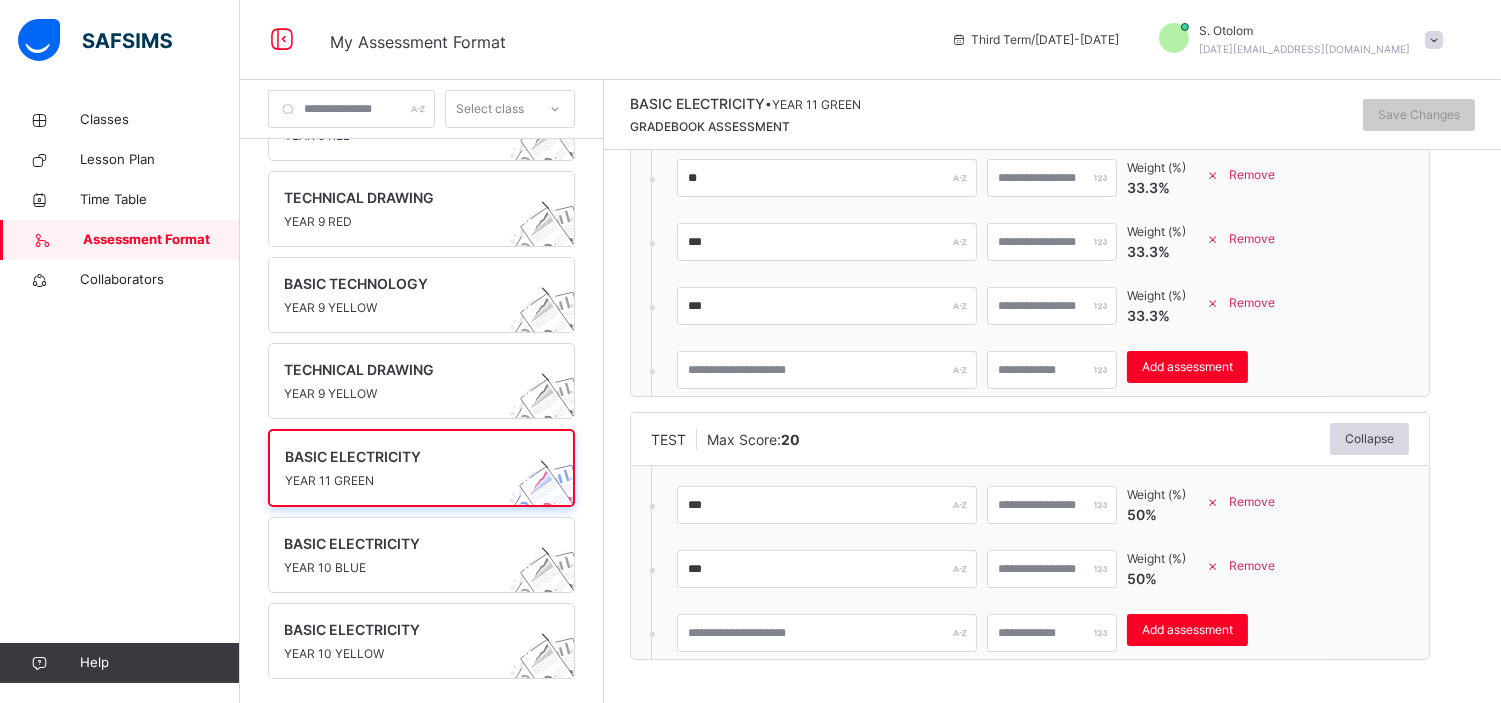 scroll, scrollTop: 6, scrollLeft: 0, axis: vertical 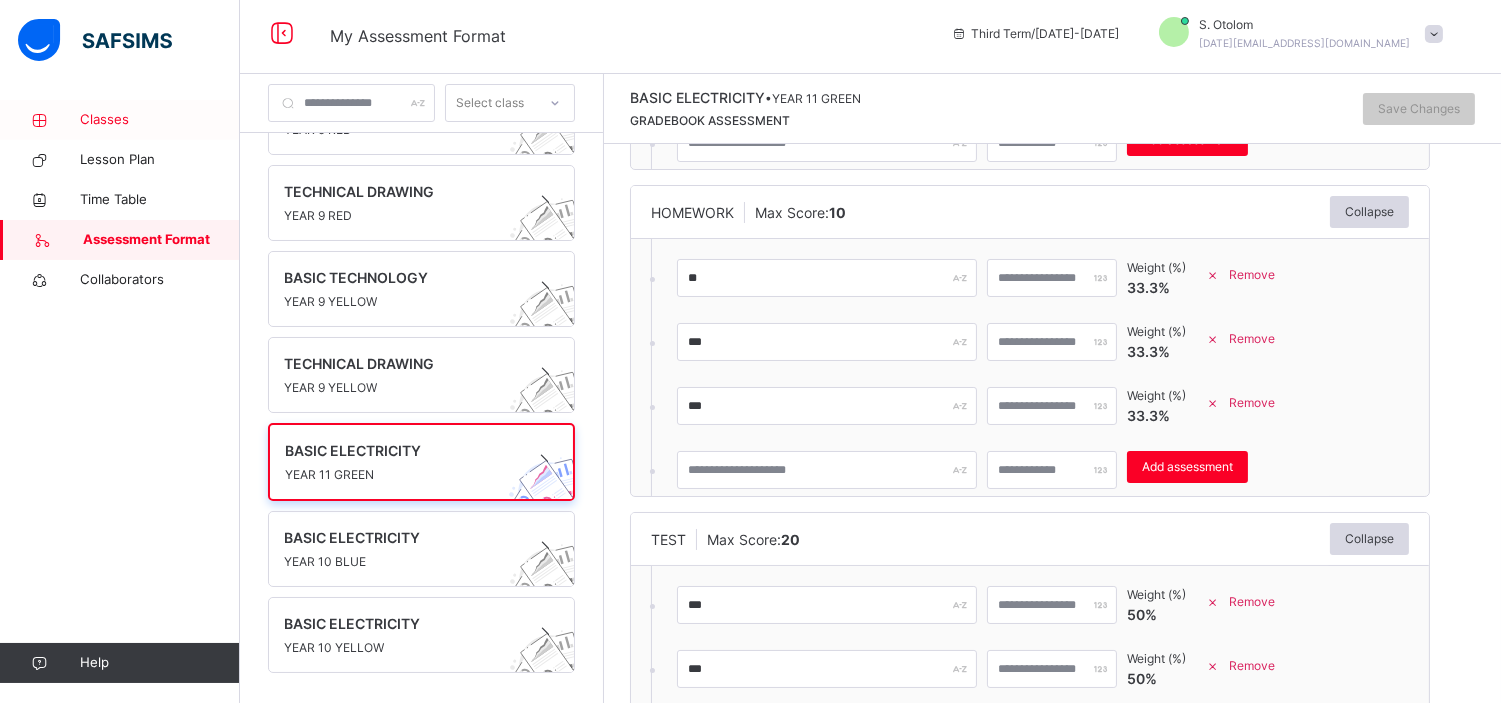 click on "Classes" at bounding box center (120, 120) 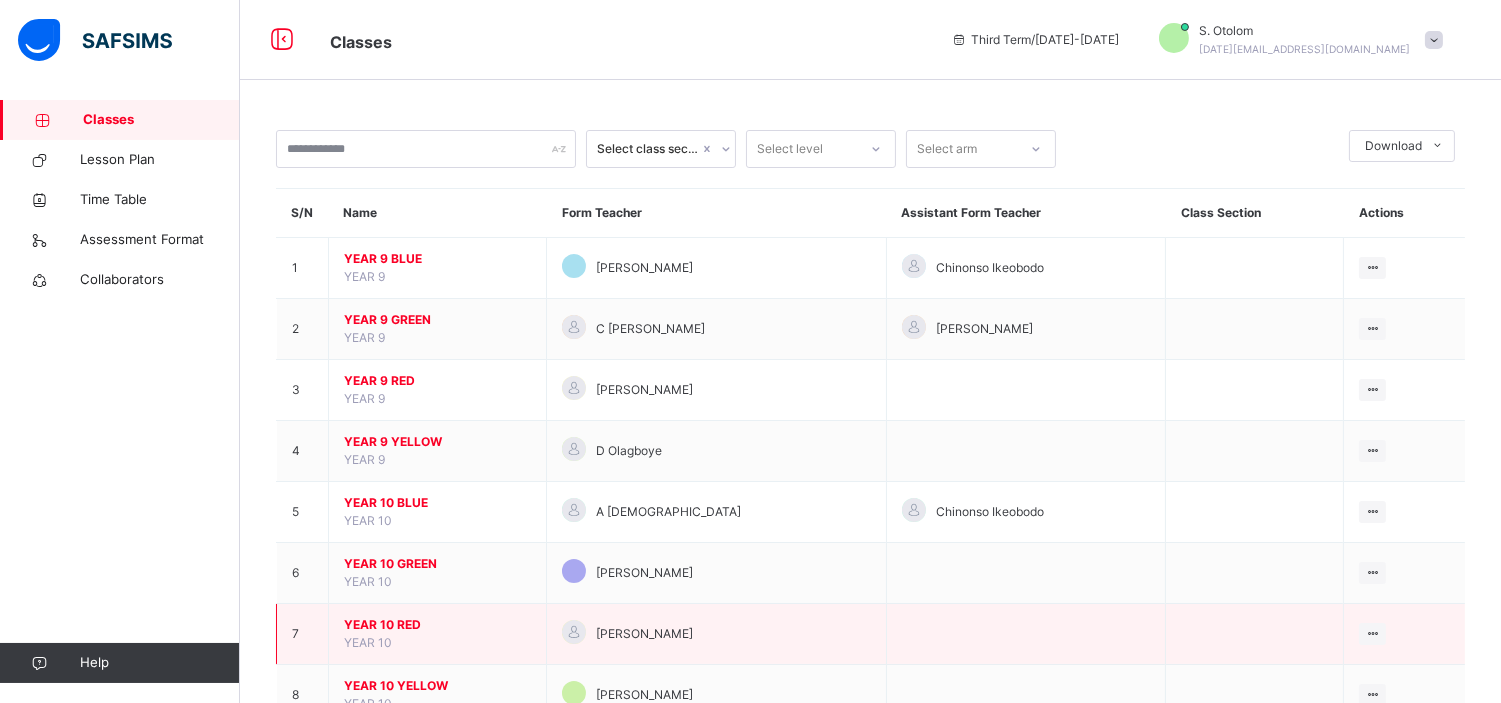 scroll, scrollTop: 195, scrollLeft: 0, axis: vertical 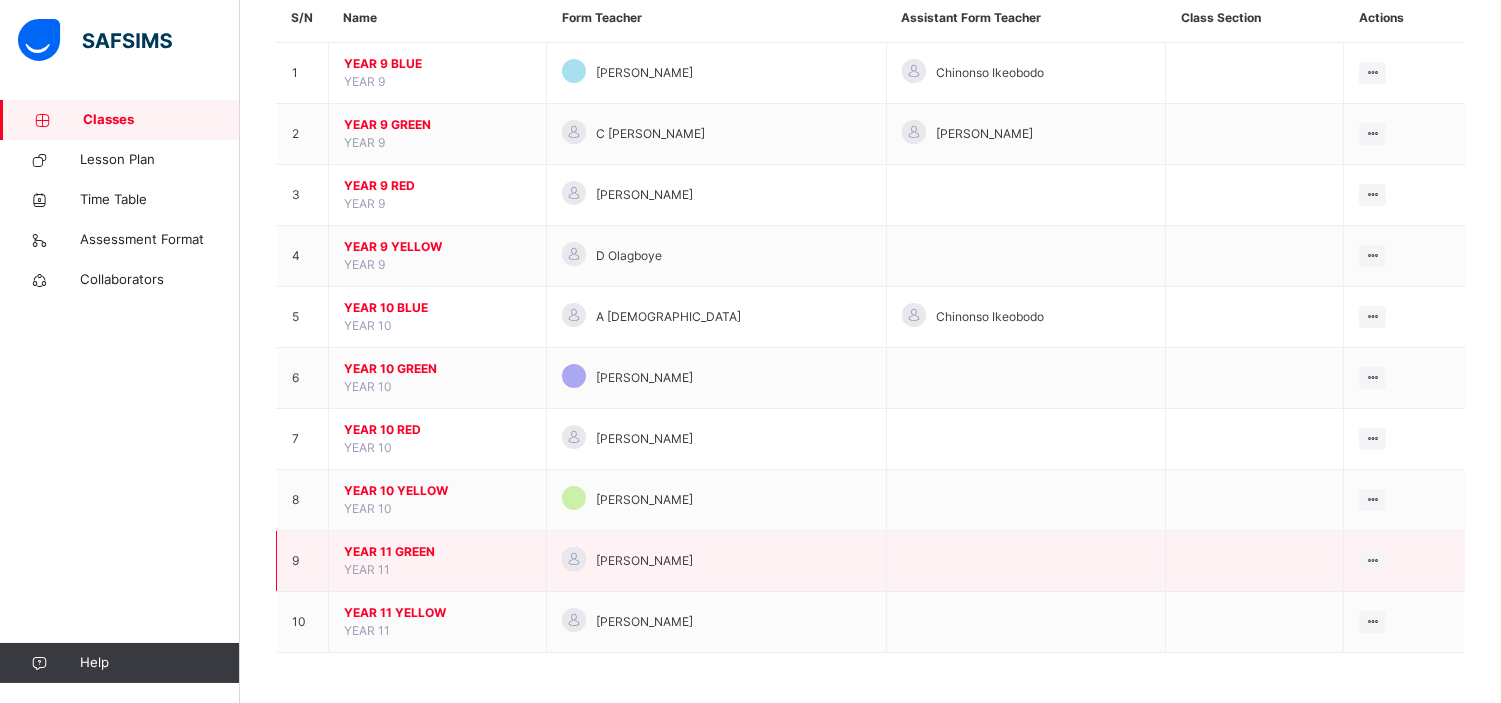 click on "YEAR 11   GREEN" at bounding box center [437, 552] 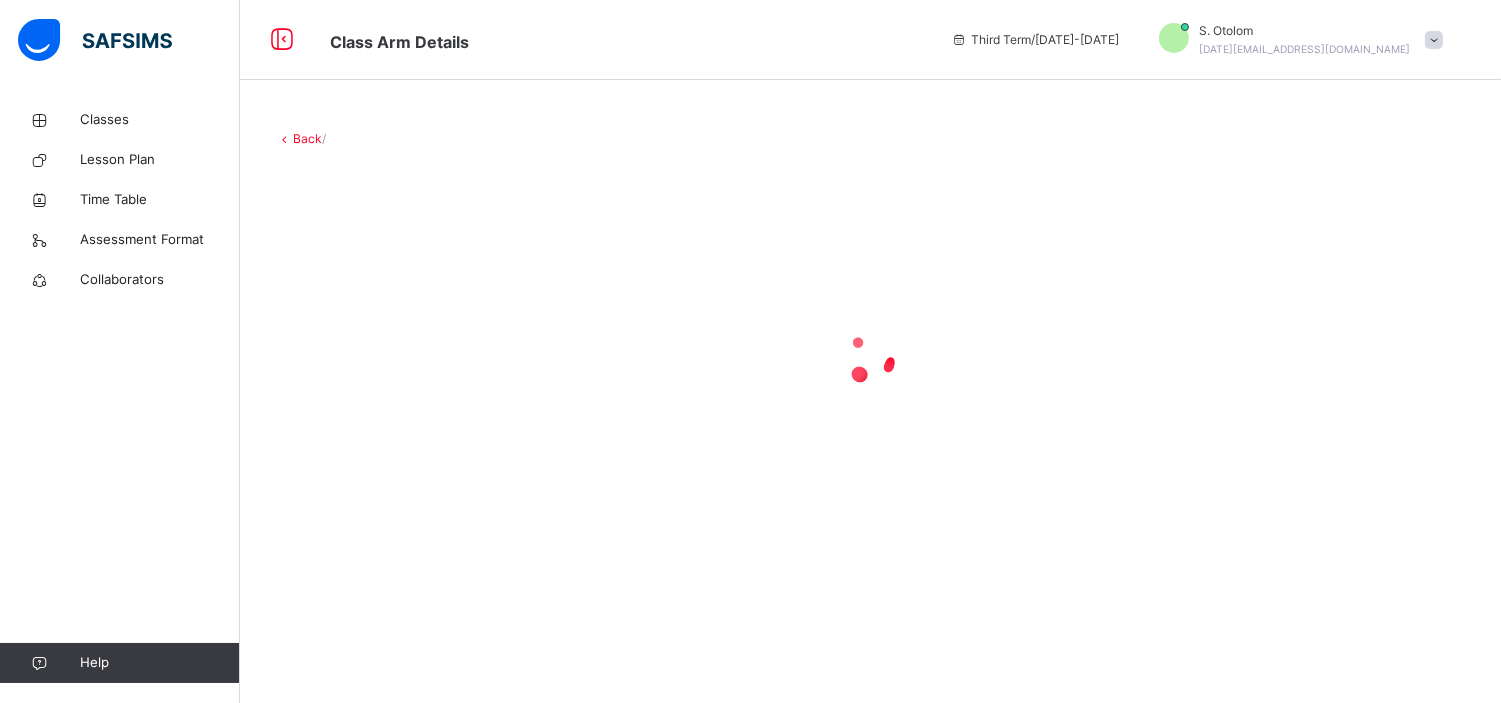 scroll, scrollTop: 0, scrollLeft: 0, axis: both 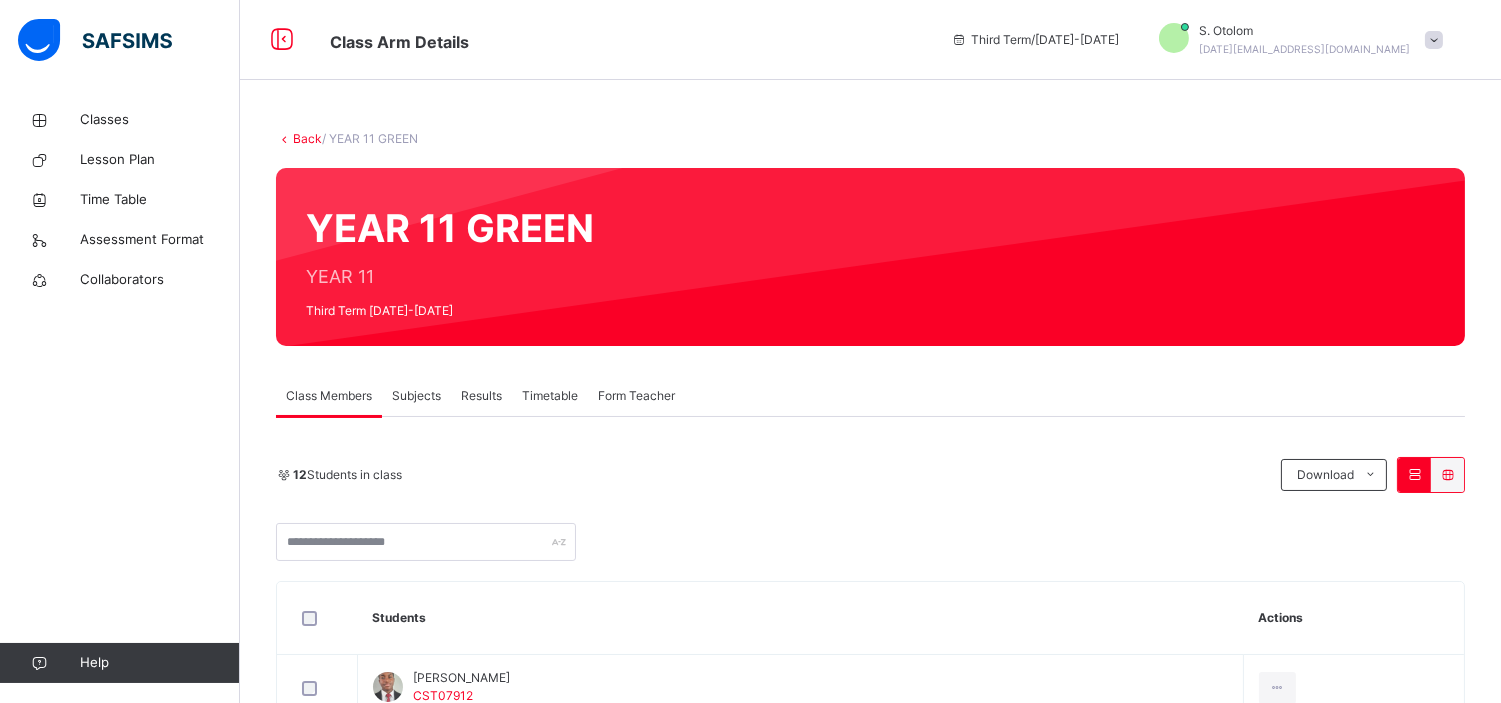 click on "Subjects" at bounding box center [416, 396] 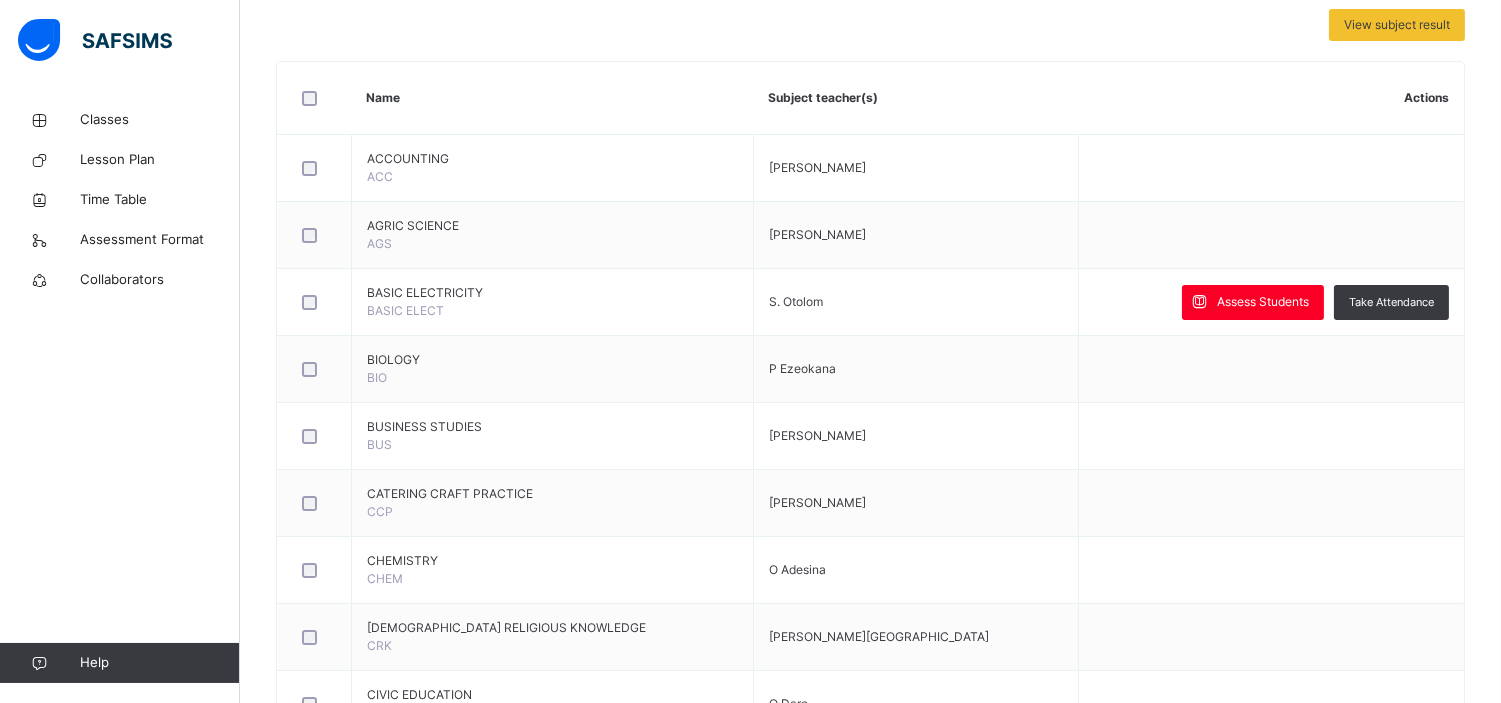 scroll, scrollTop: 453, scrollLeft: 0, axis: vertical 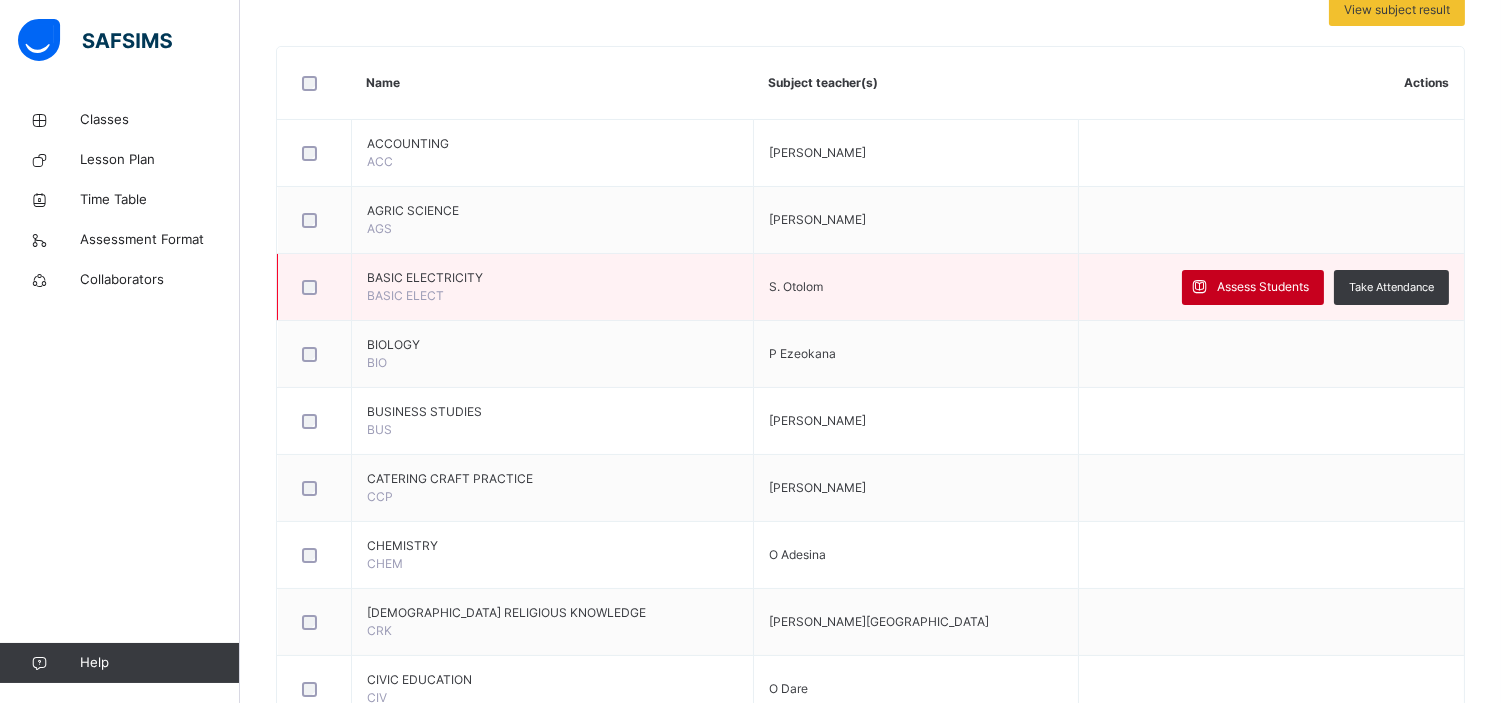 click on "Assess Students" at bounding box center [1263, 287] 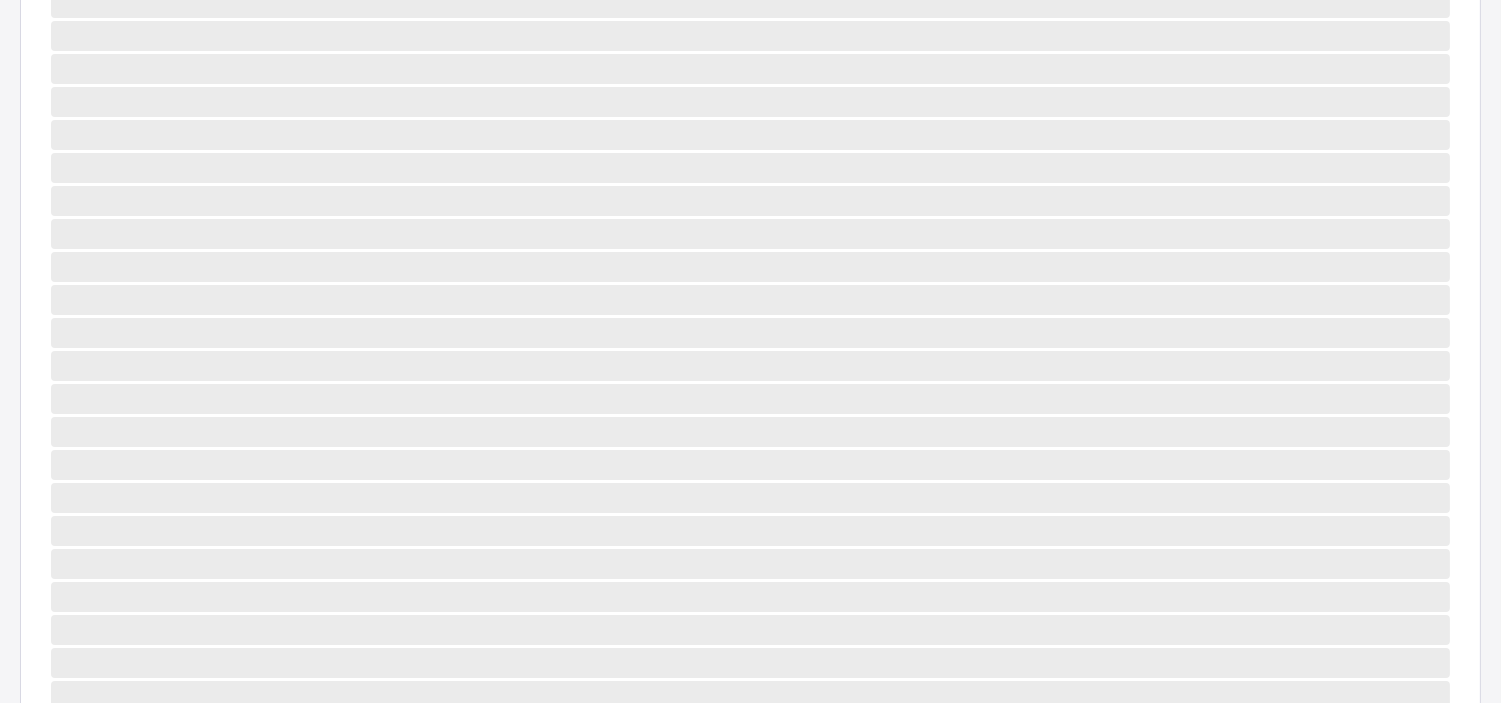 scroll, scrollTop: 543, scrollLeft: 0, axis: vertical 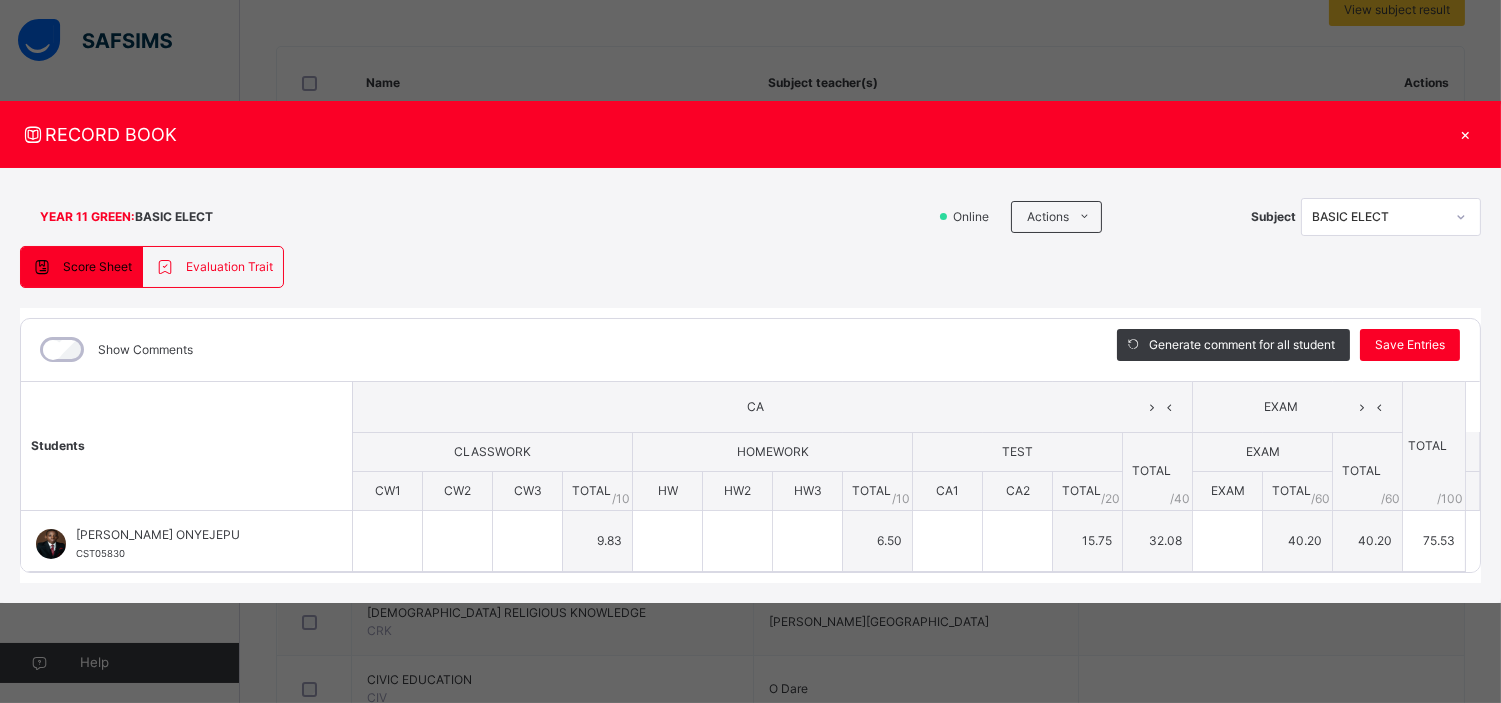 type on "***" 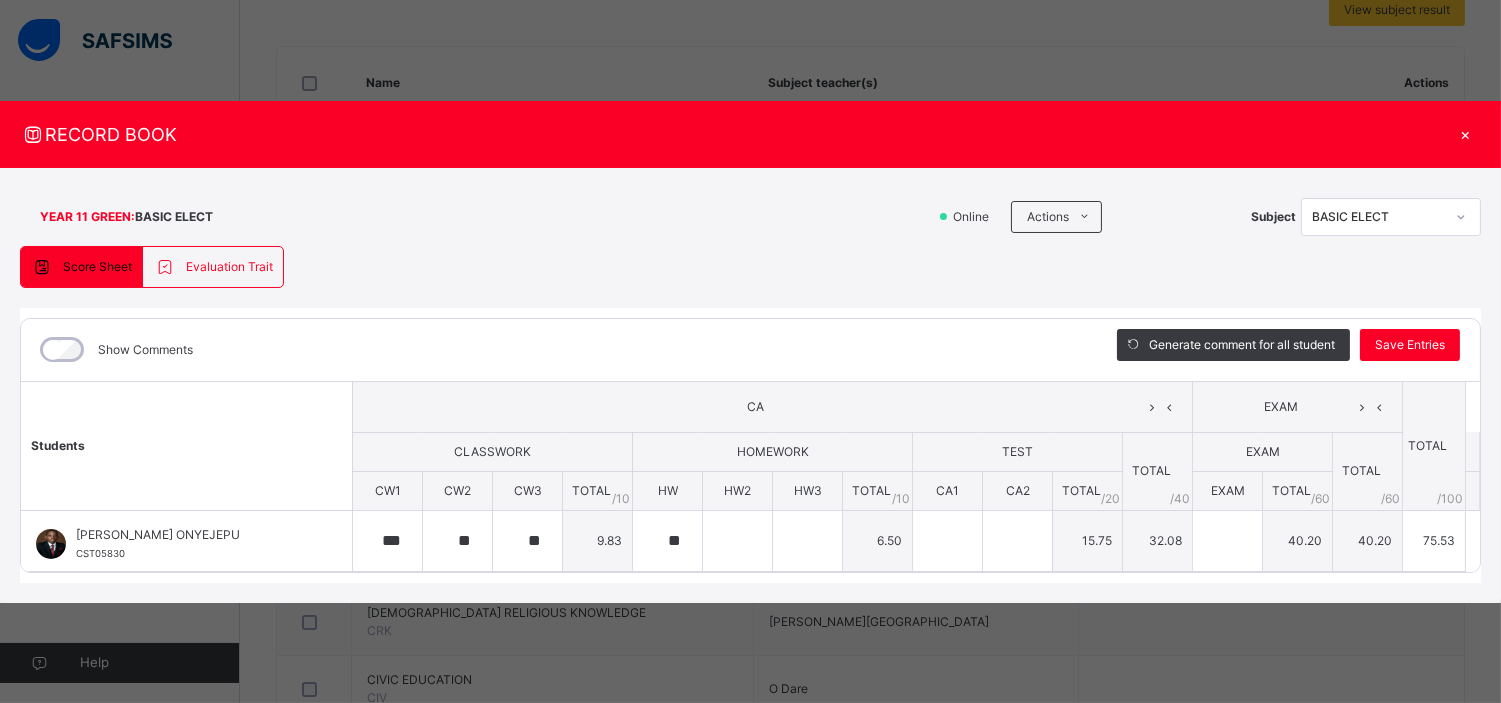 type on "***" 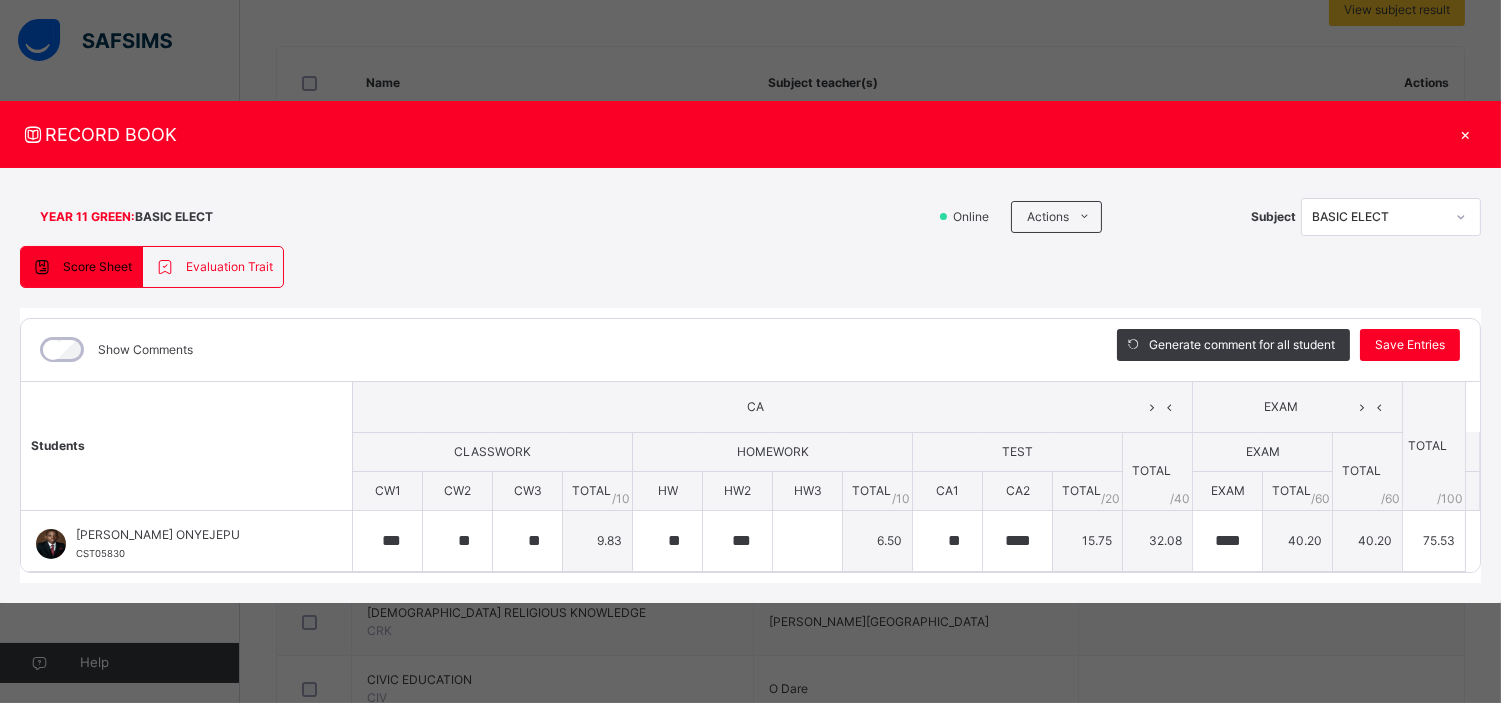 scroll, scrollTop: 0, scrollLeft: 0, axis: both 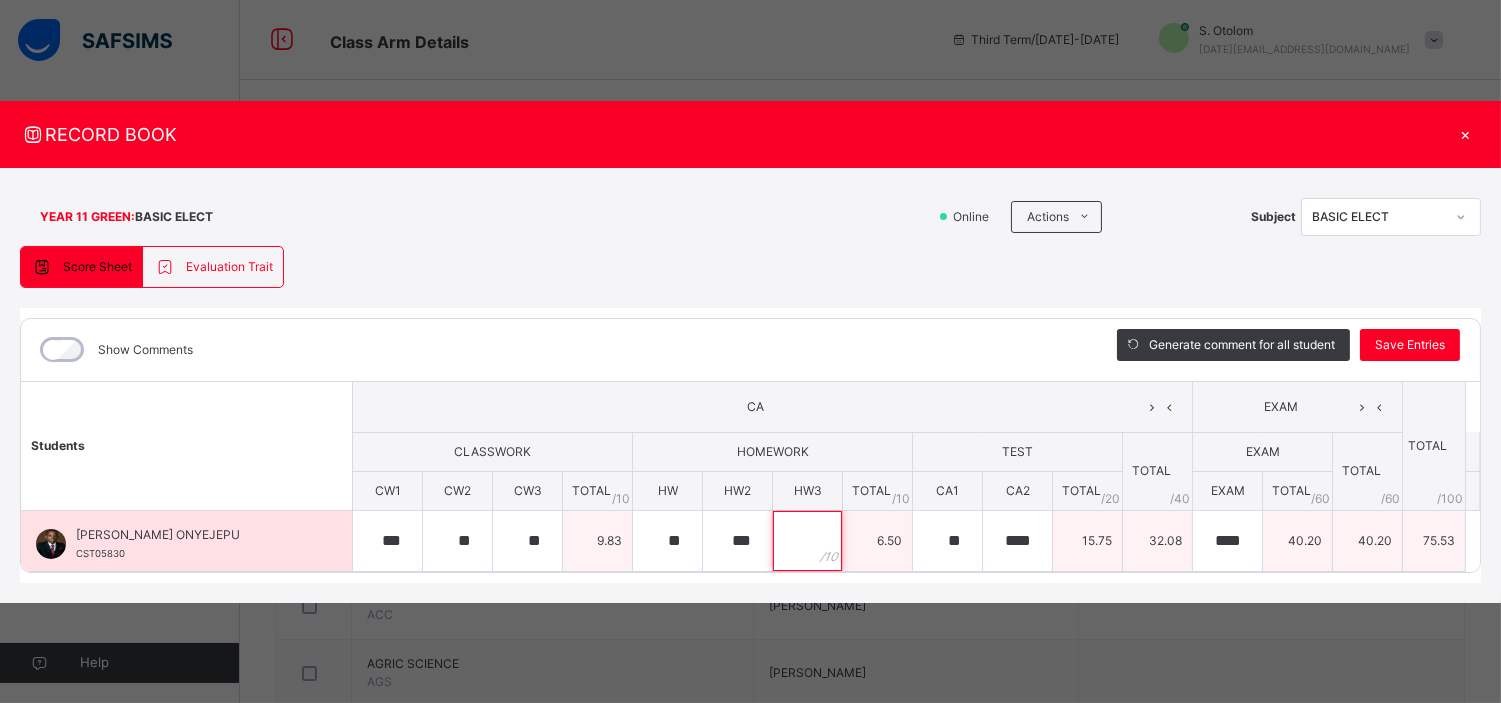 click at bounding box center [807, 541] 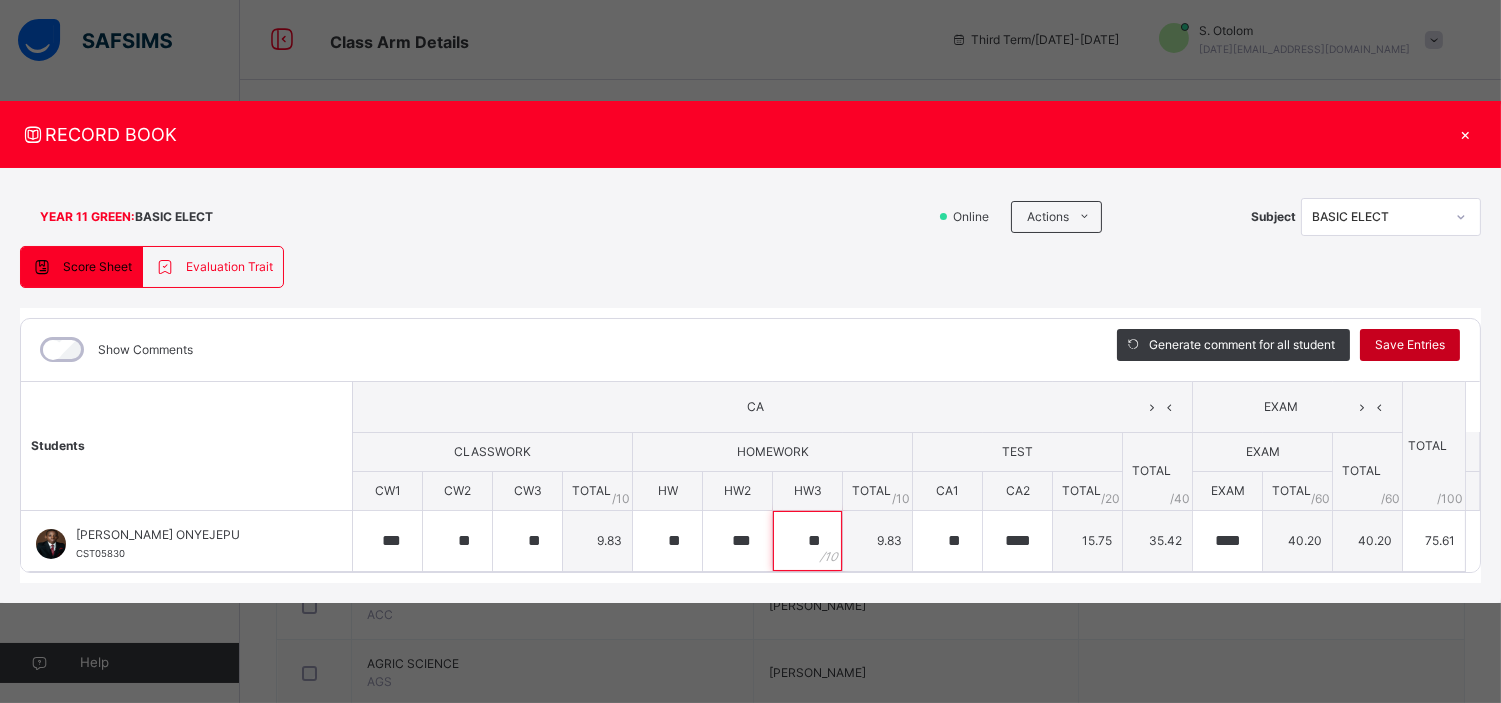 type on "**" 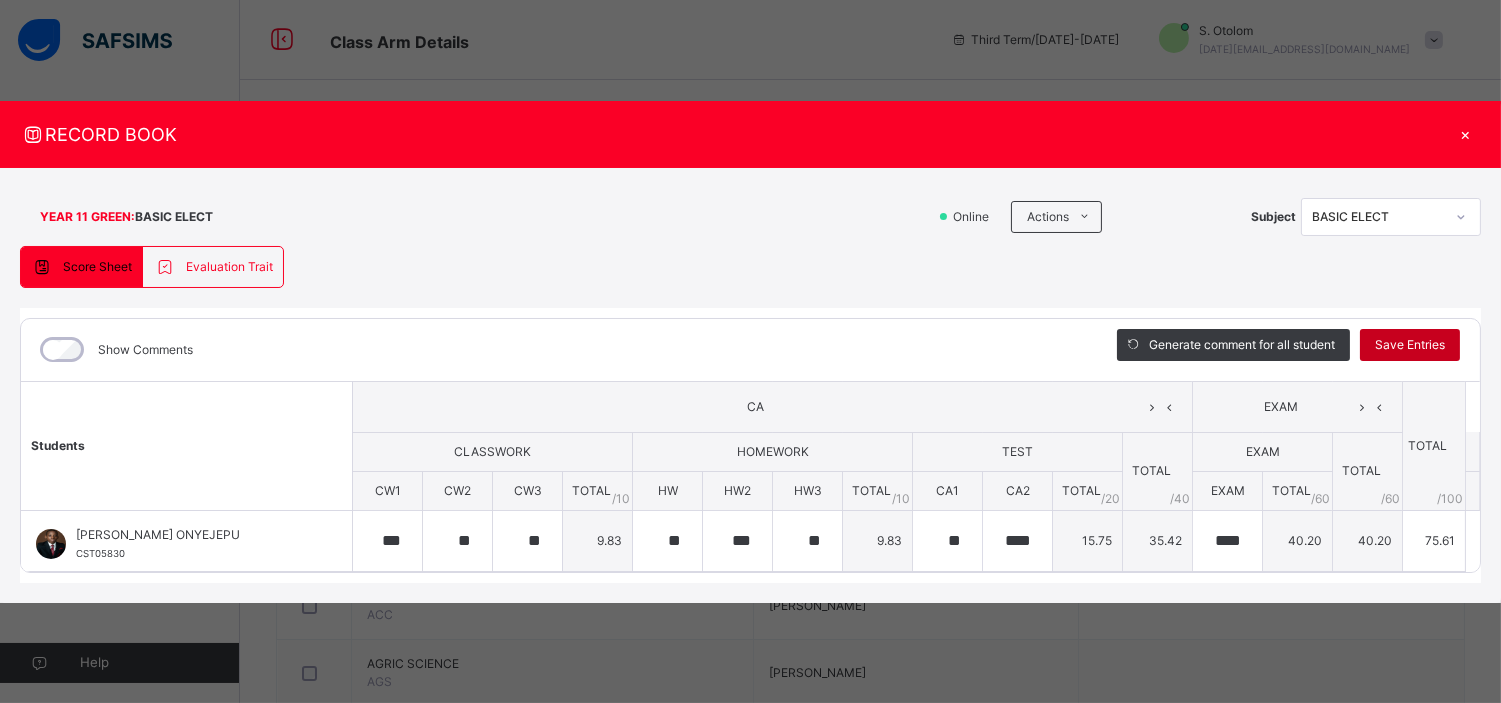 click on "Save Entries" at bounding box center (1410, 345) 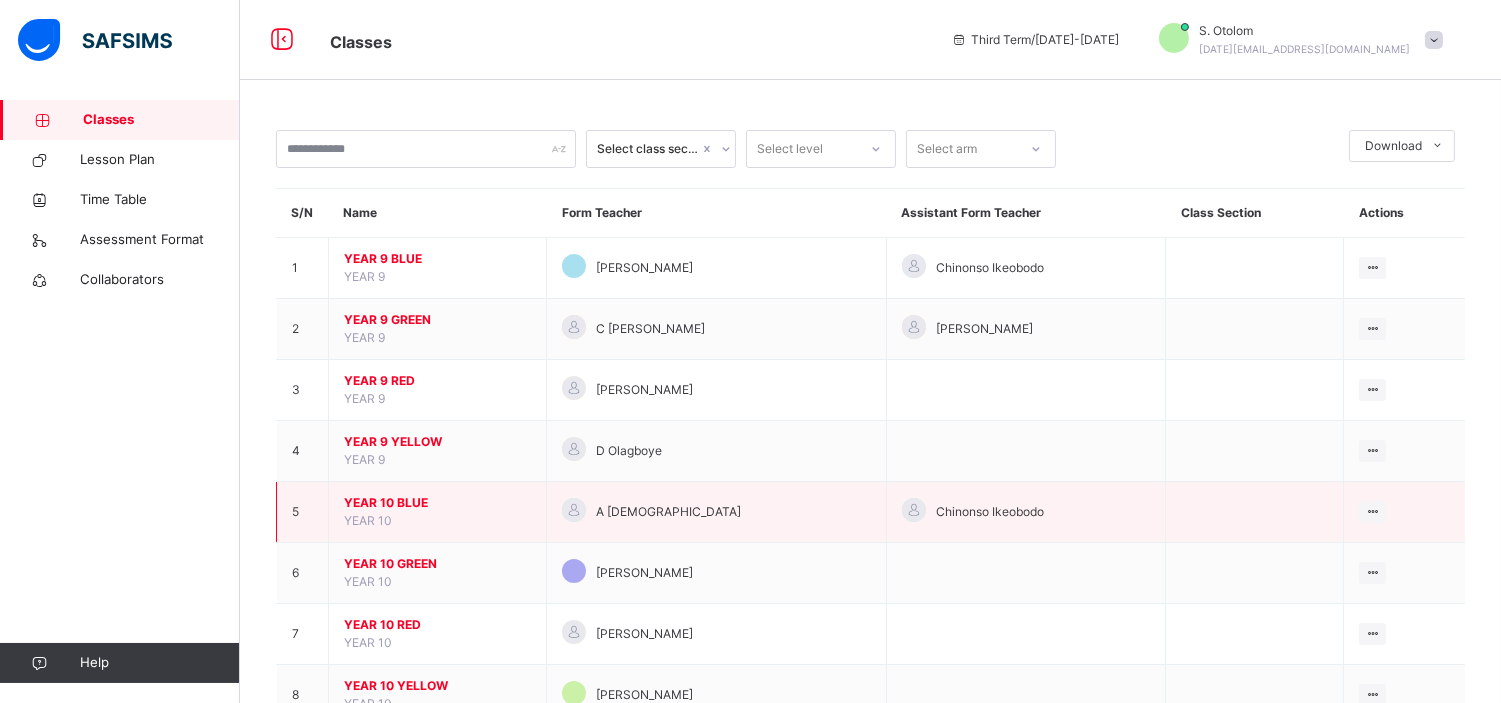 scroll, scrollTop: 195, scrollLeft: 0, axis: vertical 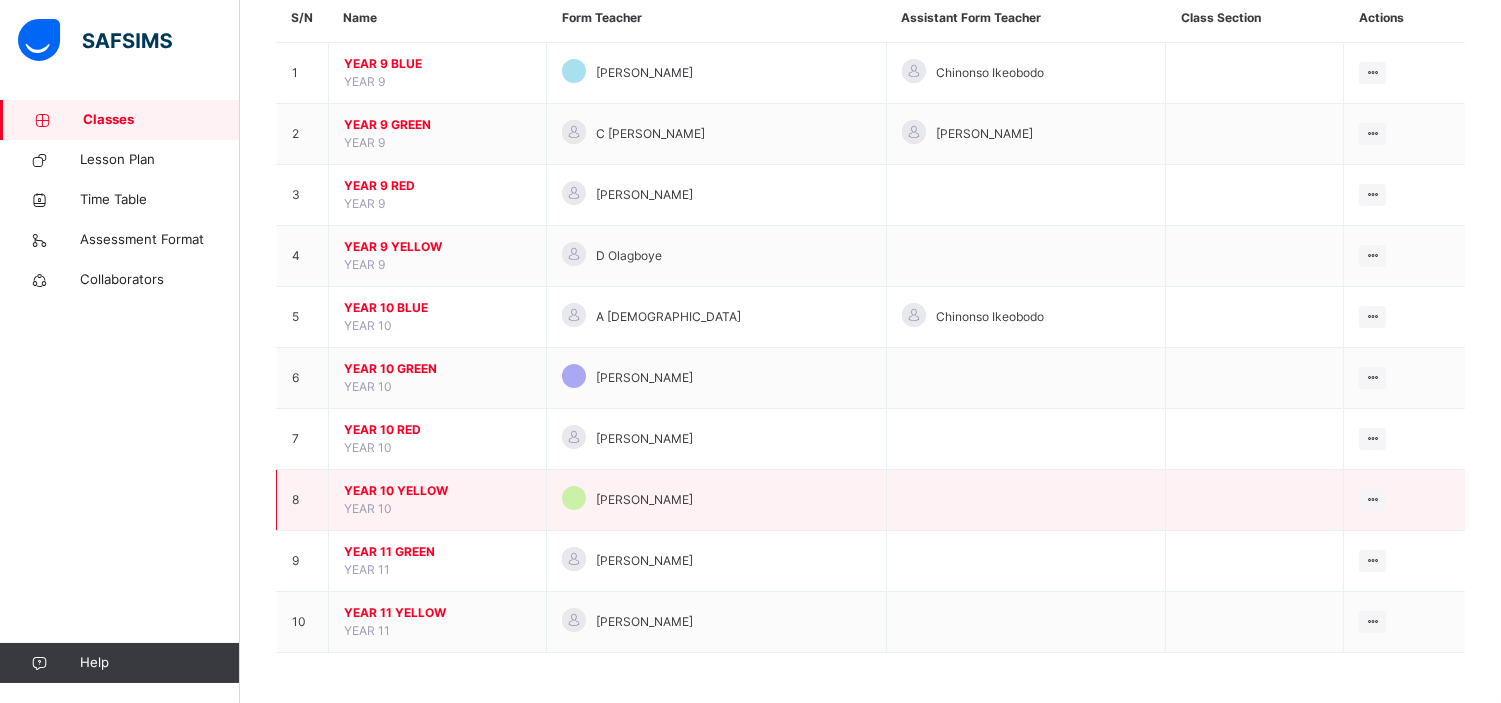 click on "YEAR 10   YELLOW" at bounding box center [437, 491] 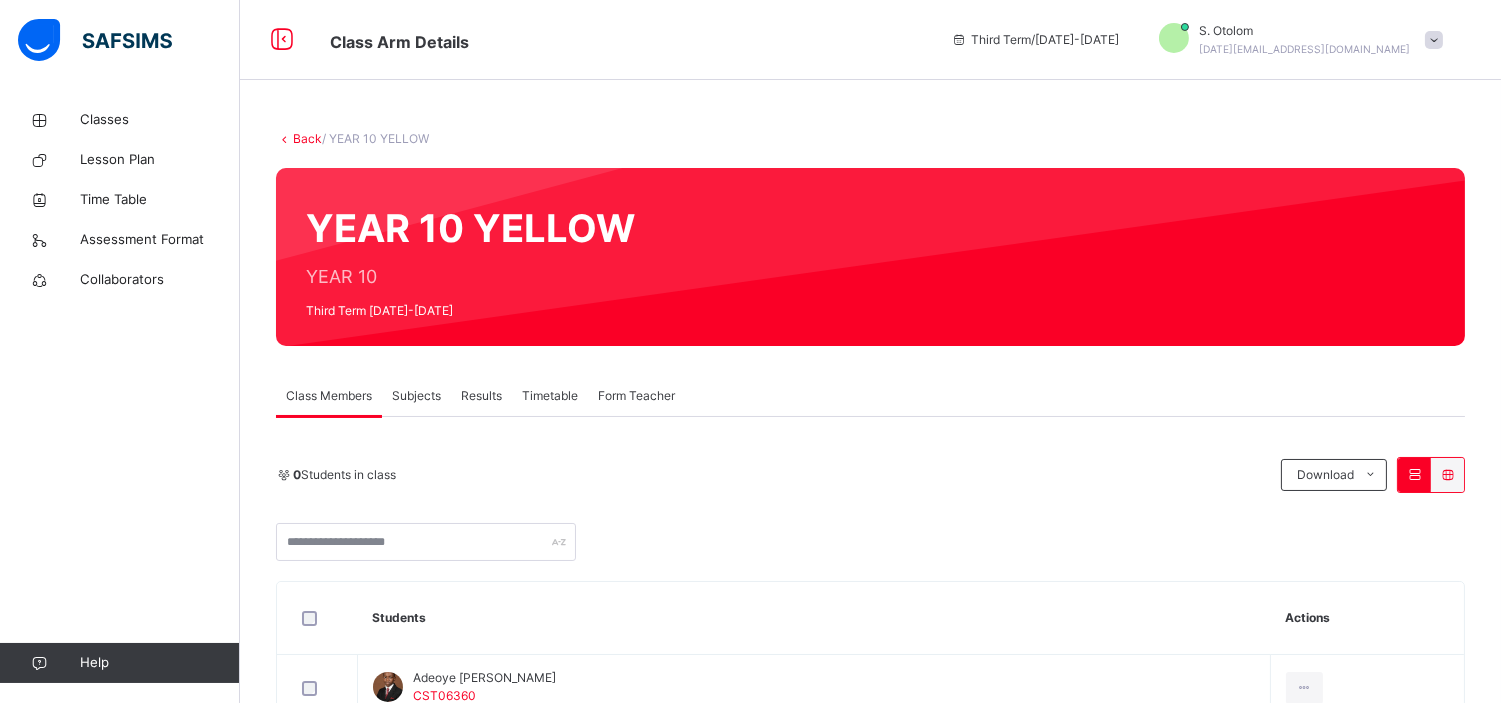 click on "Subjects" at bounding box center (416, 396) 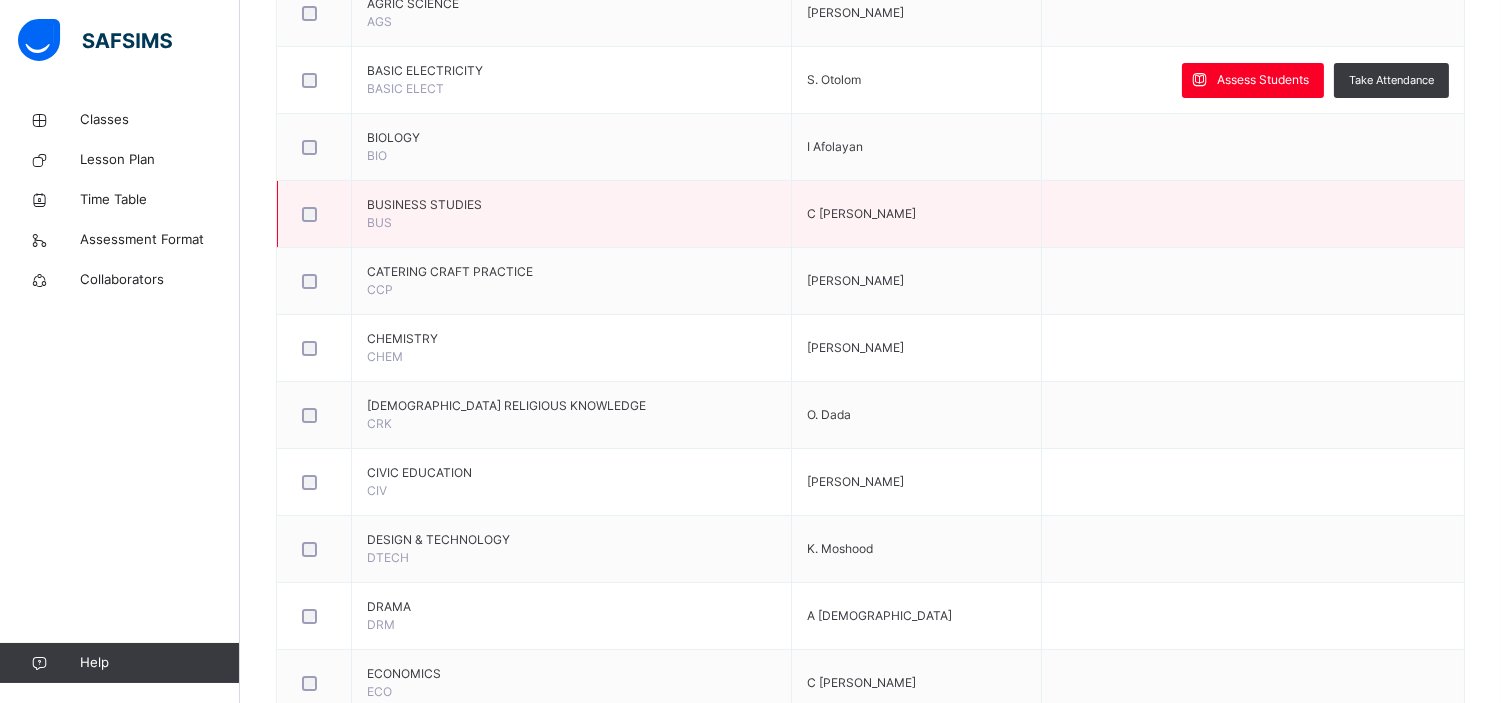 scroll, scrollTop: 662, scrollLeft: 0, axis: vertical 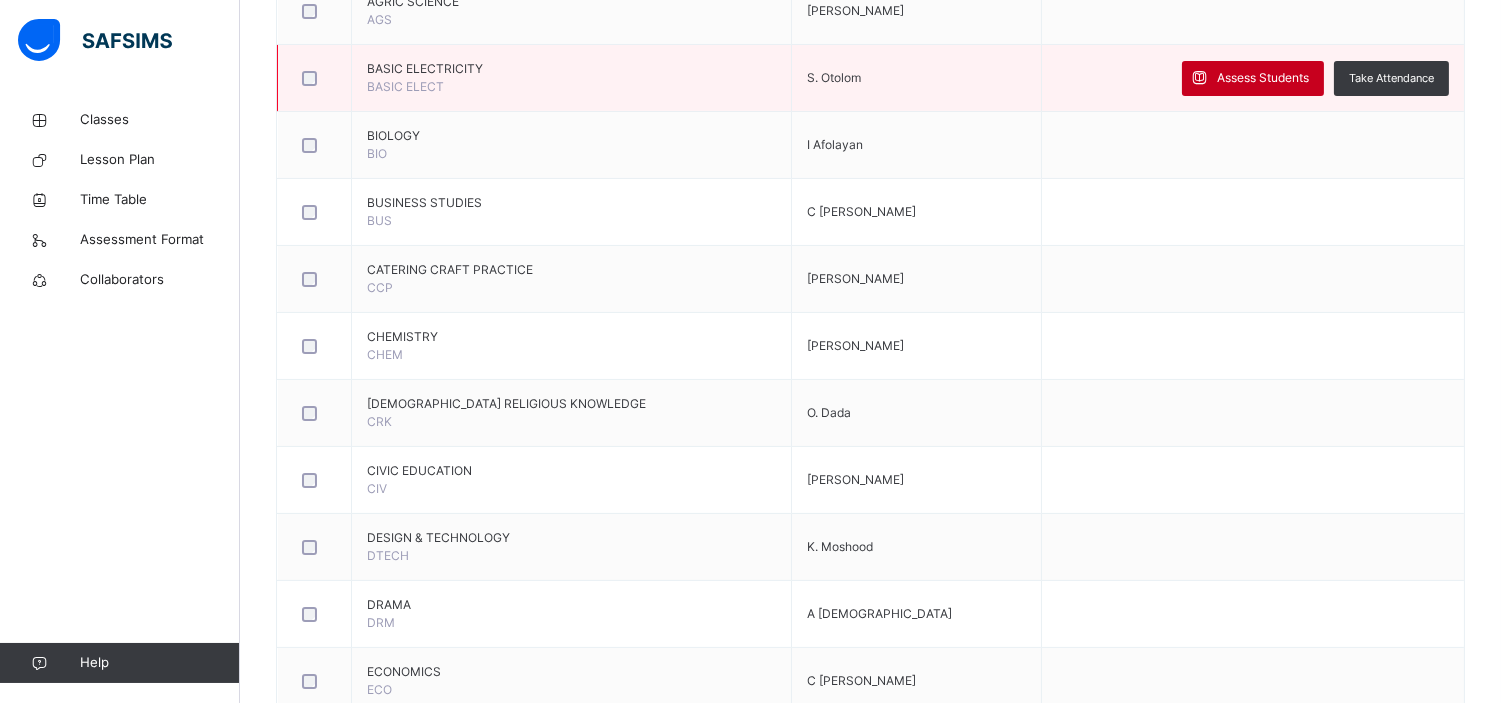 click on "Assess Students" at bounding box center (1263, 78) 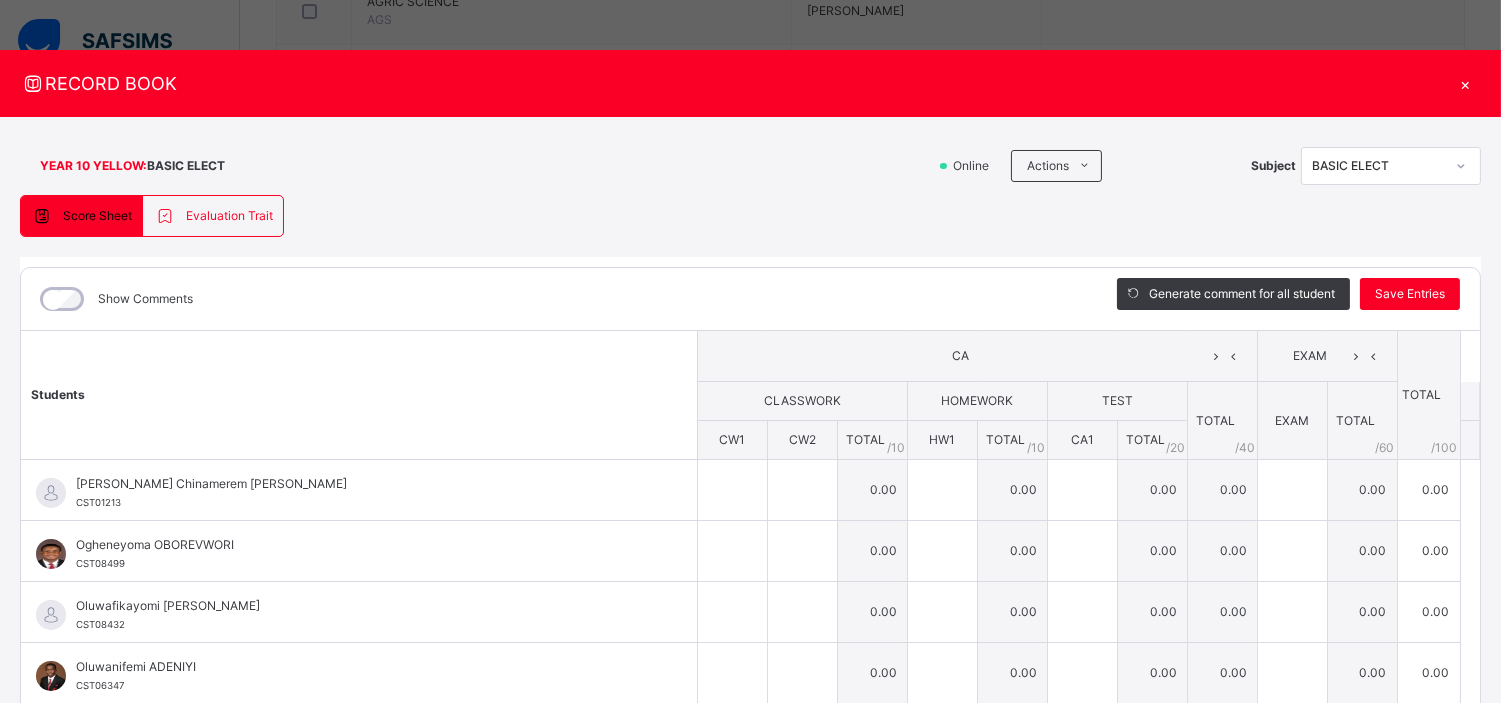 scroll, scrollTop: 144, scrollLeft: 0, axis: vertical 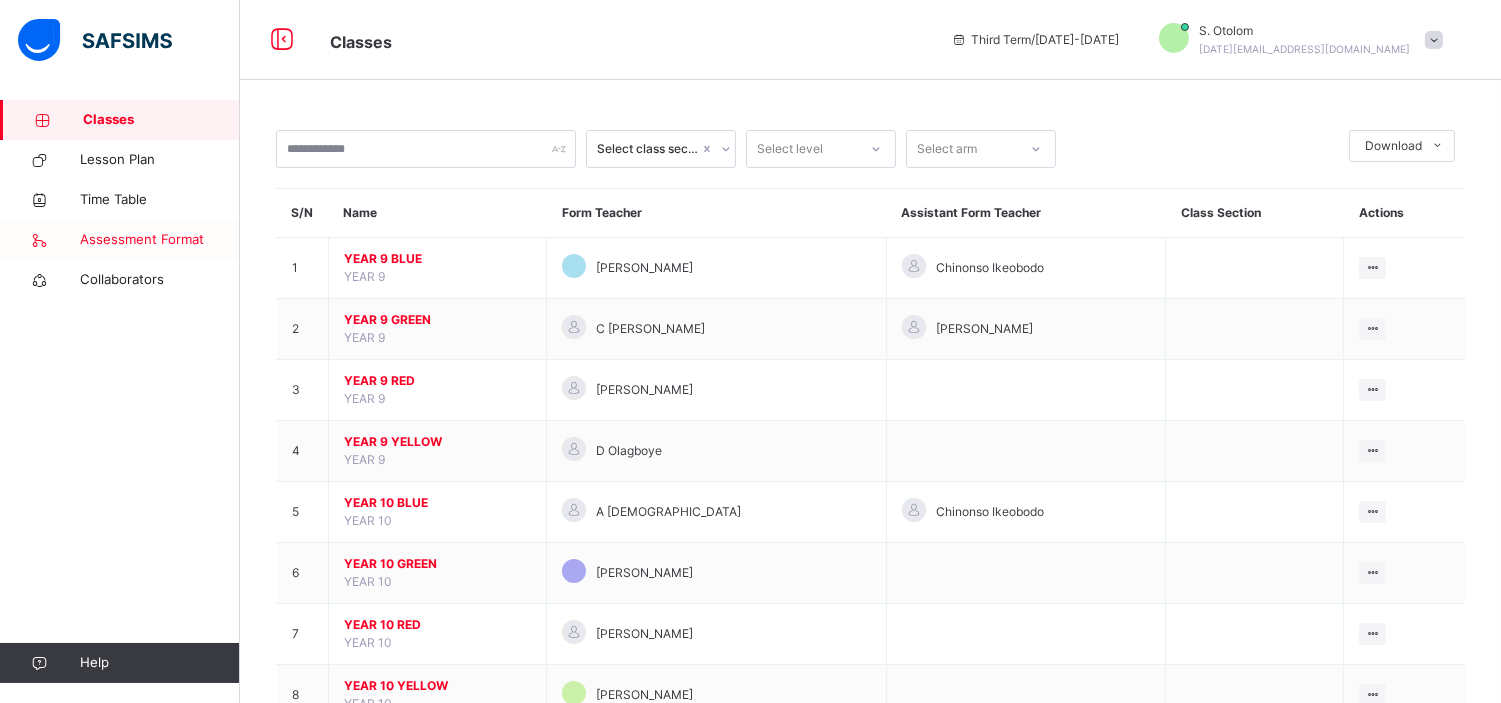 click on "Assessment Format" at bounding box center [160, 240] 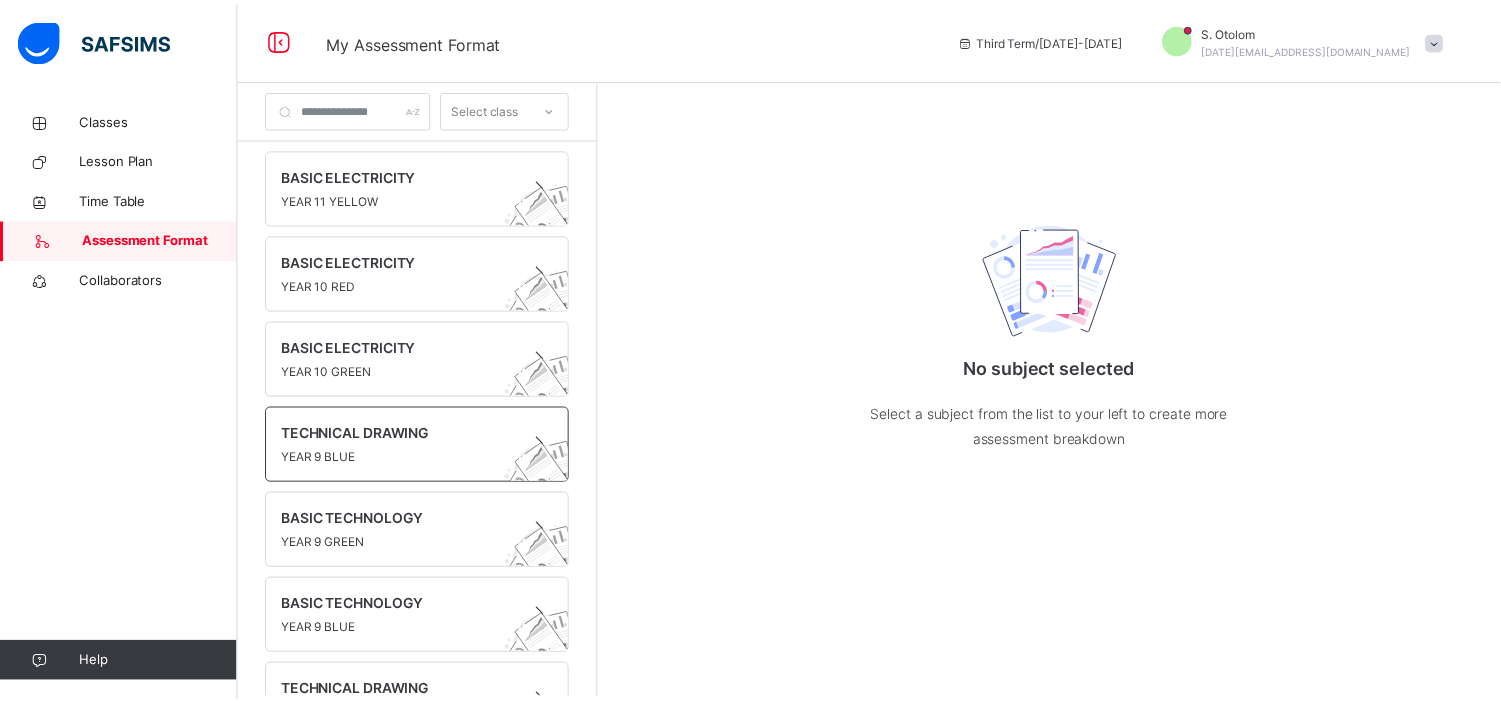 scroll, scrollTop: 666, scrollLeft: 0, axis: vertical 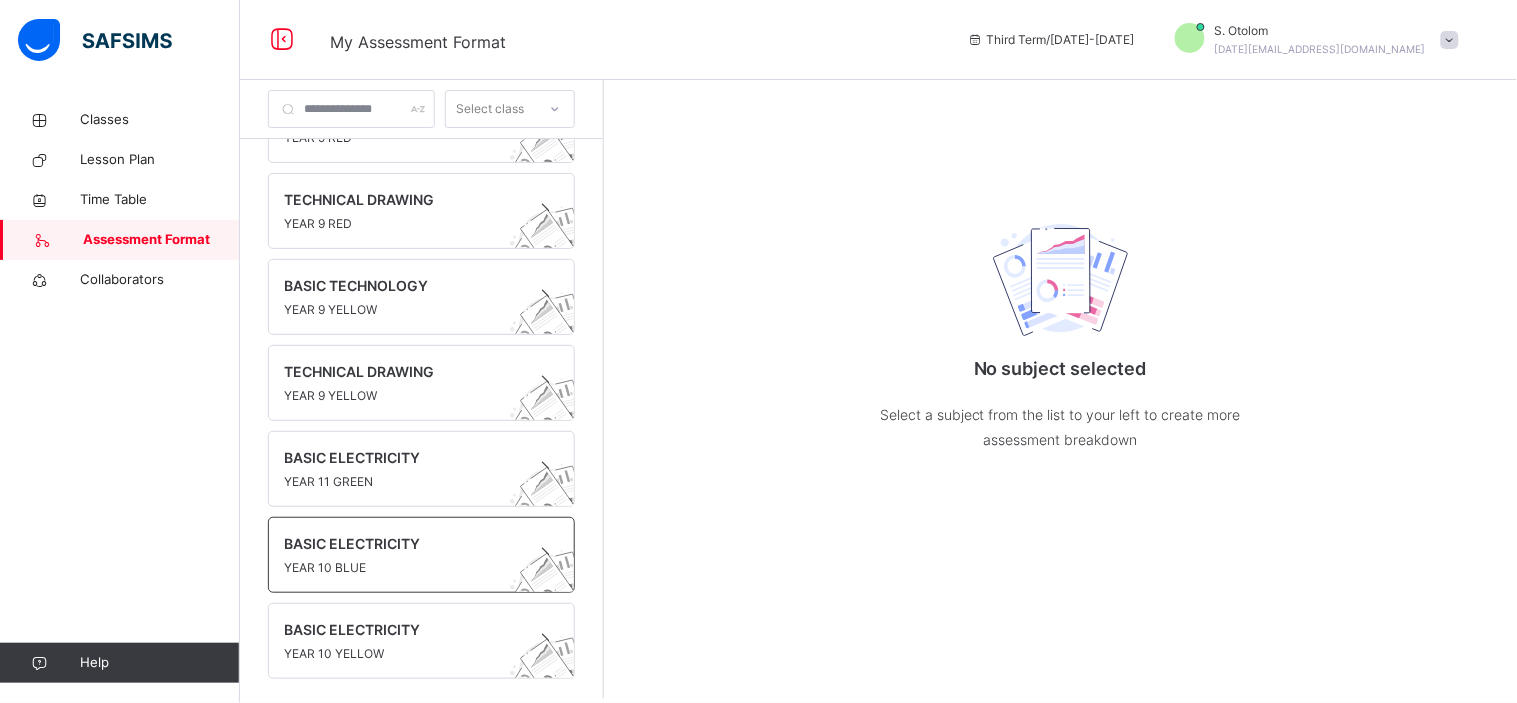 click on "BASIC ELECTRICITY" at bounding box center (402, 543) 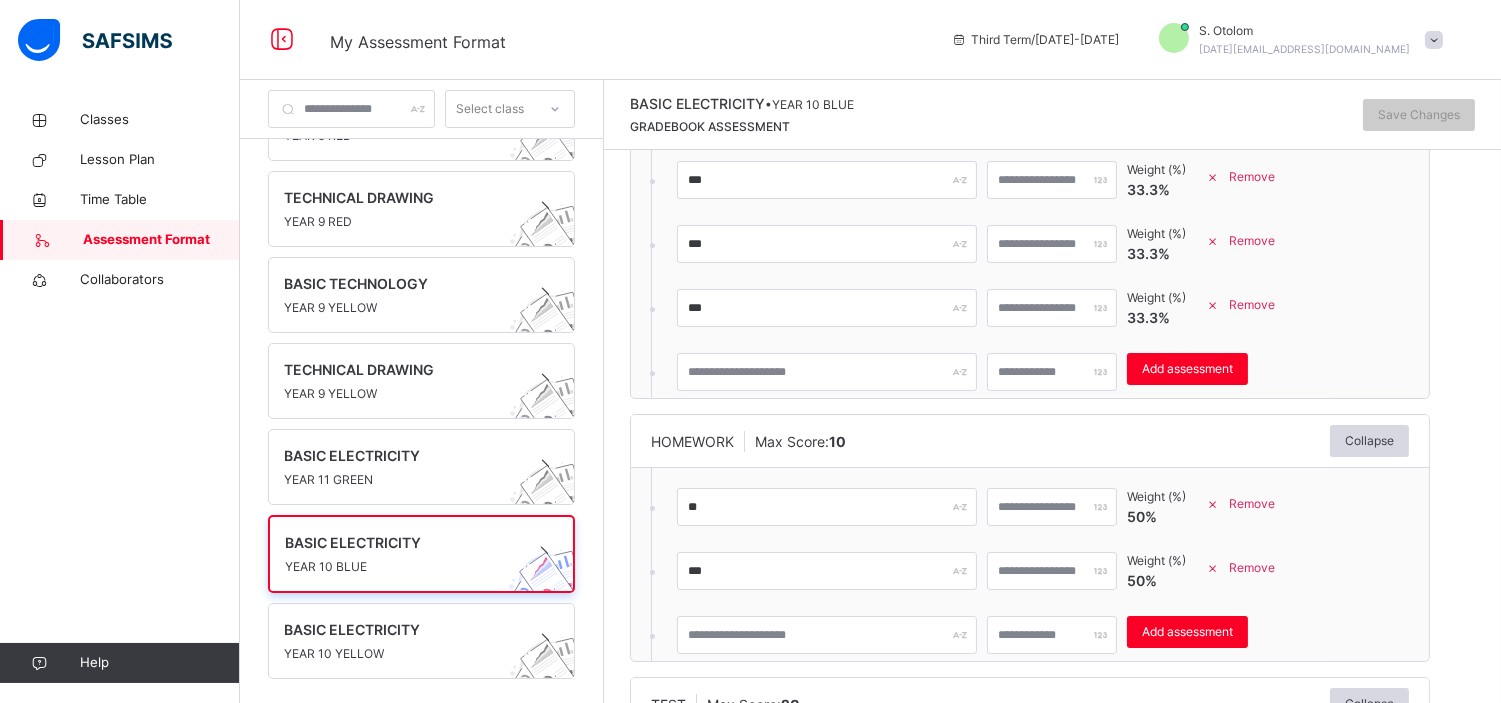 scroll, scrollTop: 0, scrollLeft: 0, axis: both 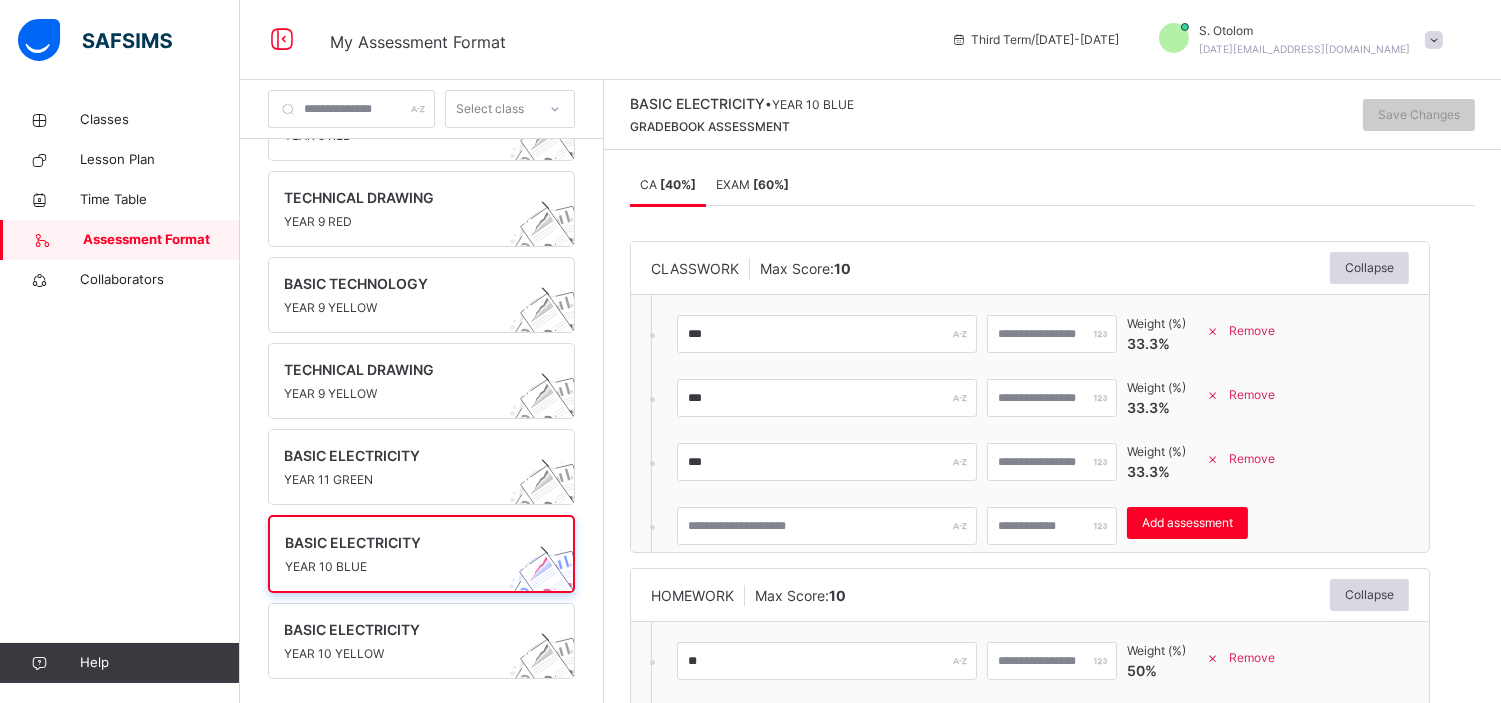 click on "EXAM   [ 60 %]" at bounding box center (752, 184) 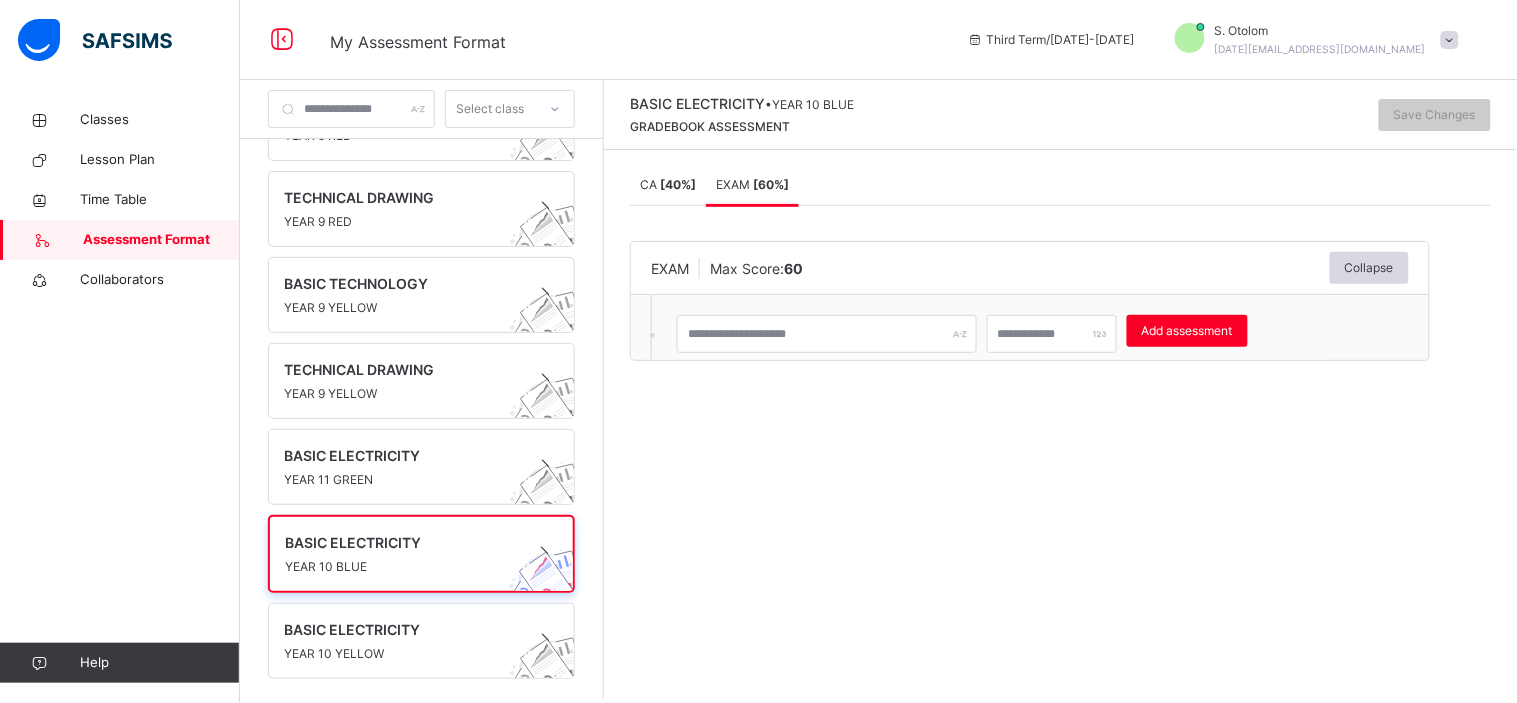 click on "CA   [ 40 %]" at bounding box center (668, 184) 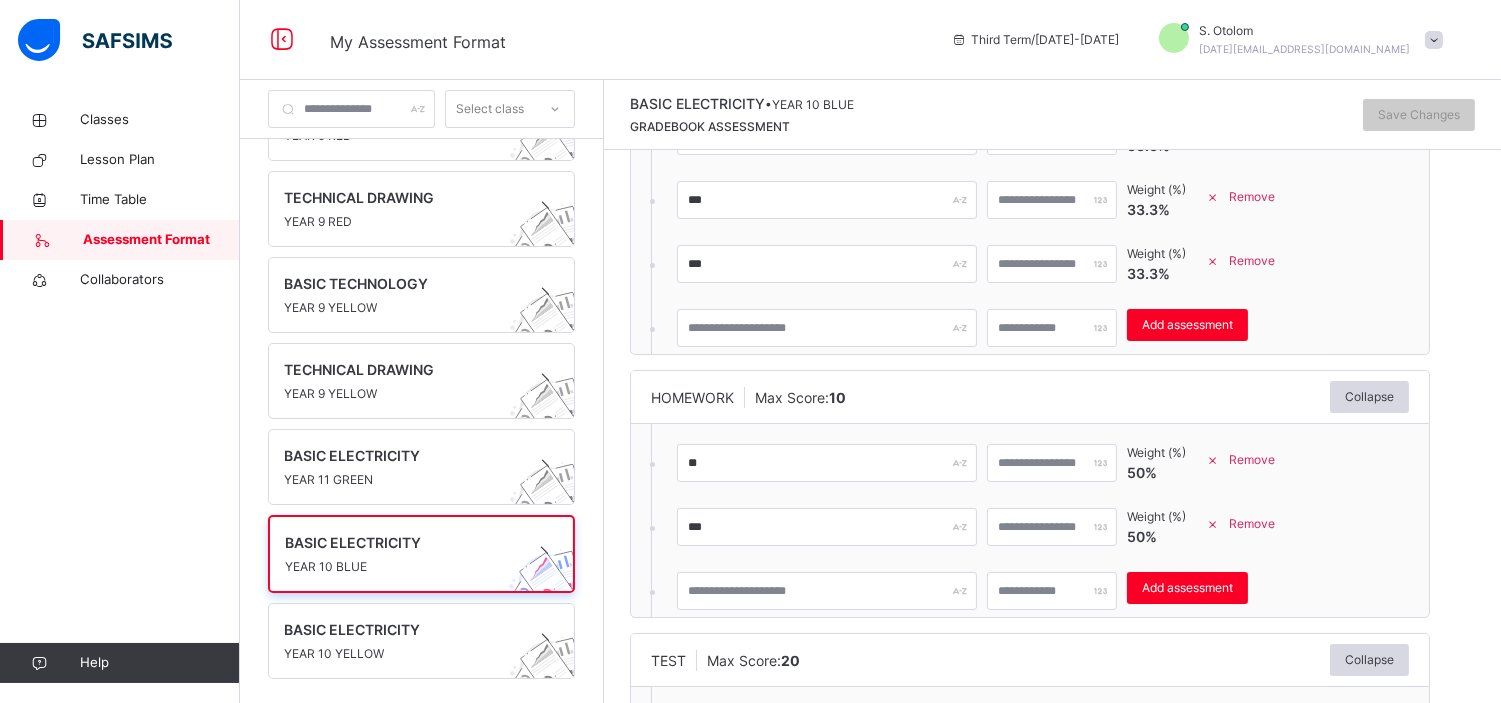 scroll, scrollTop: 203, scrollLeft: 0, axis: vertical 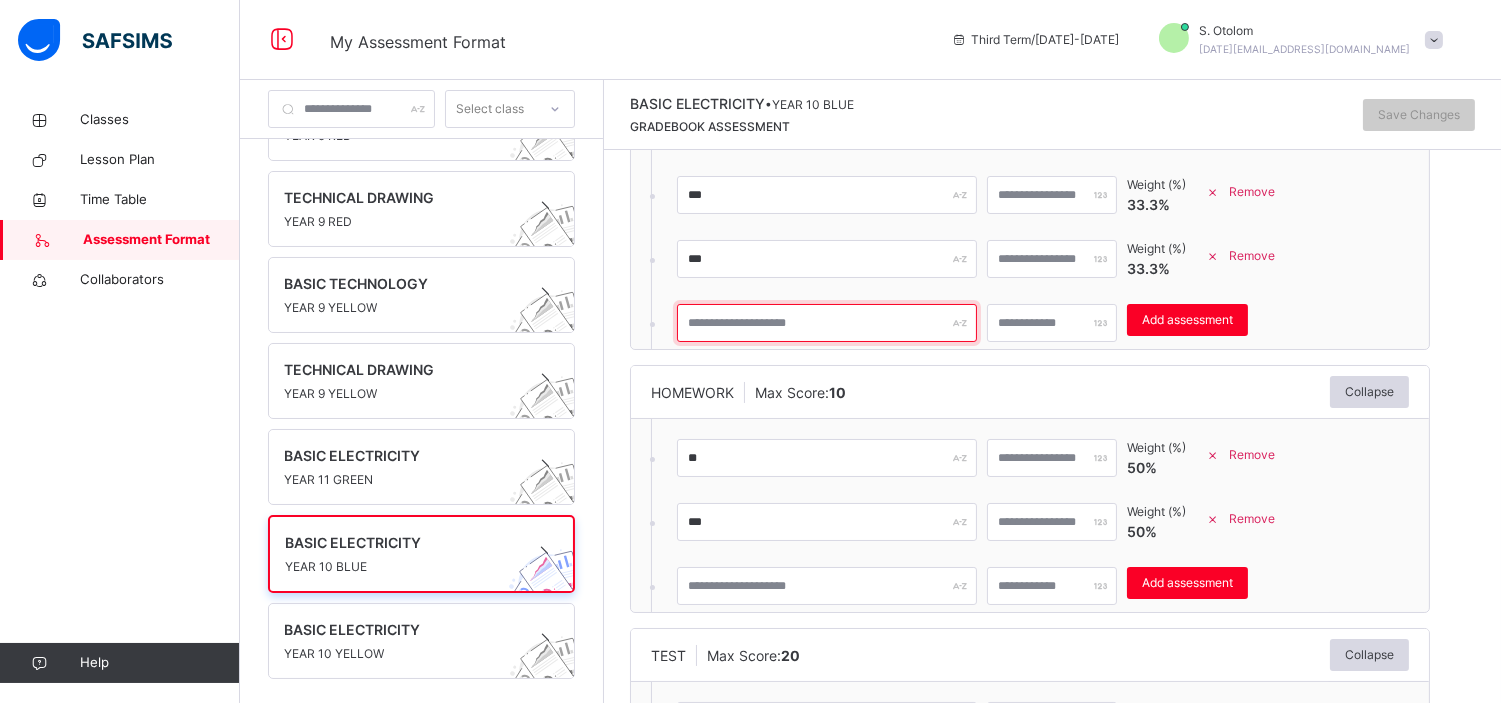 click at bounding box center [827, 323] 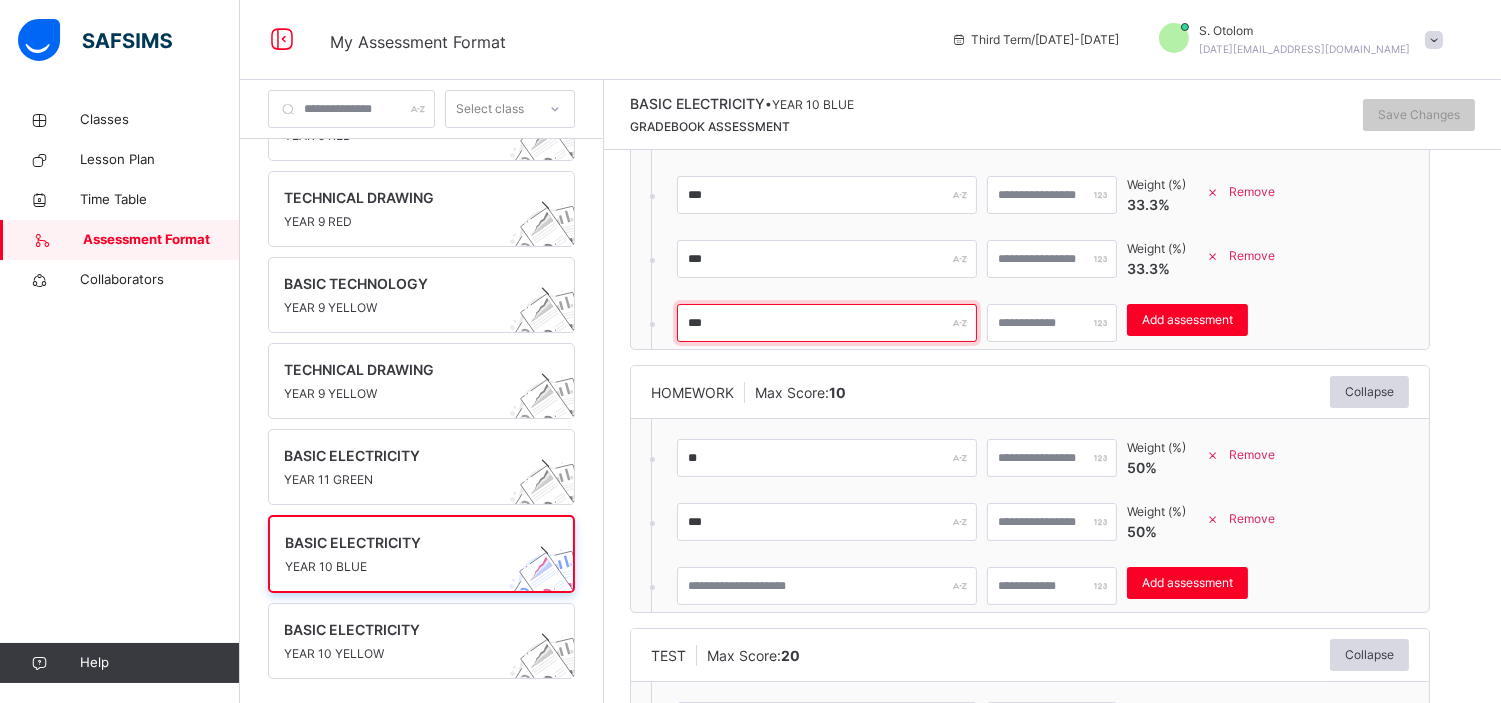 type on "***" 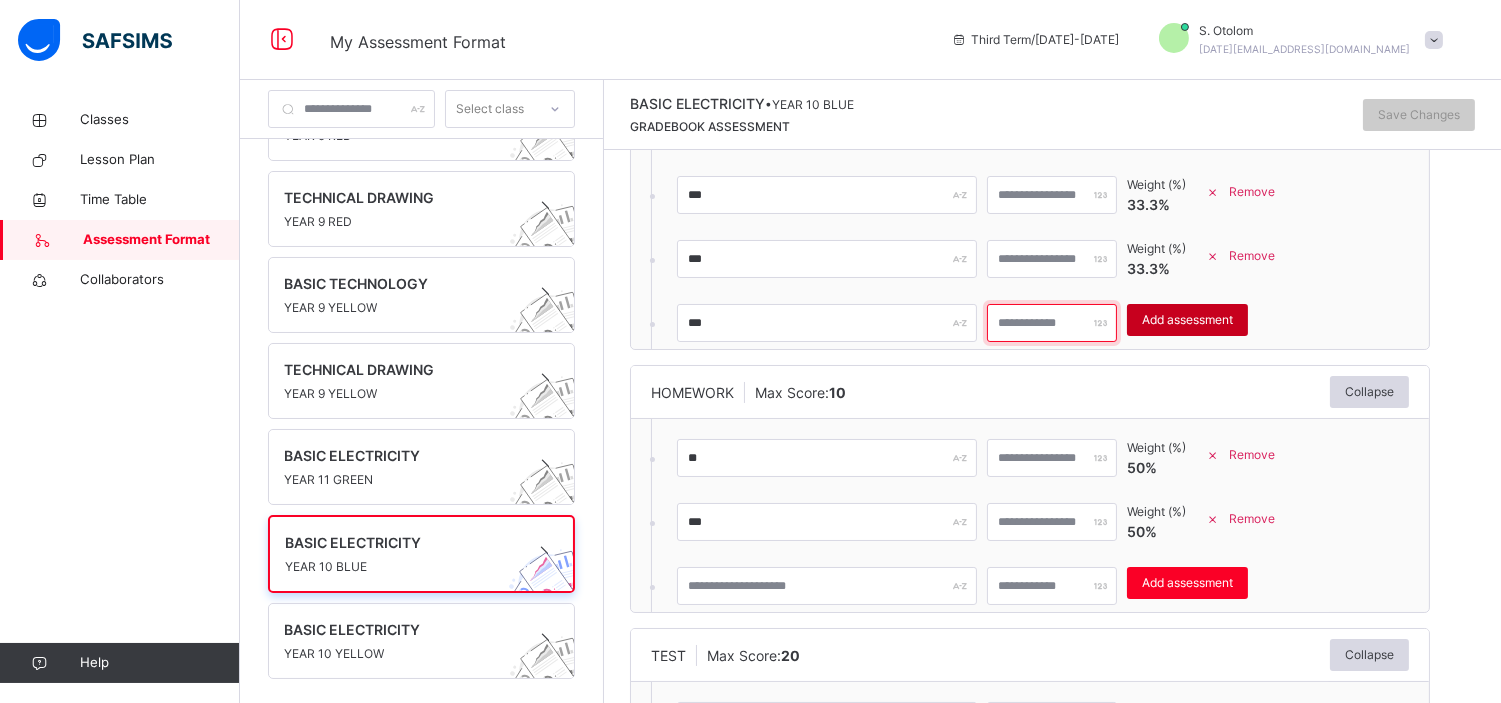 type on "**" 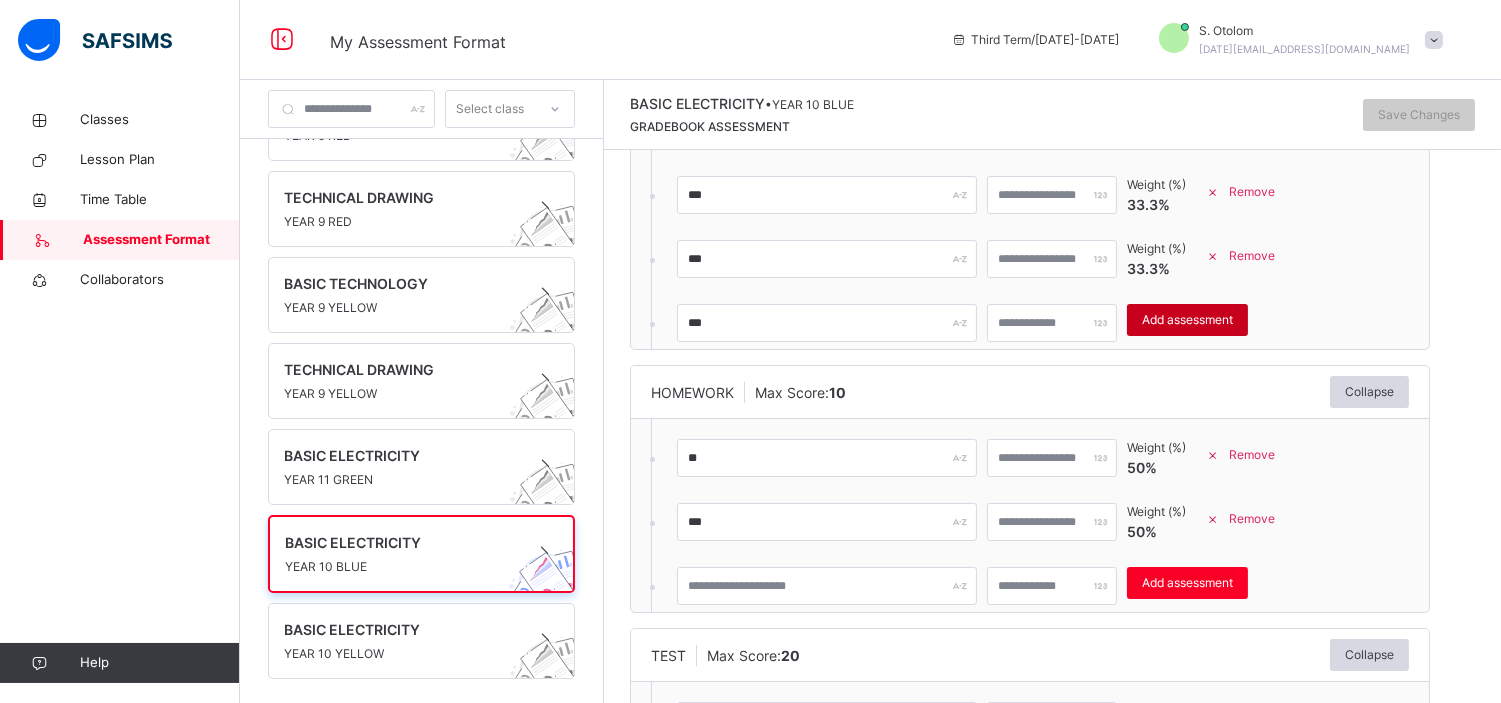 click on "Add assessment" at bounding box center [1187, 320] 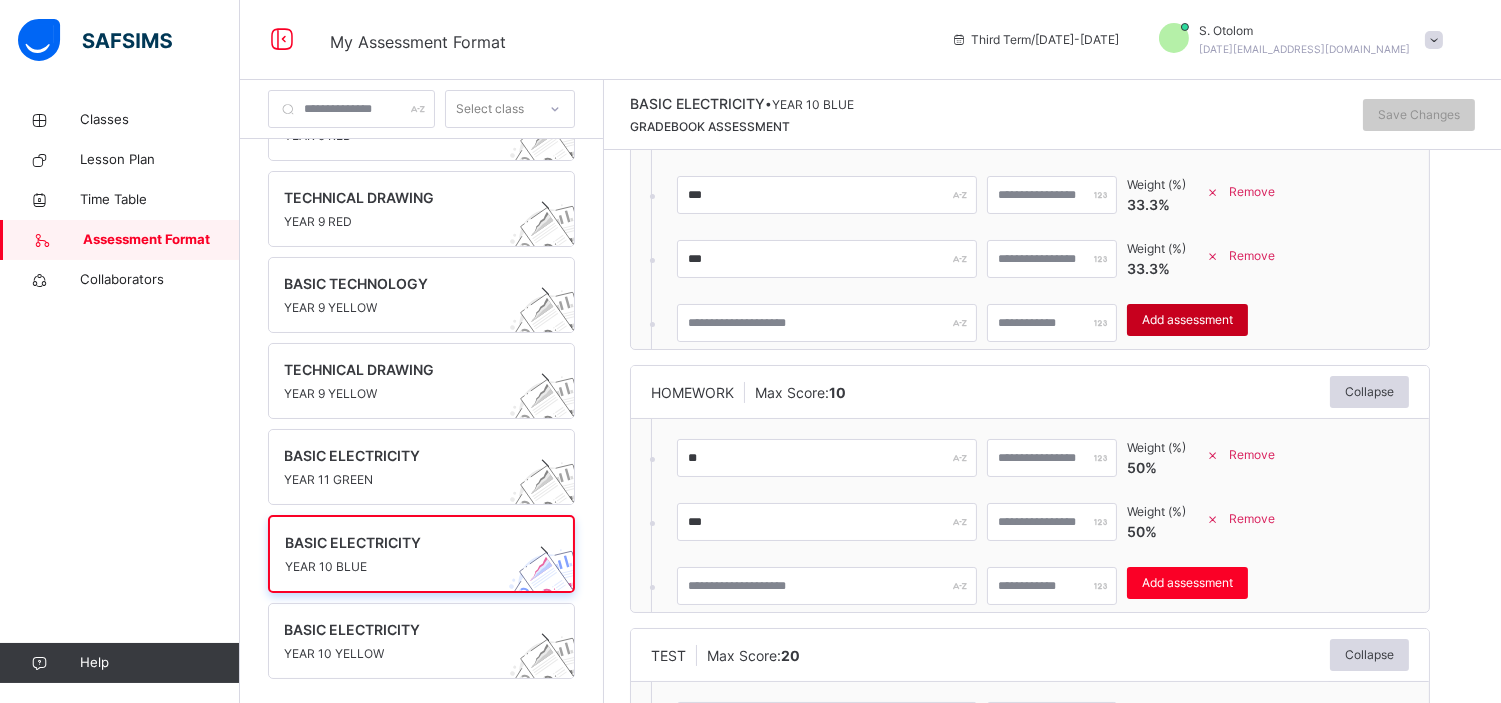 type on "*" 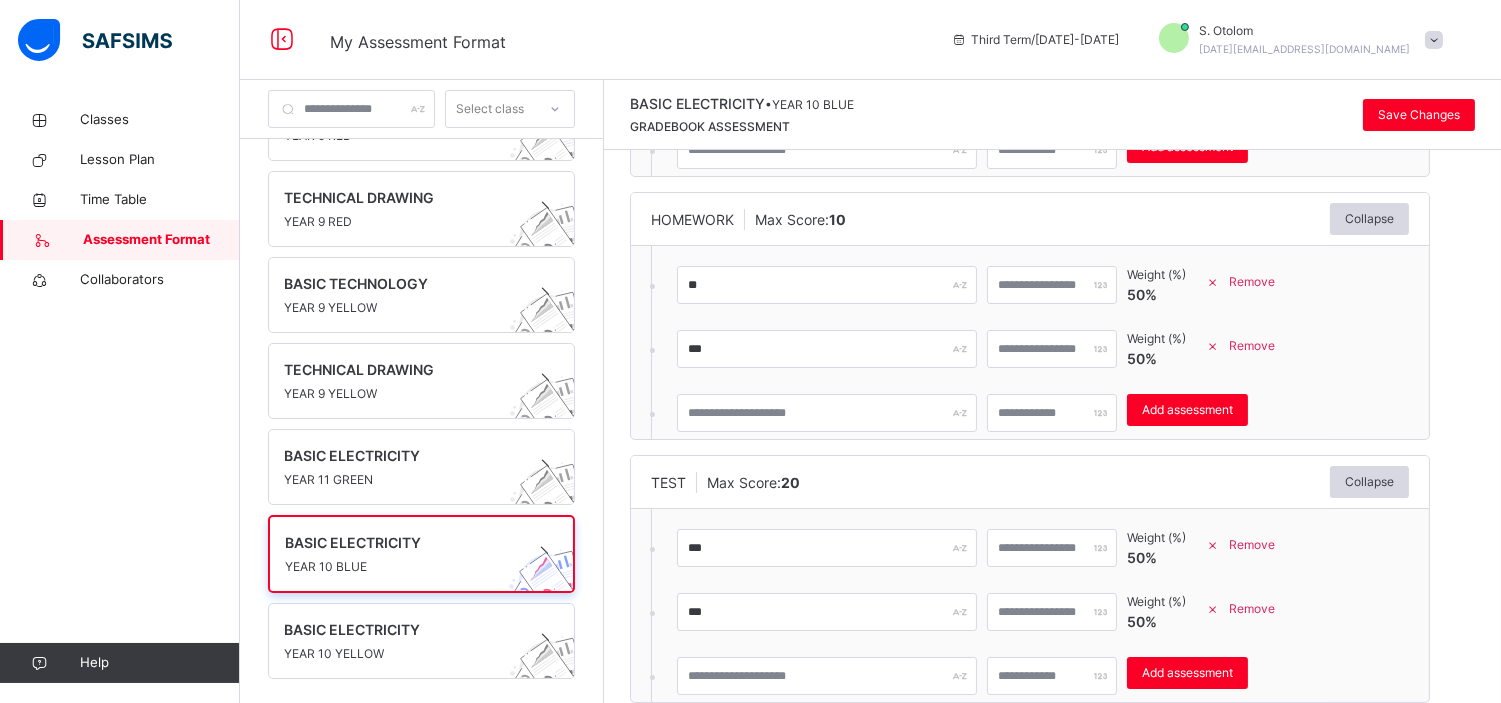 scroll, scrollTop: 483, scrollLeft: 0, axis: vertical 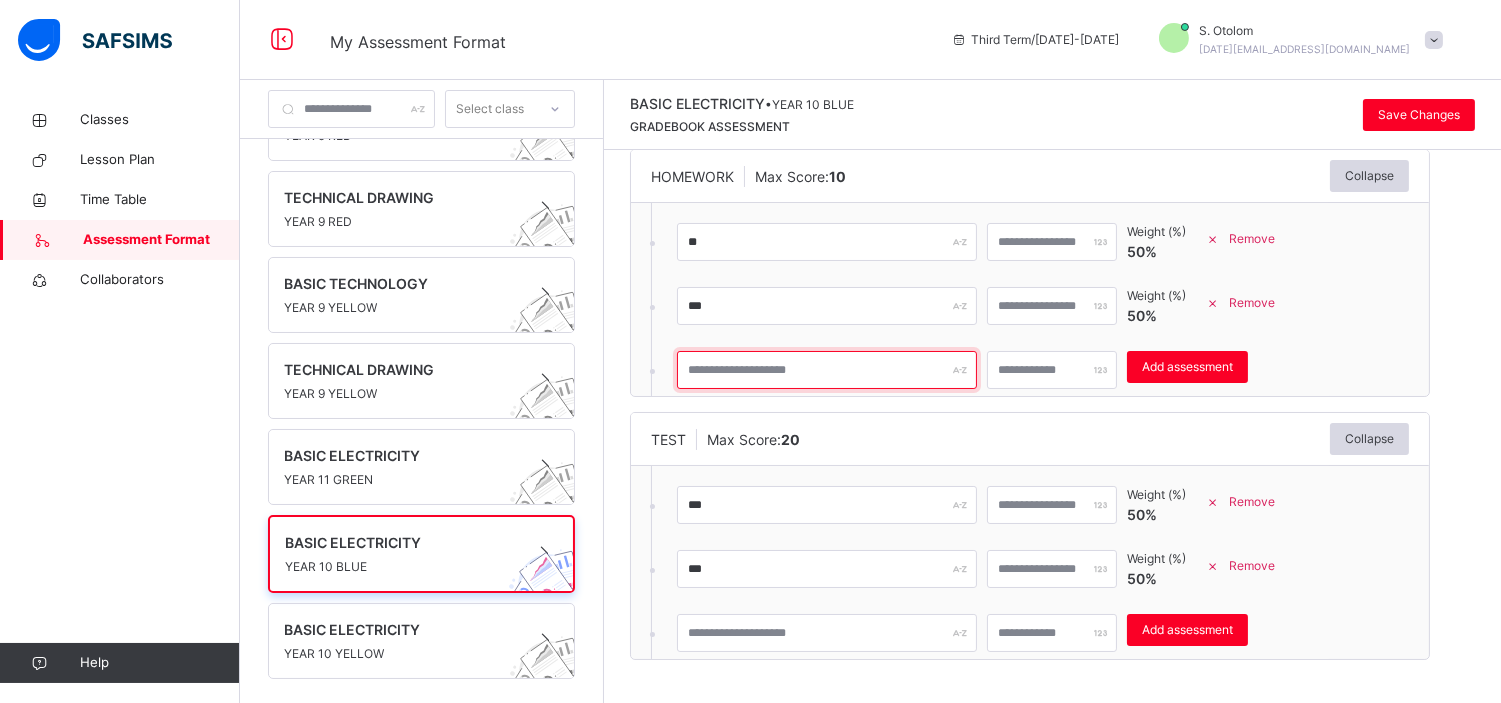 click at bounding box center (827, 370) 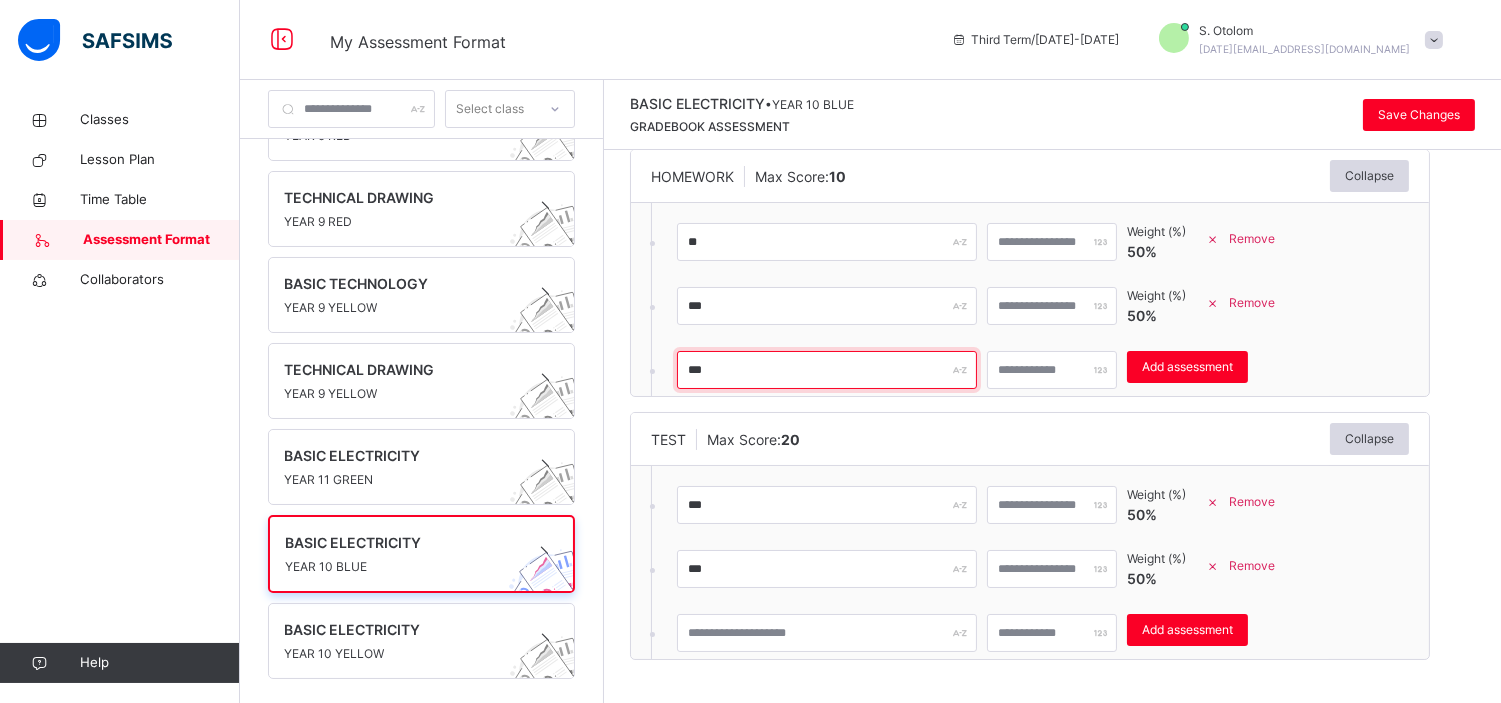 type on "***" 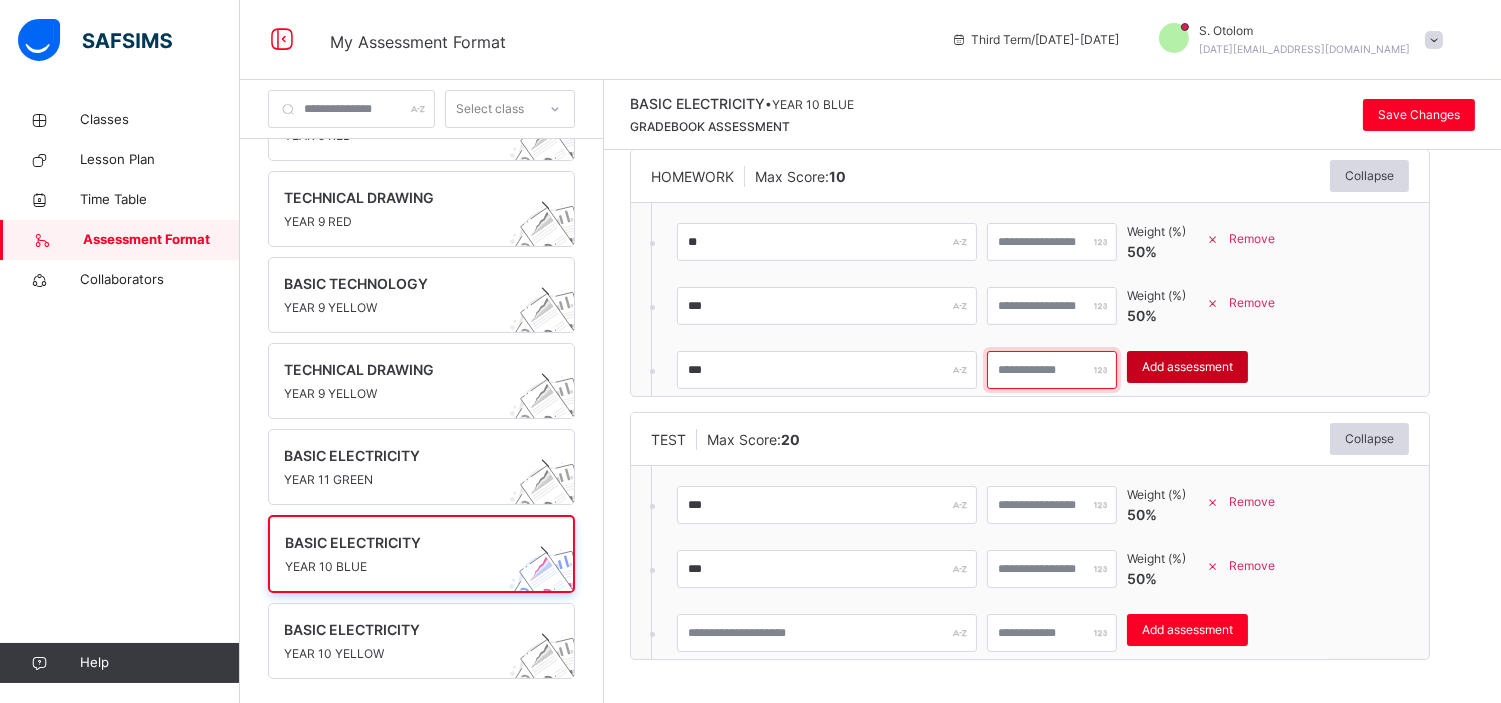 type on "**" 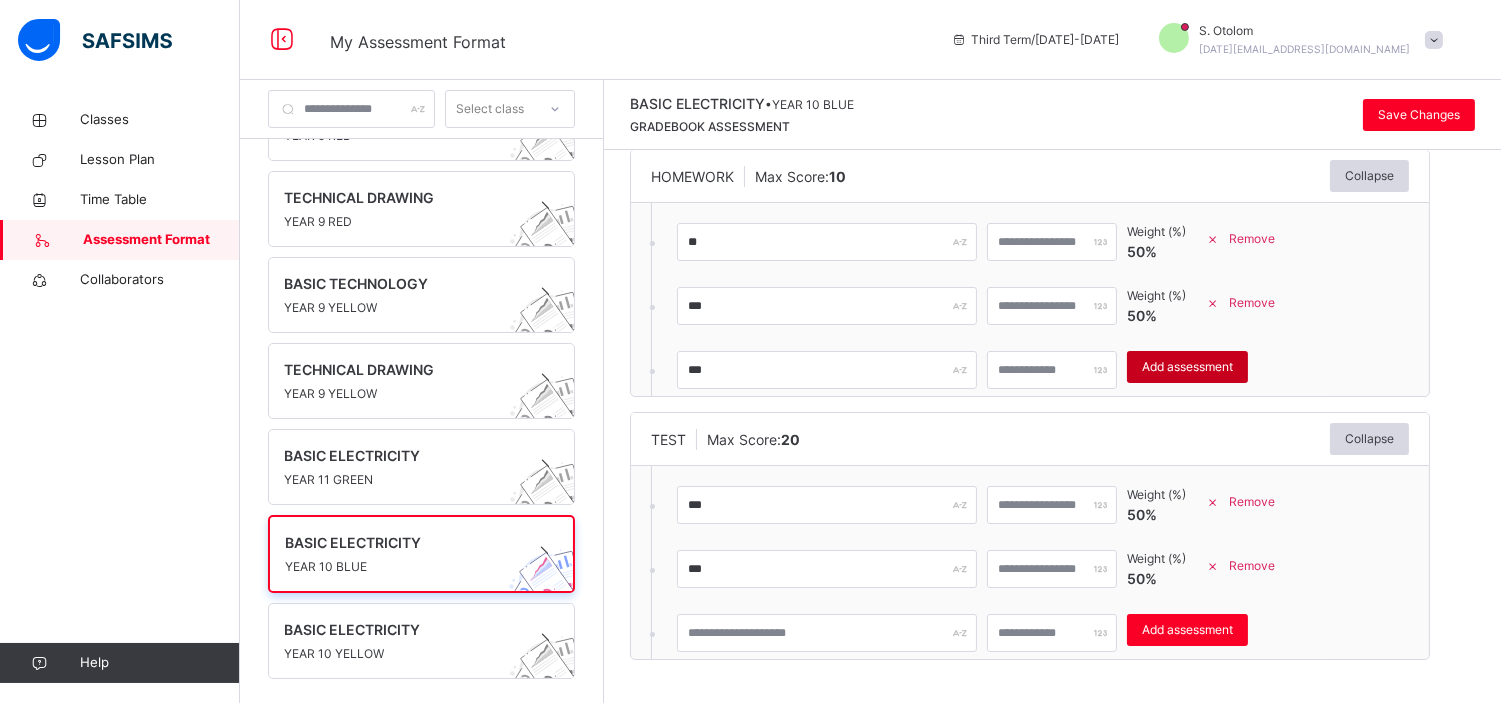 click on "Add assessment" at bounding box center [1187, 367] 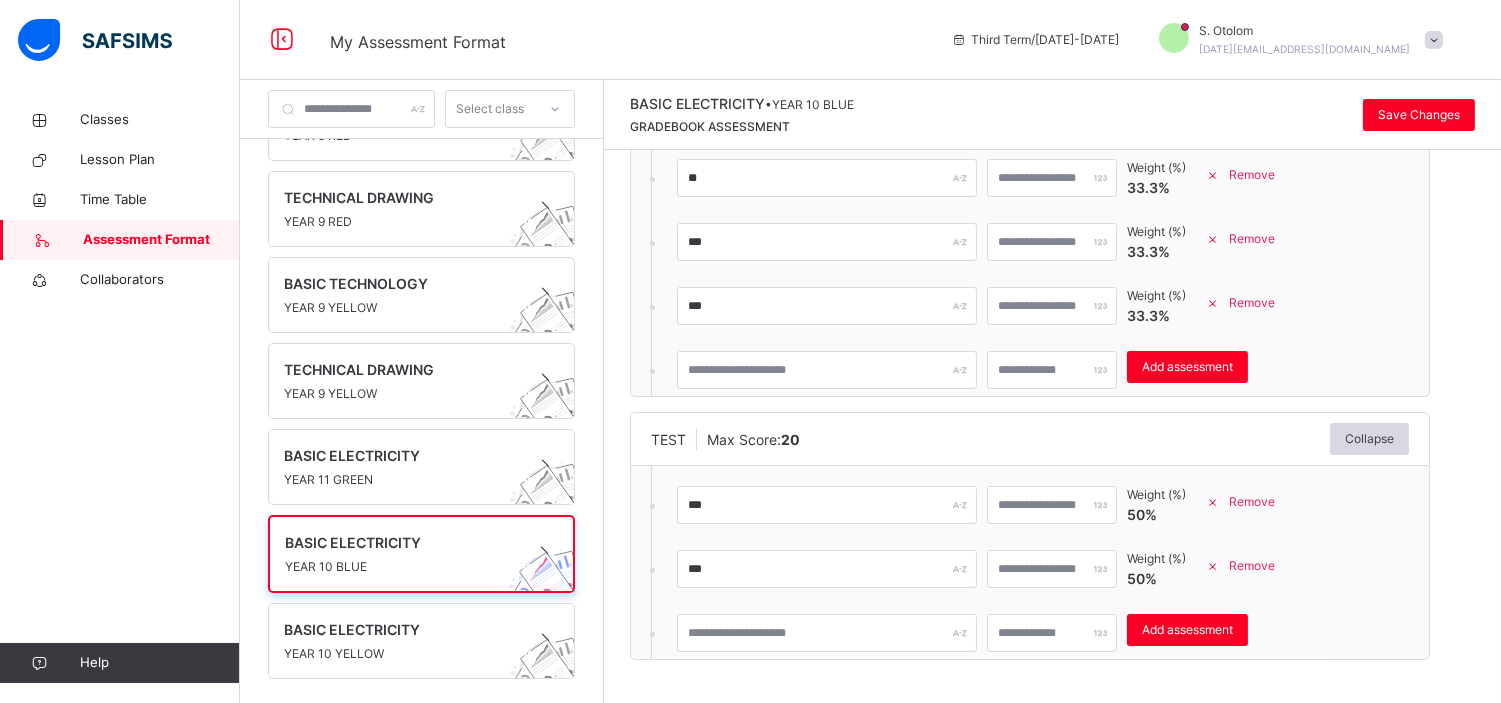scroll, scrollTop: 0, scrollLeft: 0, axis: both 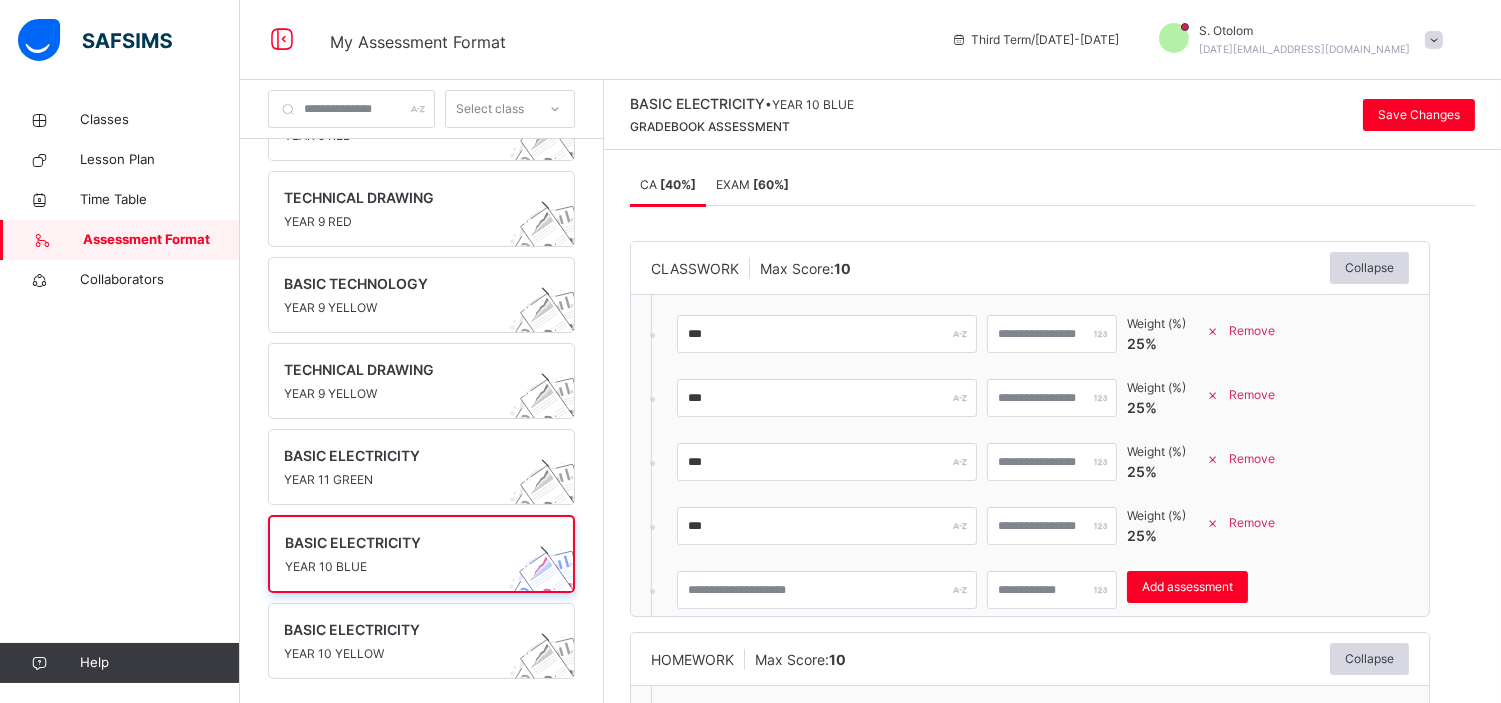 click on "EXAM   [ 60 %]" at bounding box center [752, 184] 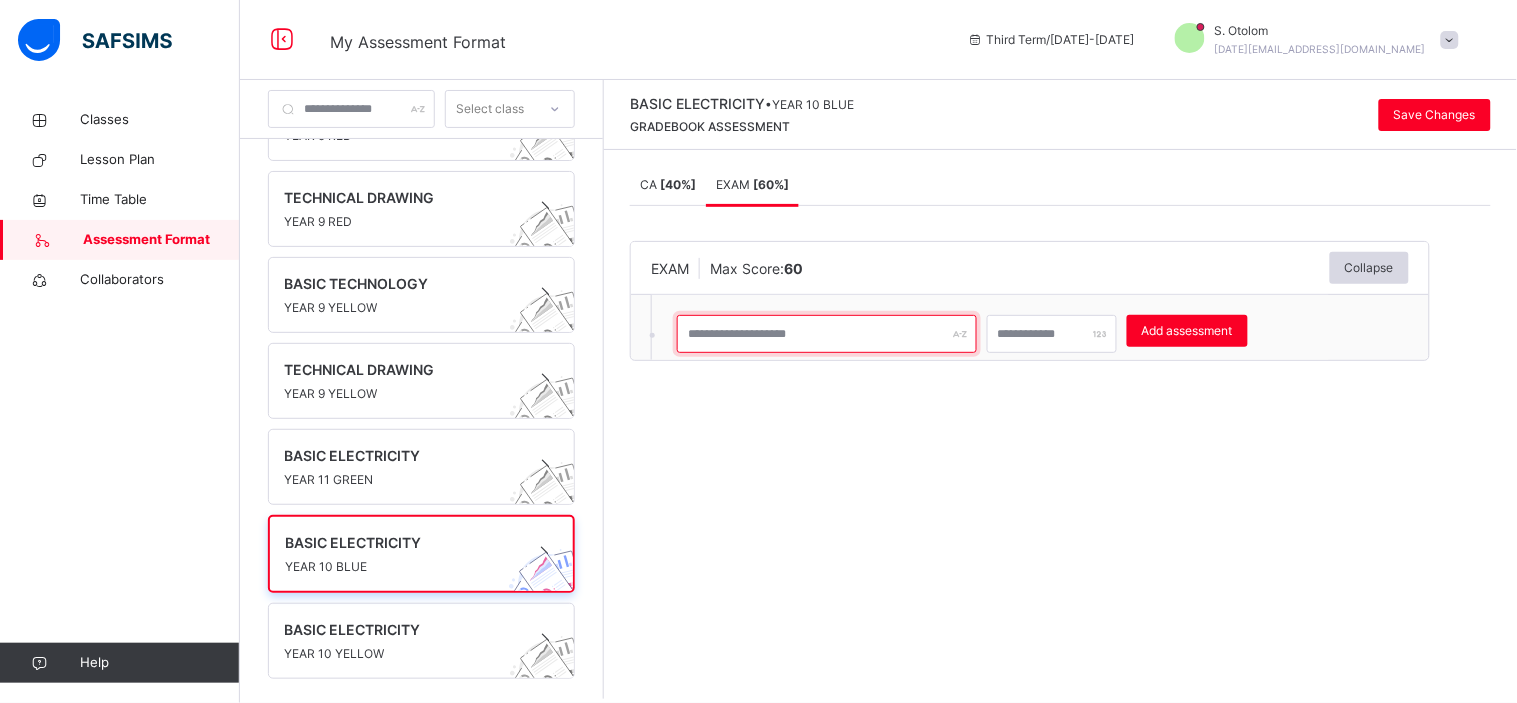 click at bounding box center (827, 334) 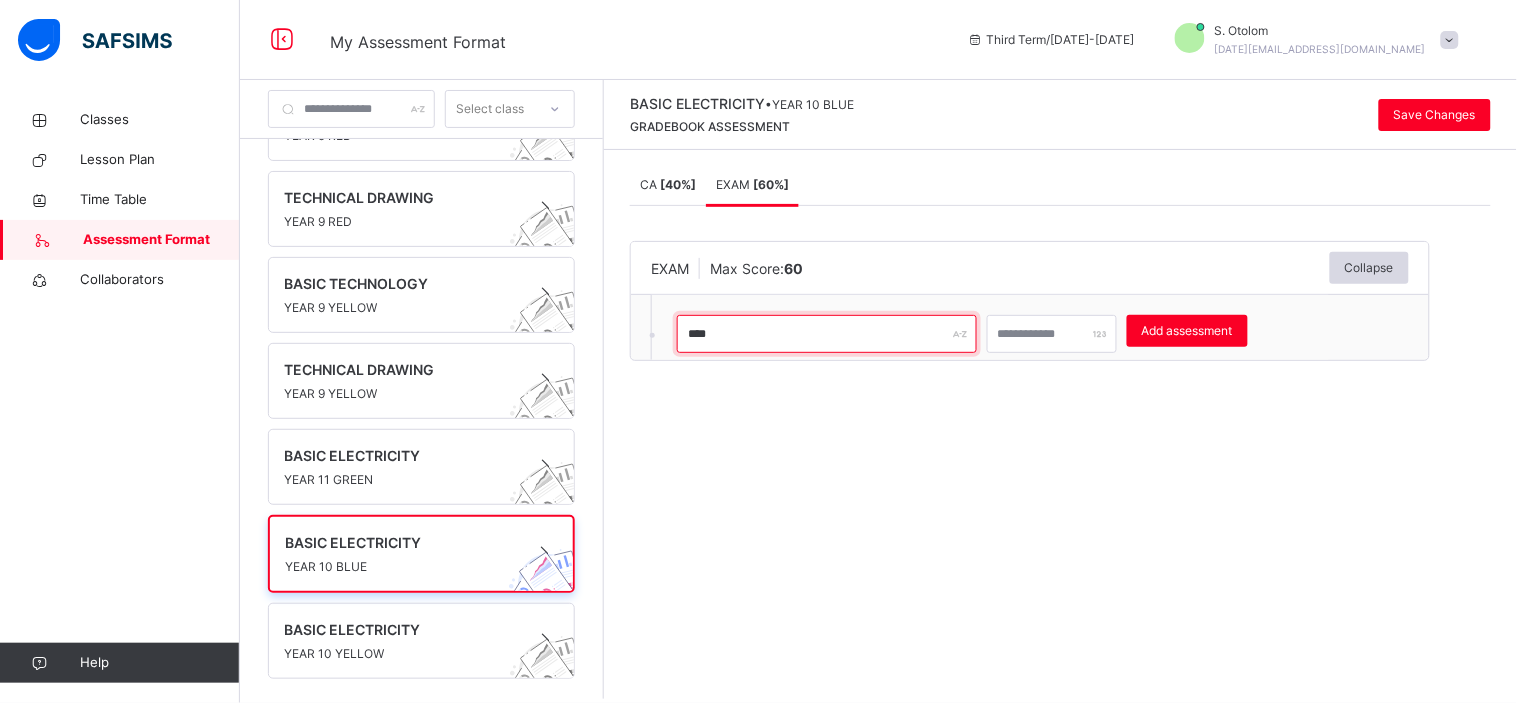 type on "****" 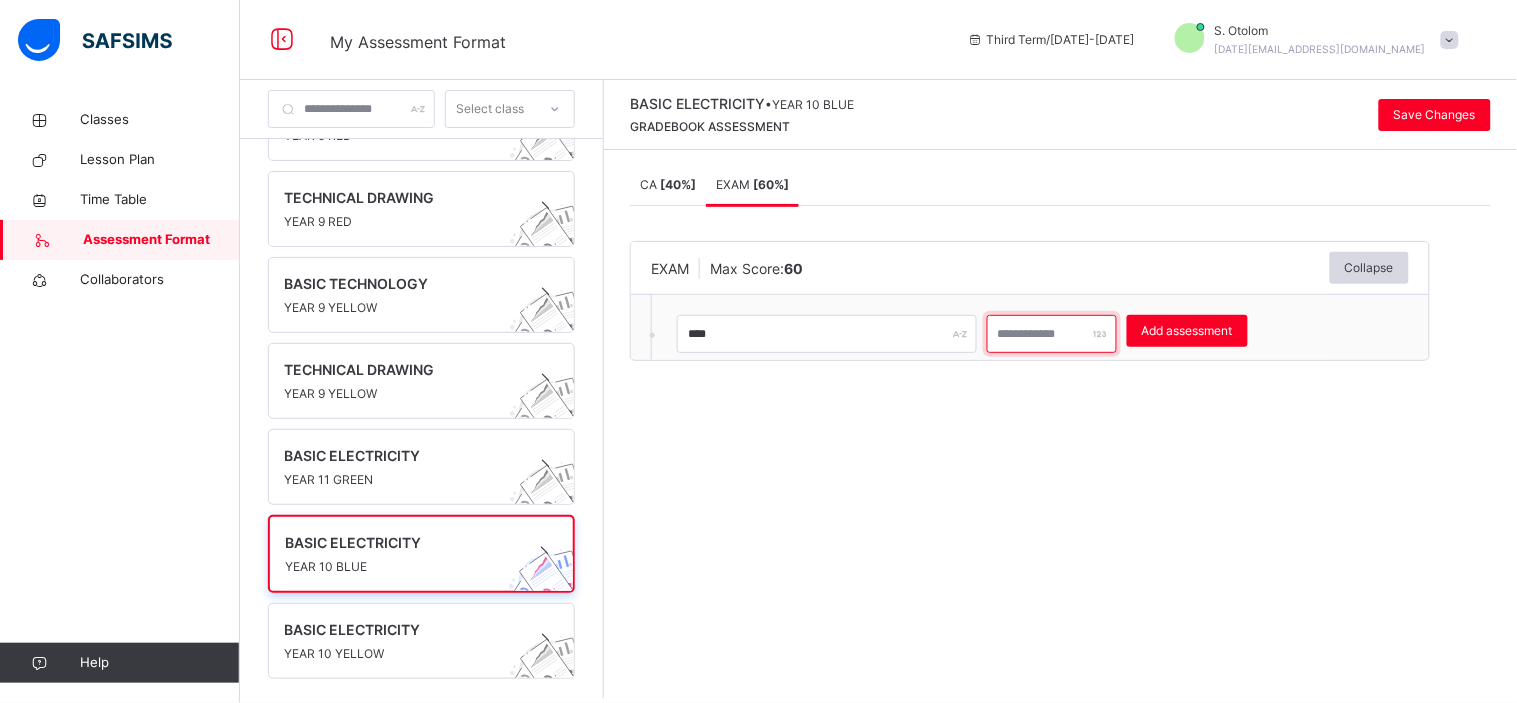 click at bounding box center (1052, 334) 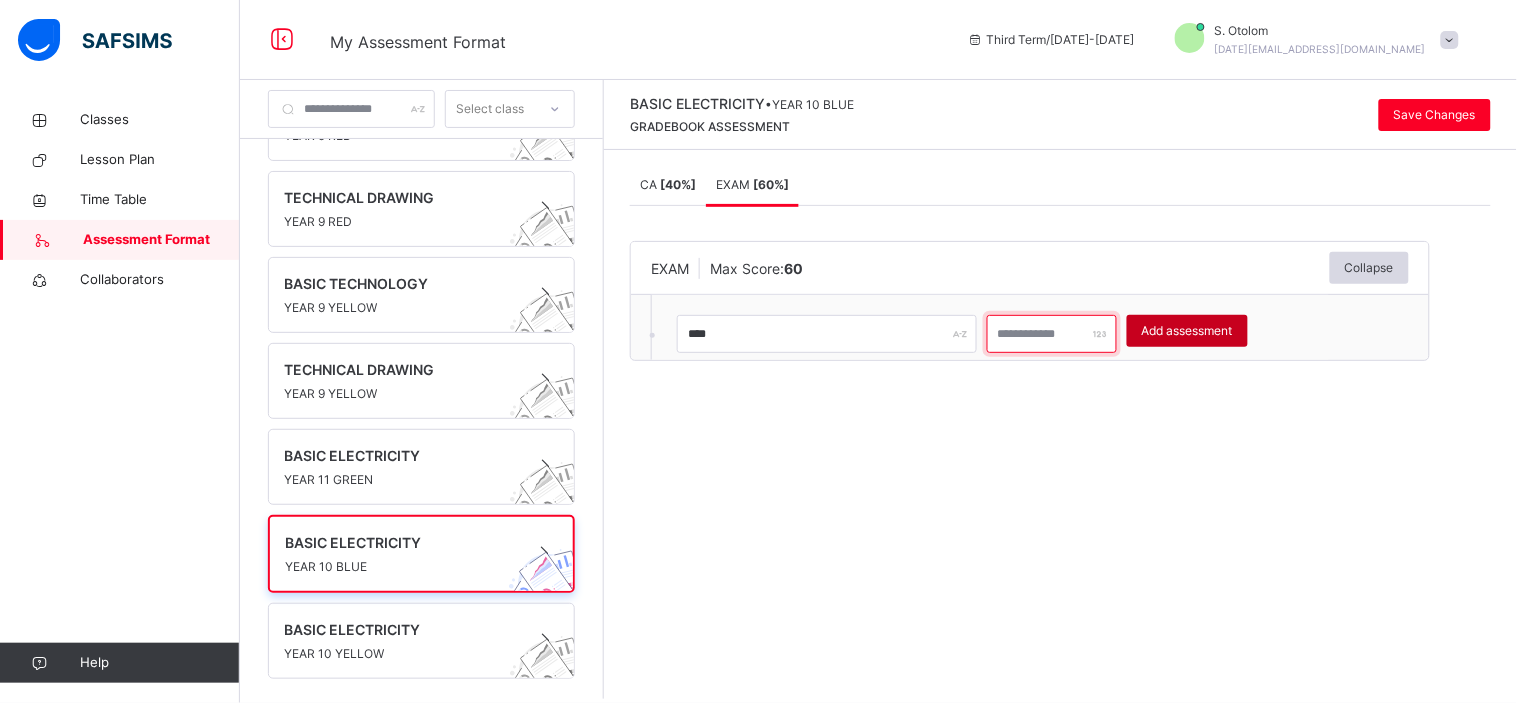 type on "**" 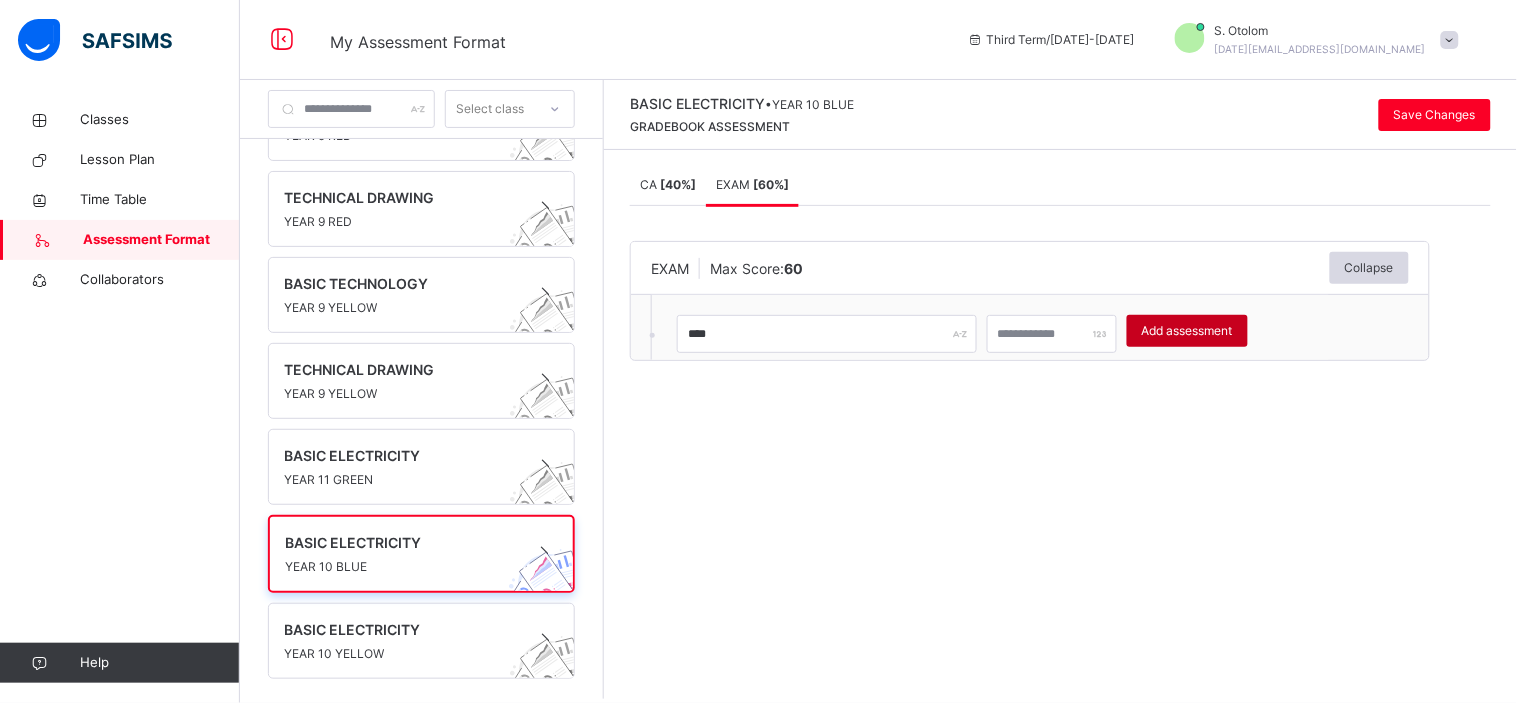 click on "Add assessment" at bounding box center [1187, 331] 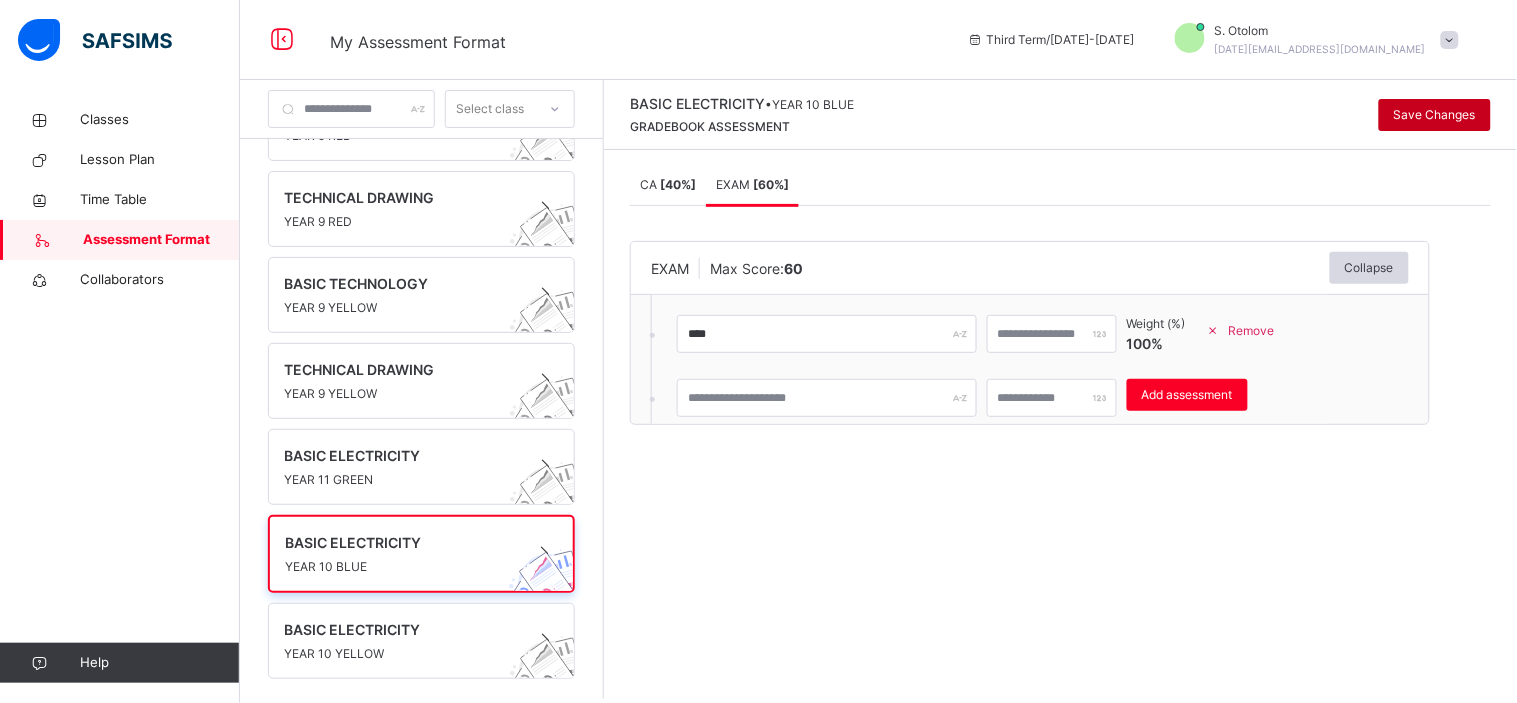 click on "Save Changes" at bounding box center (1435, 115) 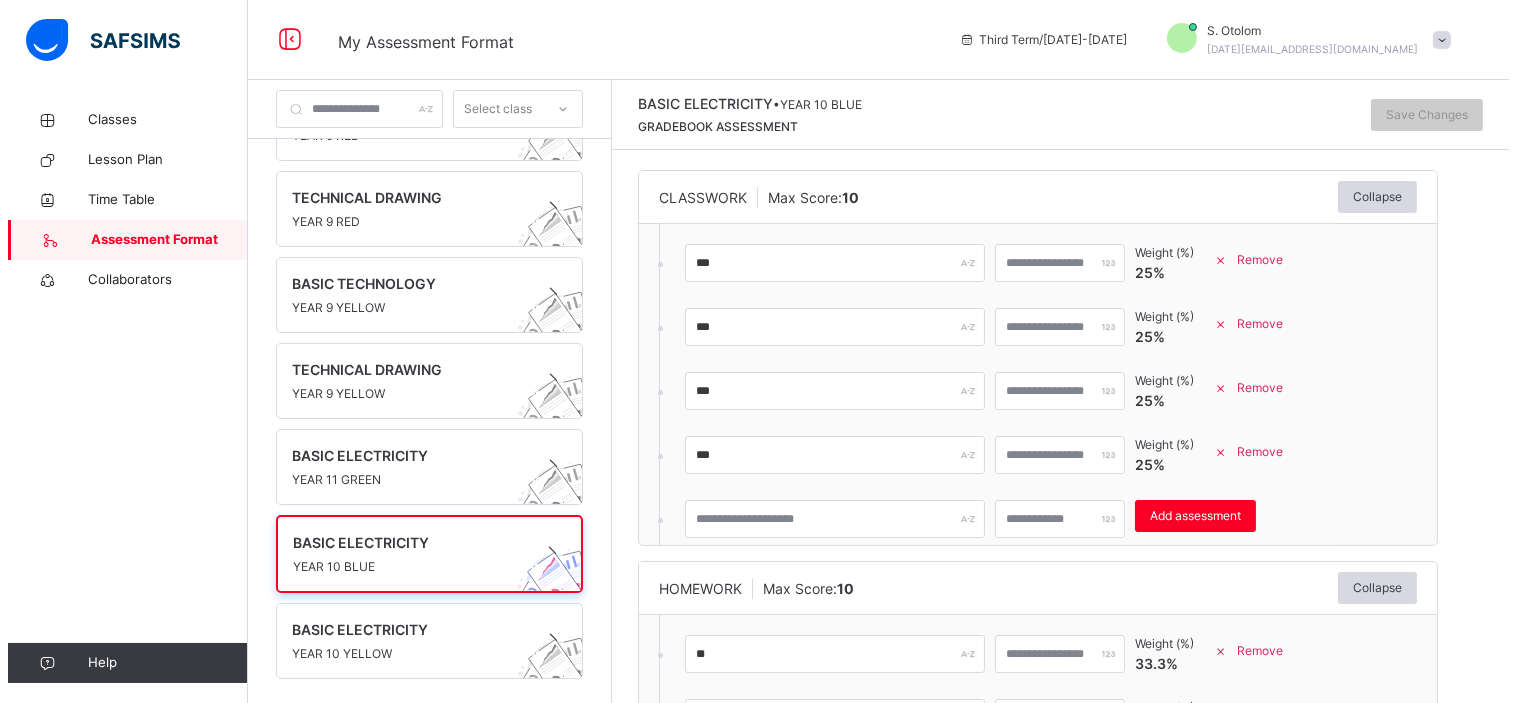 scroll, scrollTop: 67, scrollLeft: 0, axis: vertical 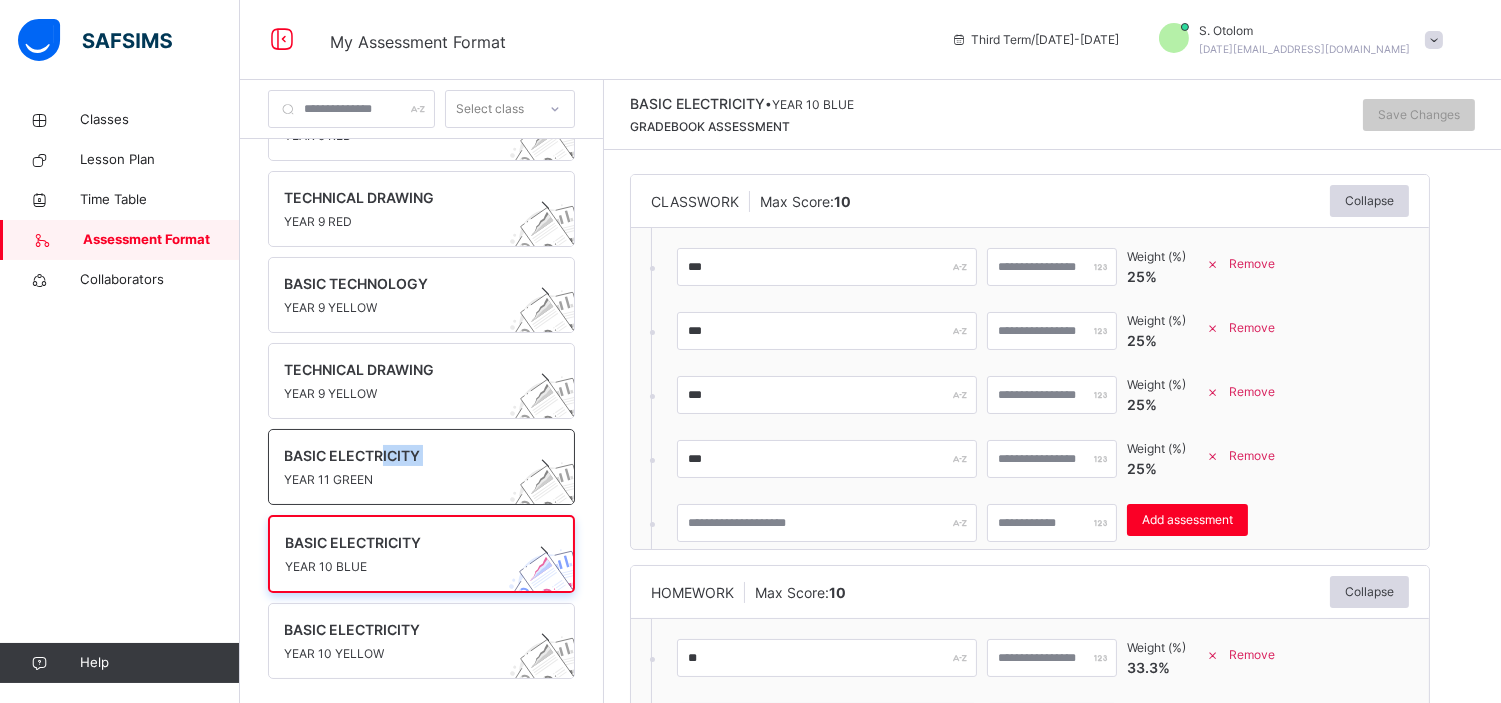 drag, startPoint x: 410, startPoint y: 467, endPoint x: 381, endPoint y: 454, distance: 31.780497 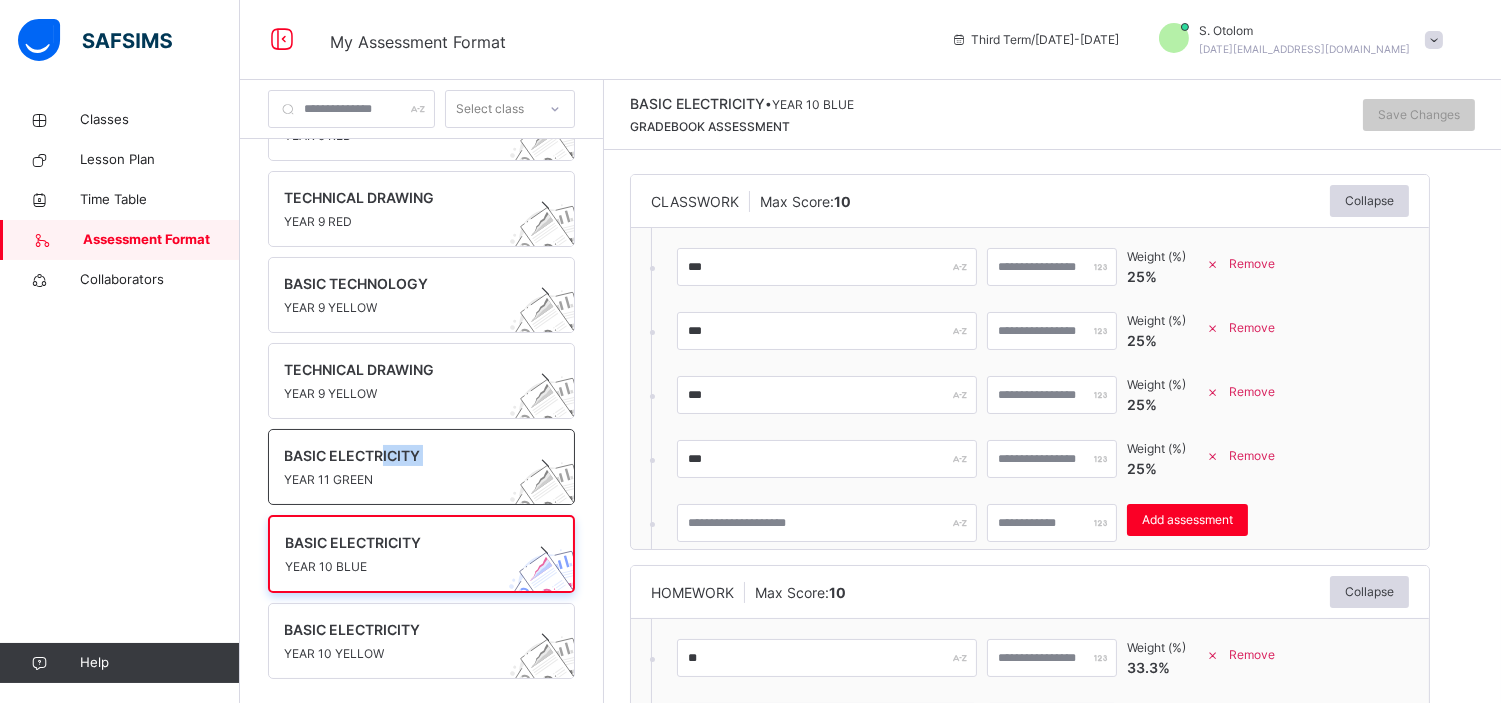 scroll, scrollTop: 0, scrollLeft: 0, axis: both 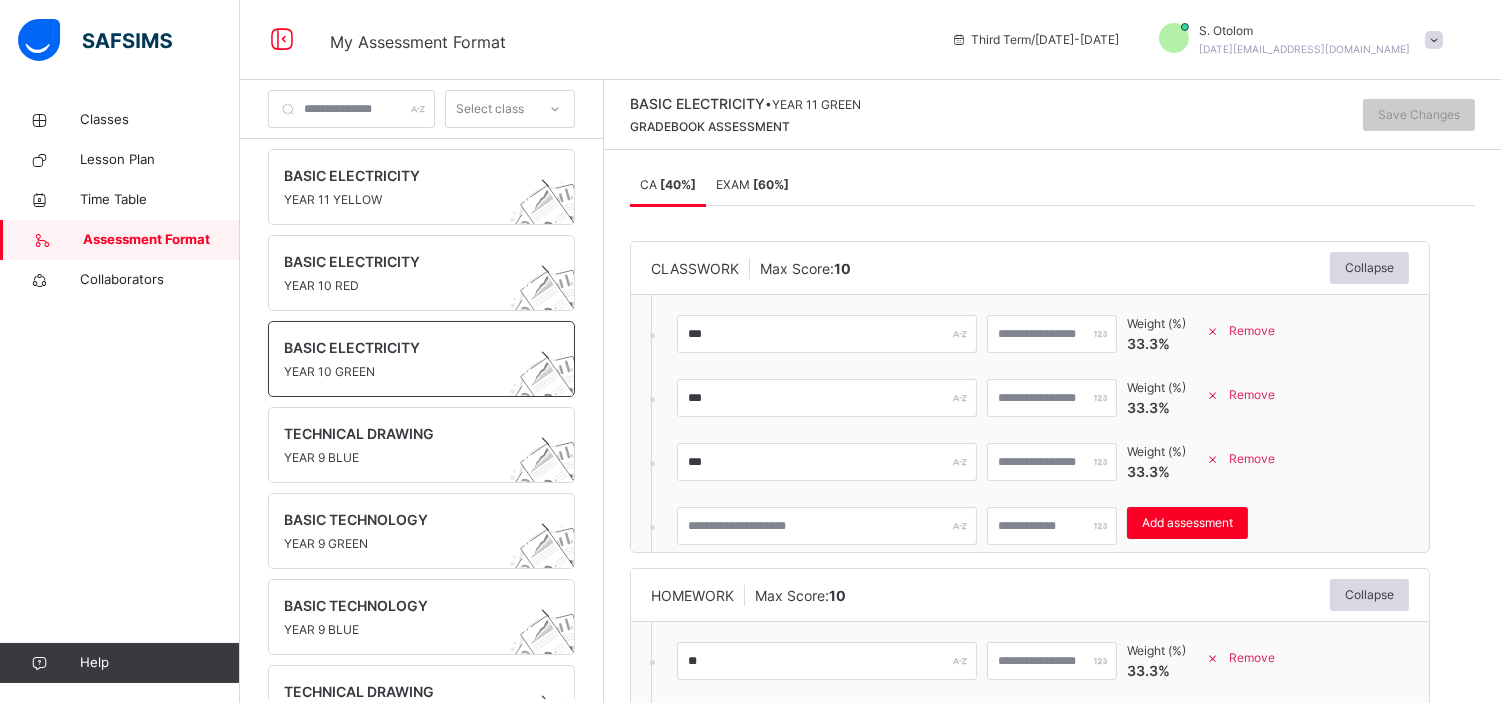 click on "BASIC ELECTRICITY" at bounding box center [402, 347] 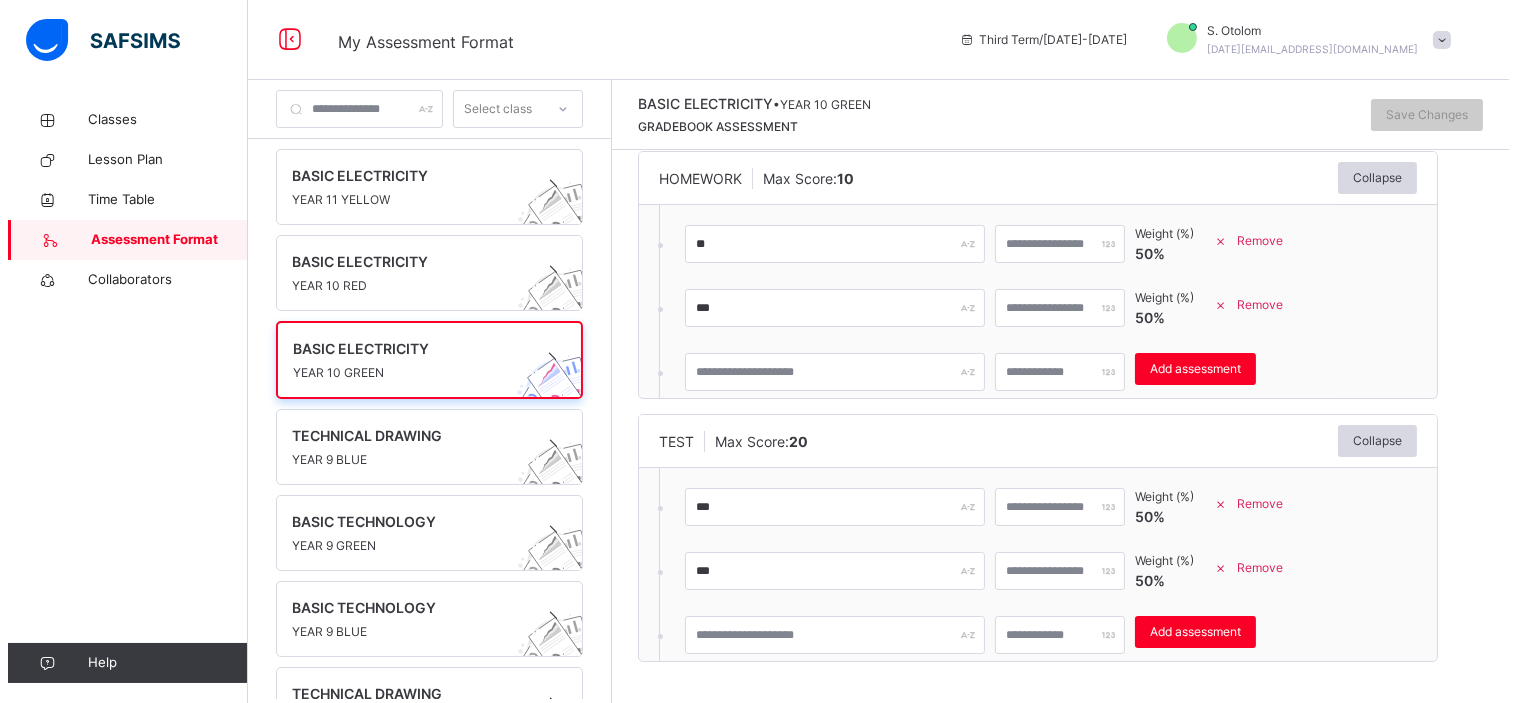 scroll, scrollTop: 420, scrollLeft: 0, axis: vertical 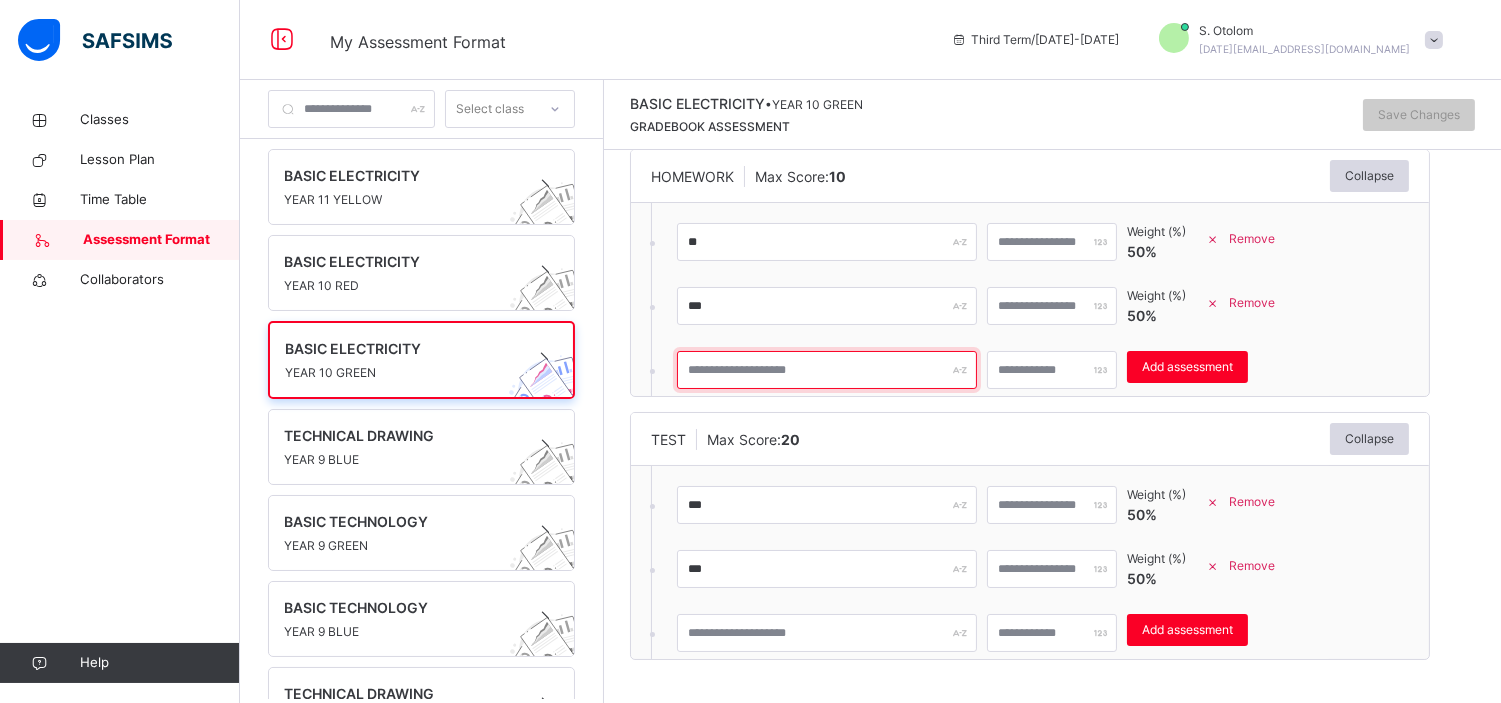click at bounding box center [827, 370] 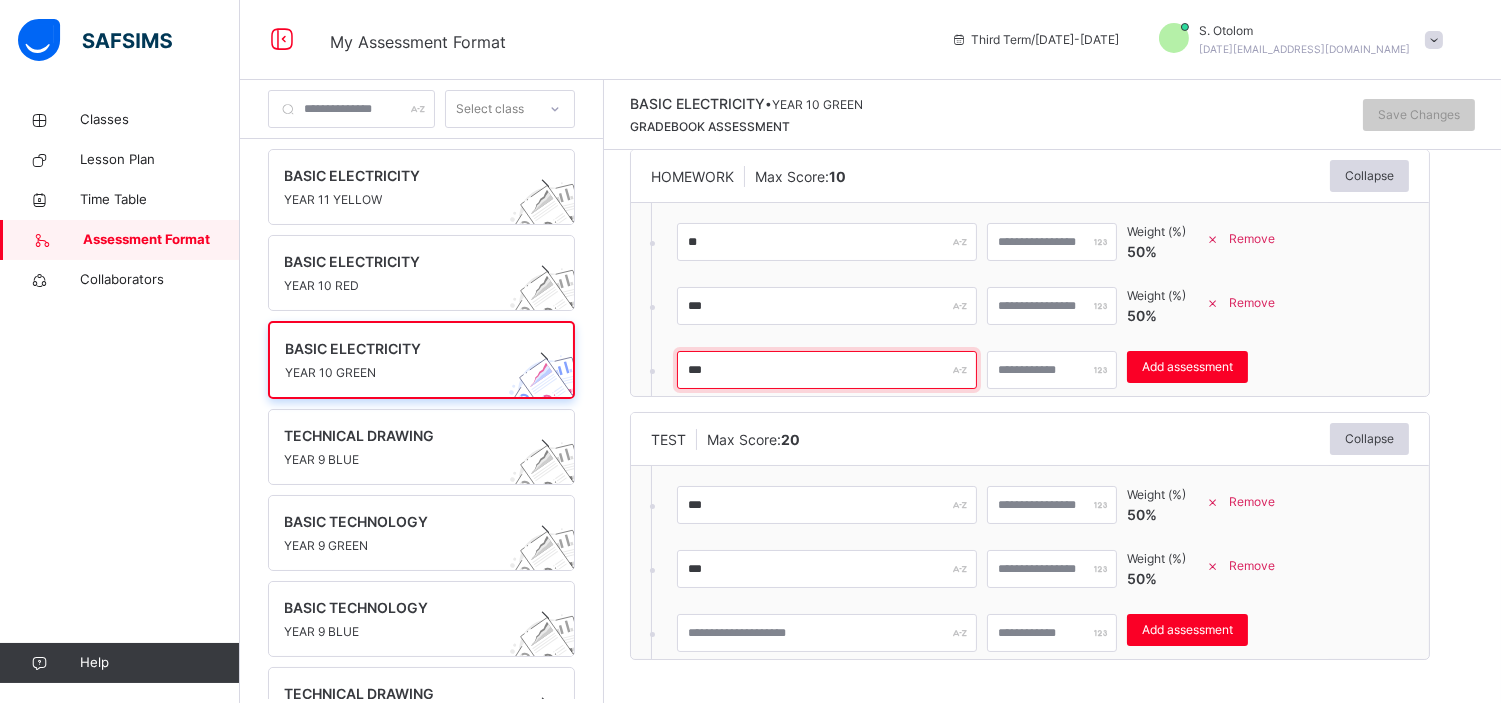 type on "***" 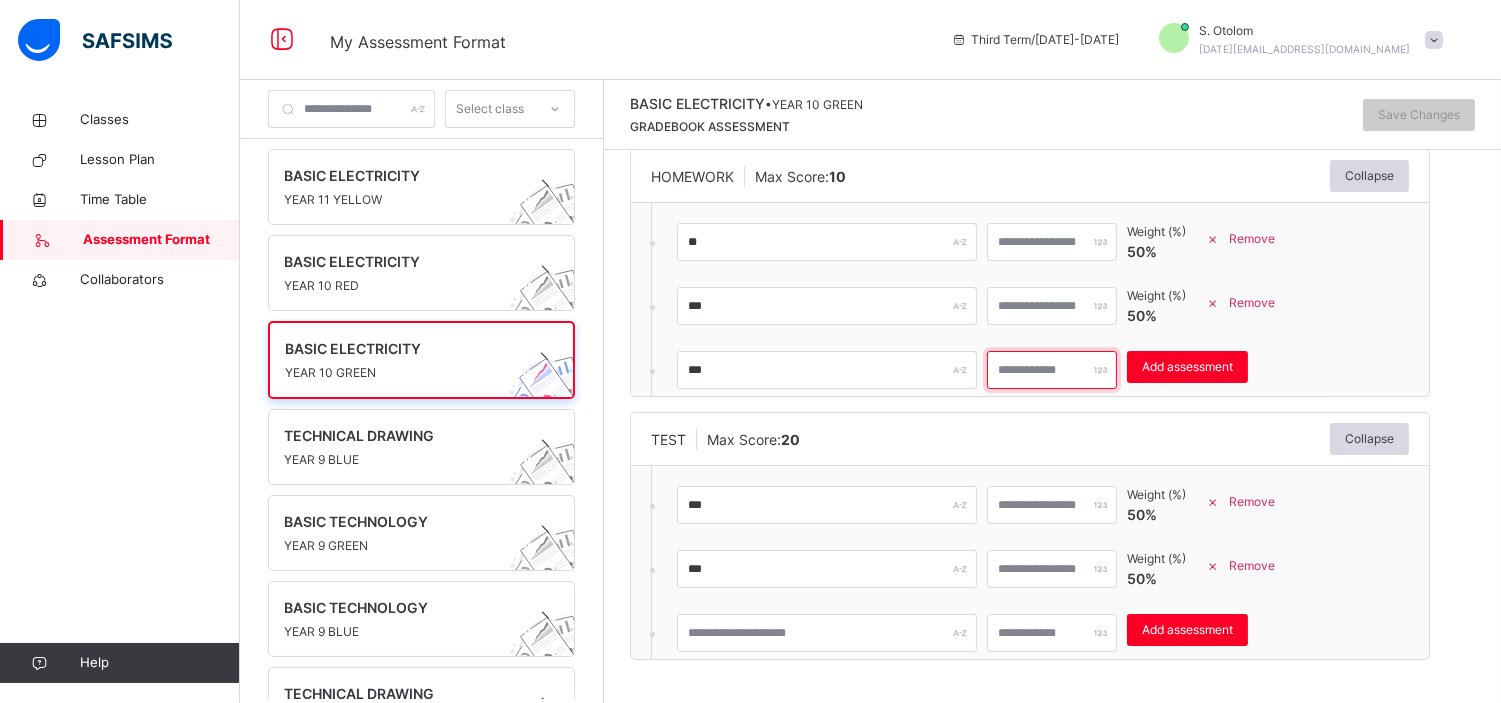 click at bounding box center (1052, 370) 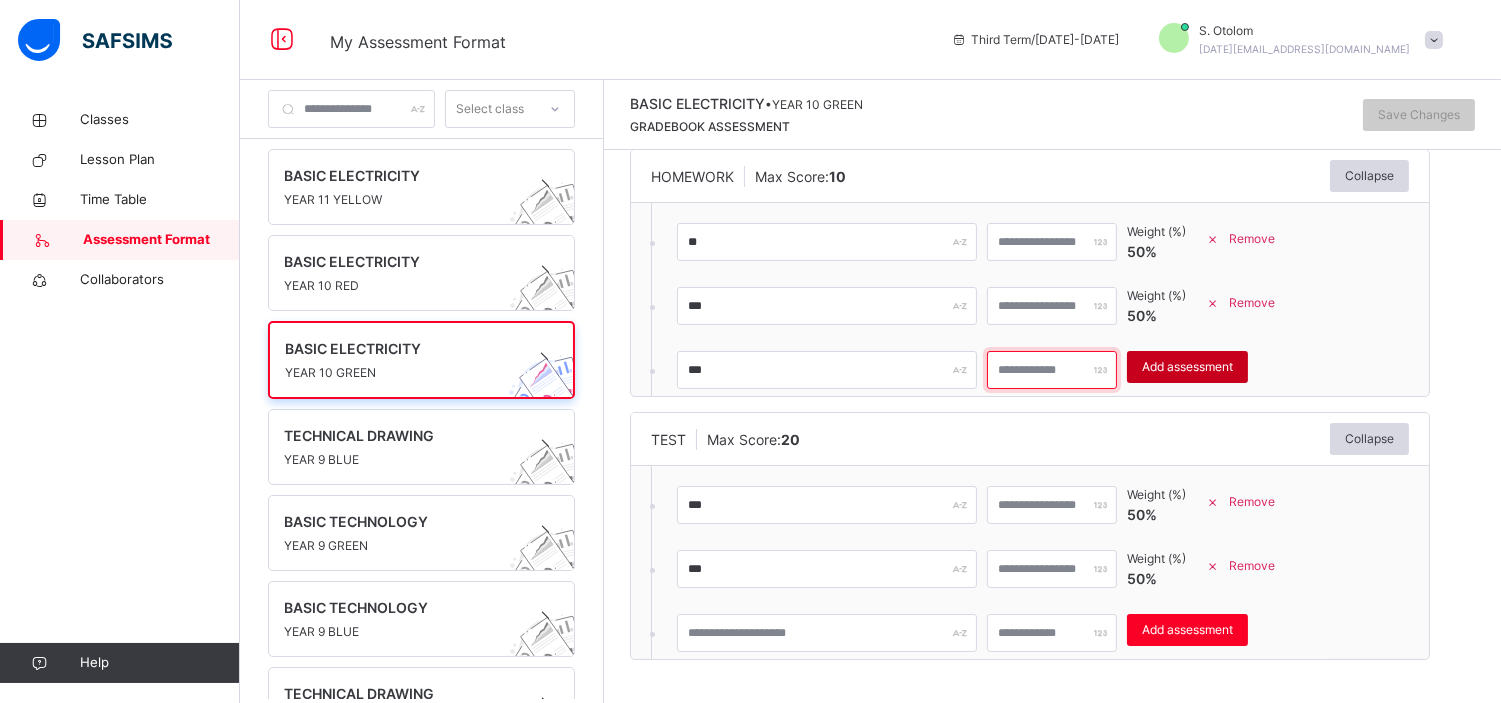 type on "**" 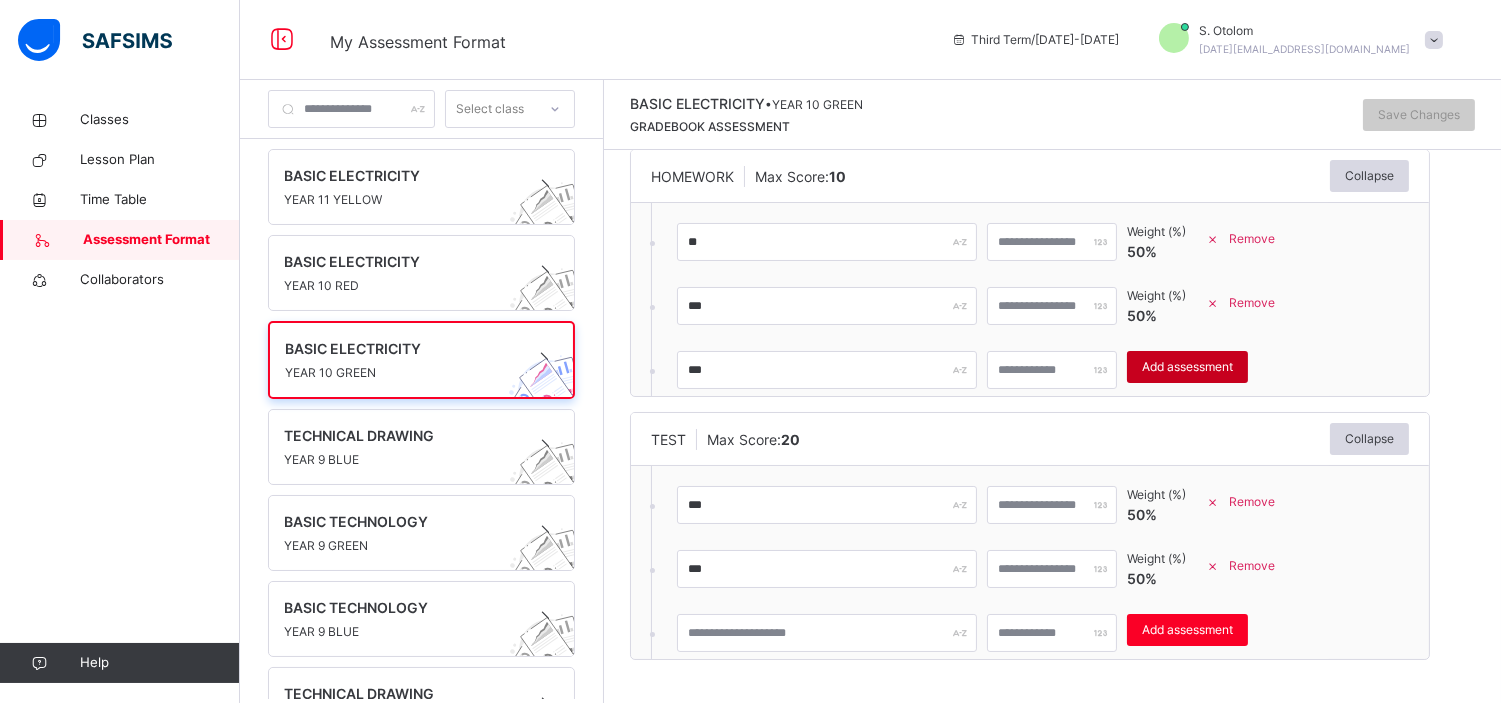 click on "Add assessment" at bounding box center (1187, 367) 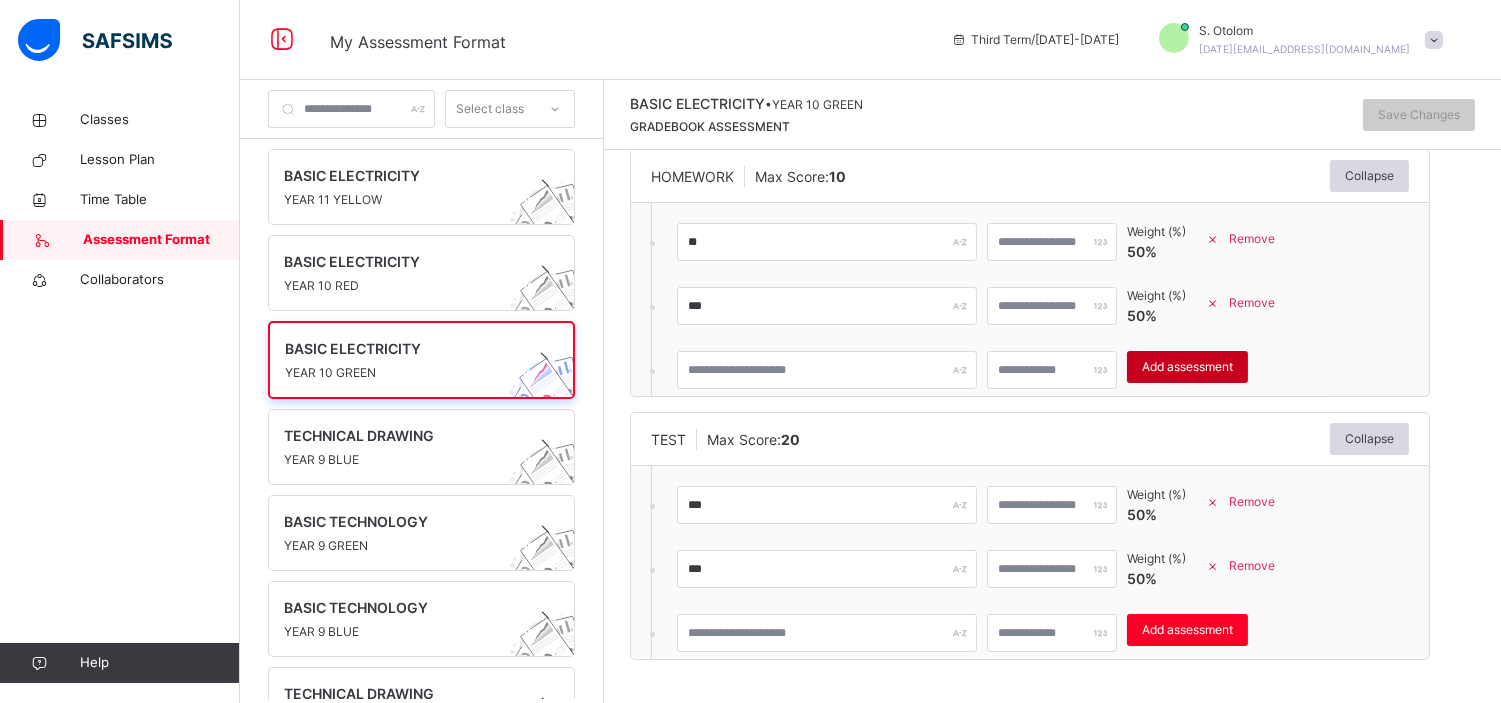 type on "*" 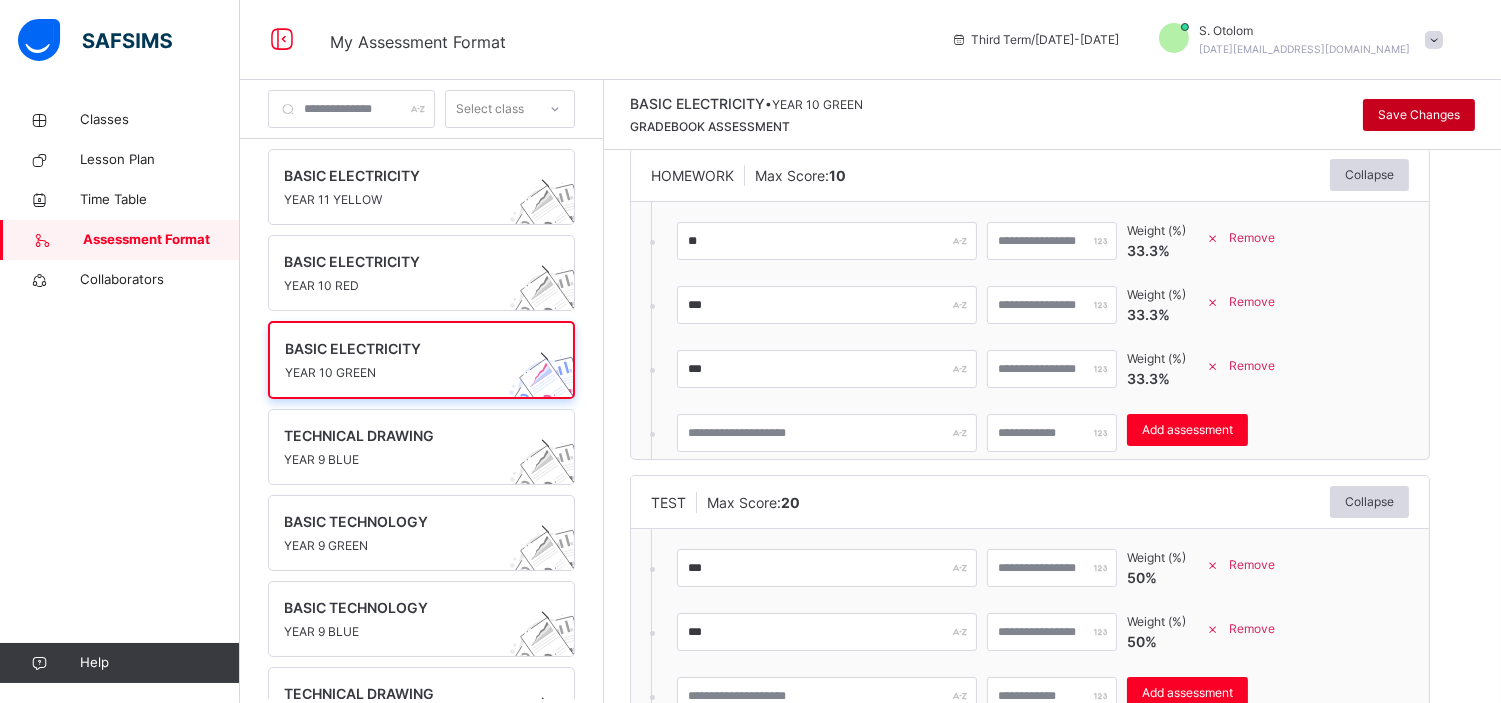 click on "Save Changes" at bounding box center (1419, 115) 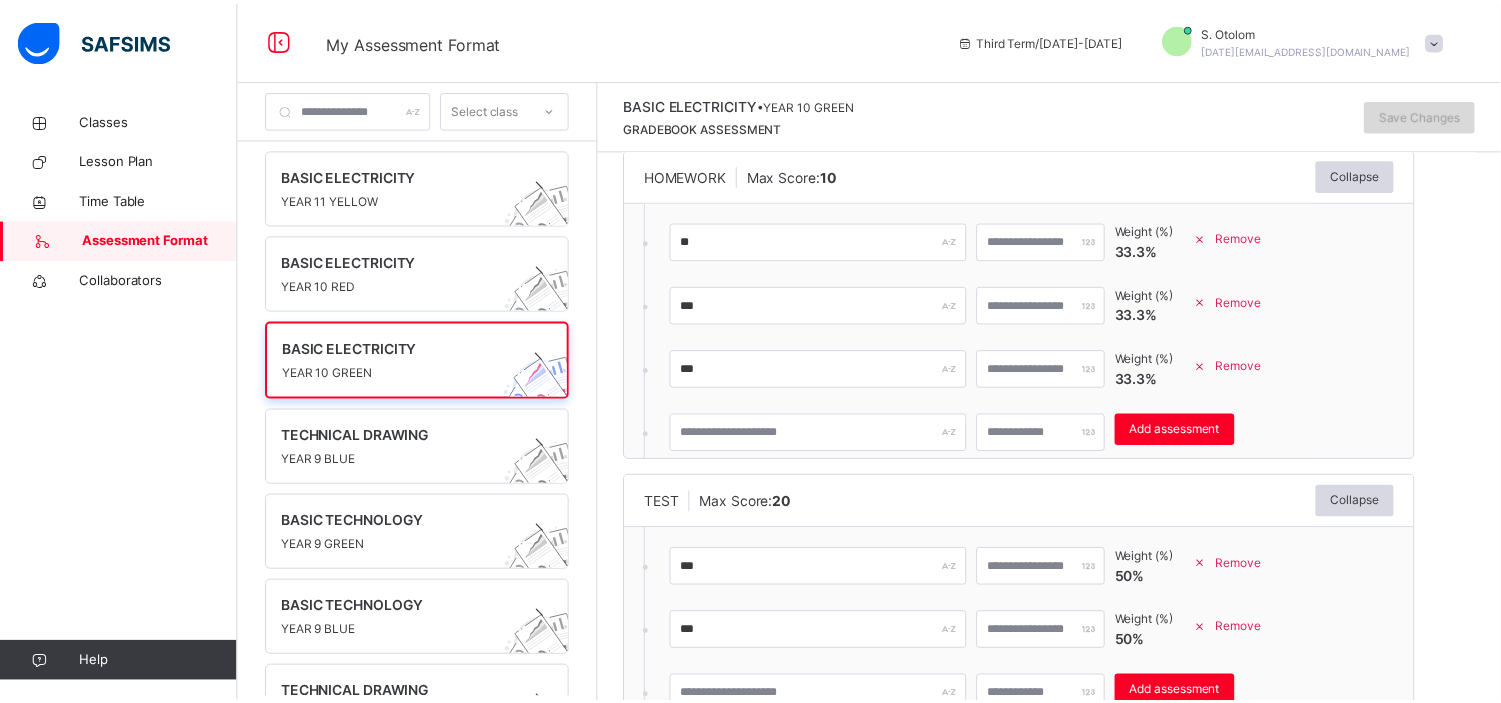 scroll, scrollTop: 0, scrollLeft: 0, axis: both 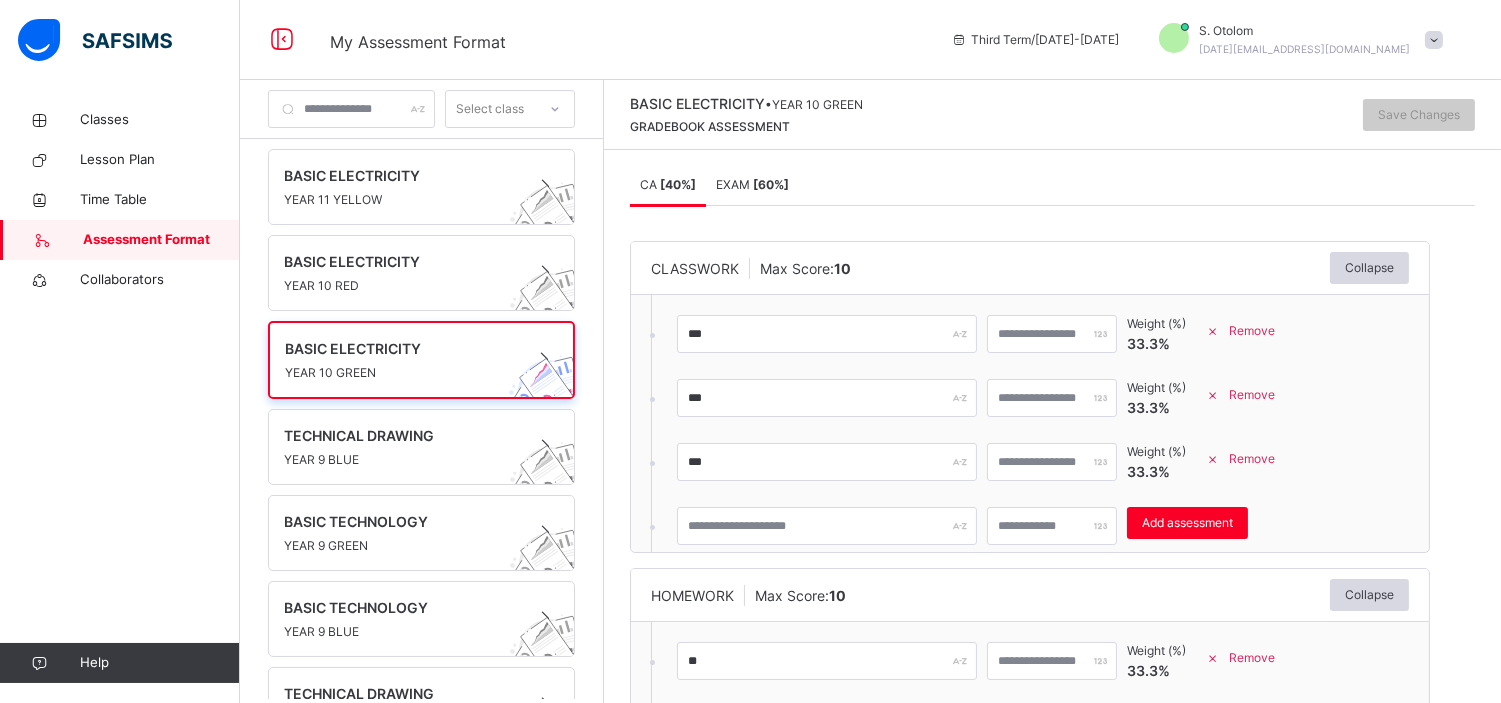 click on "EXAM   [ 60 %]" at bounding box center [752, 184] 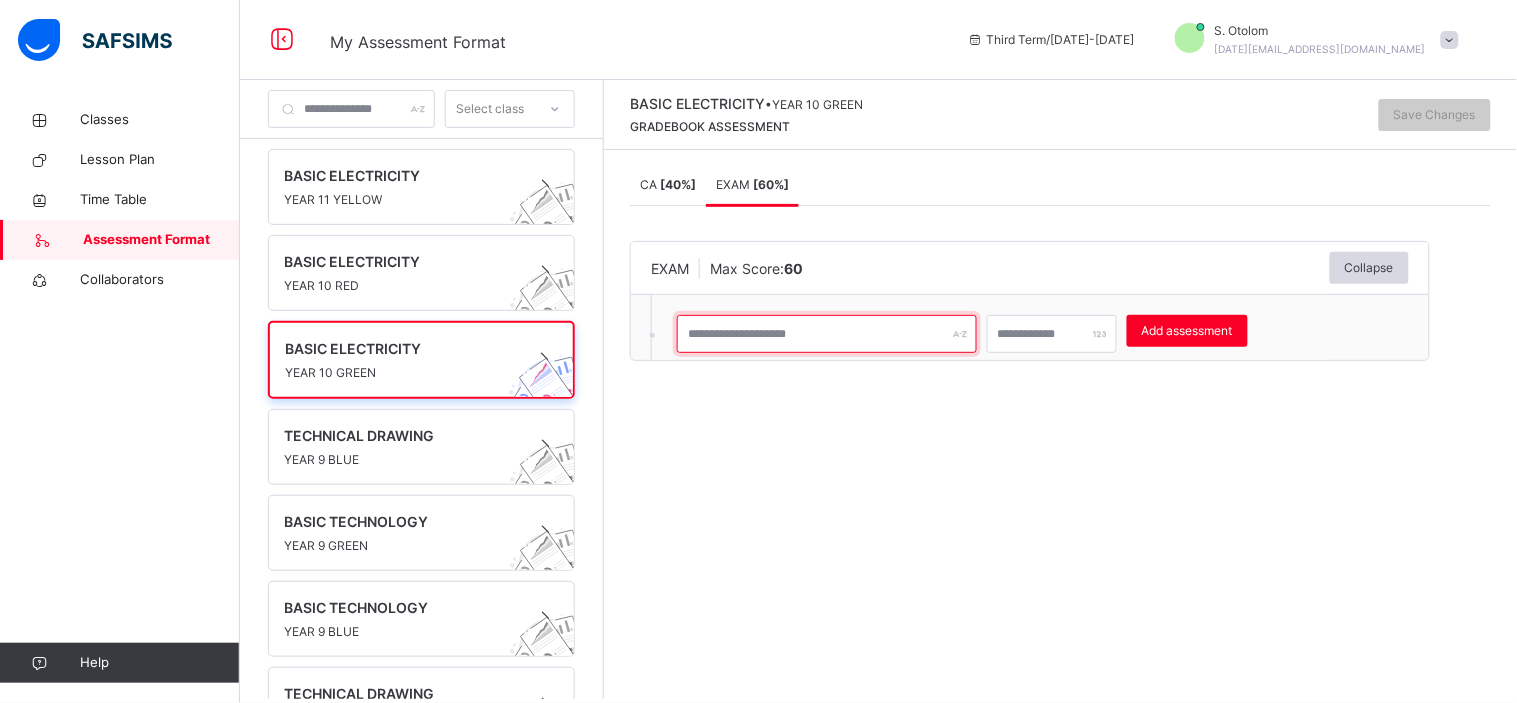 click at bounding box center (827, 334) 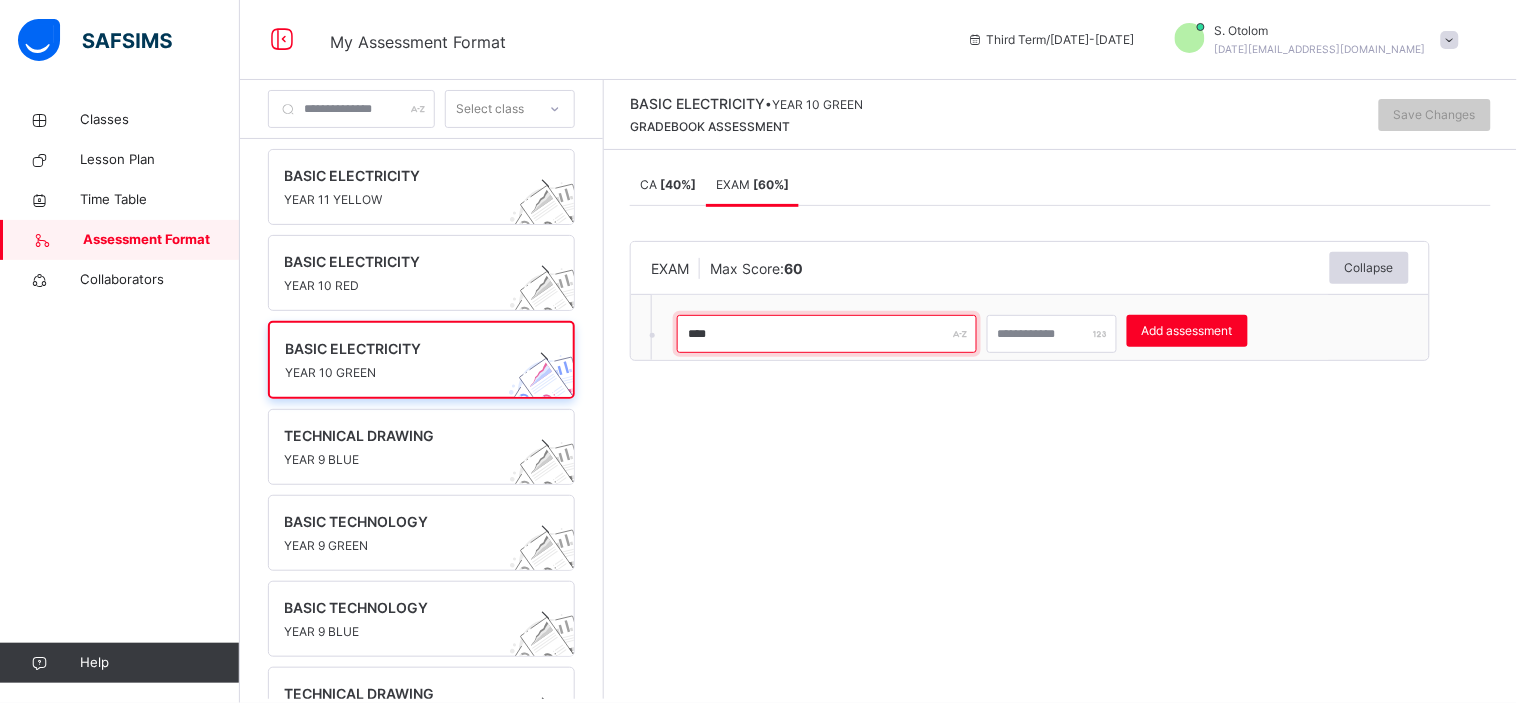 type on "****" 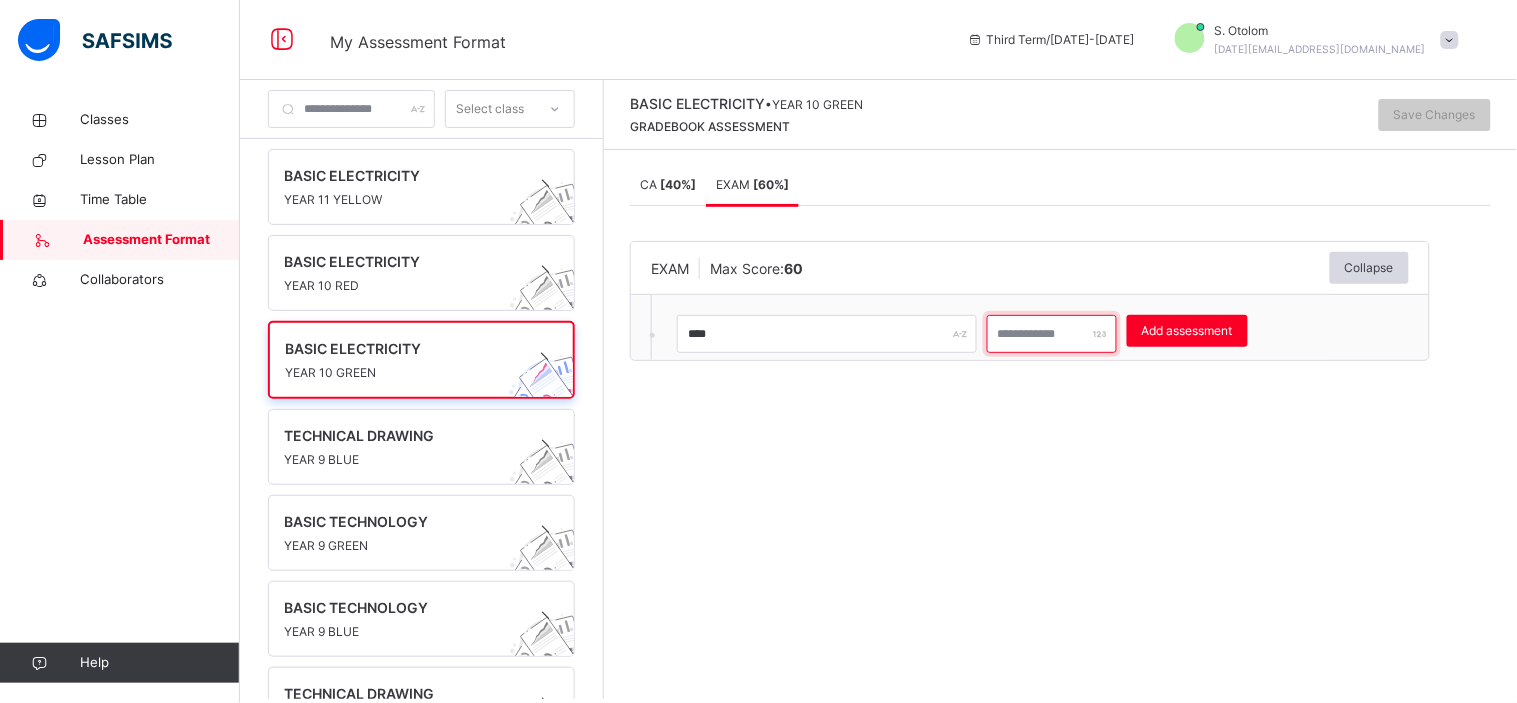 click at bounding box center [1052, 334] 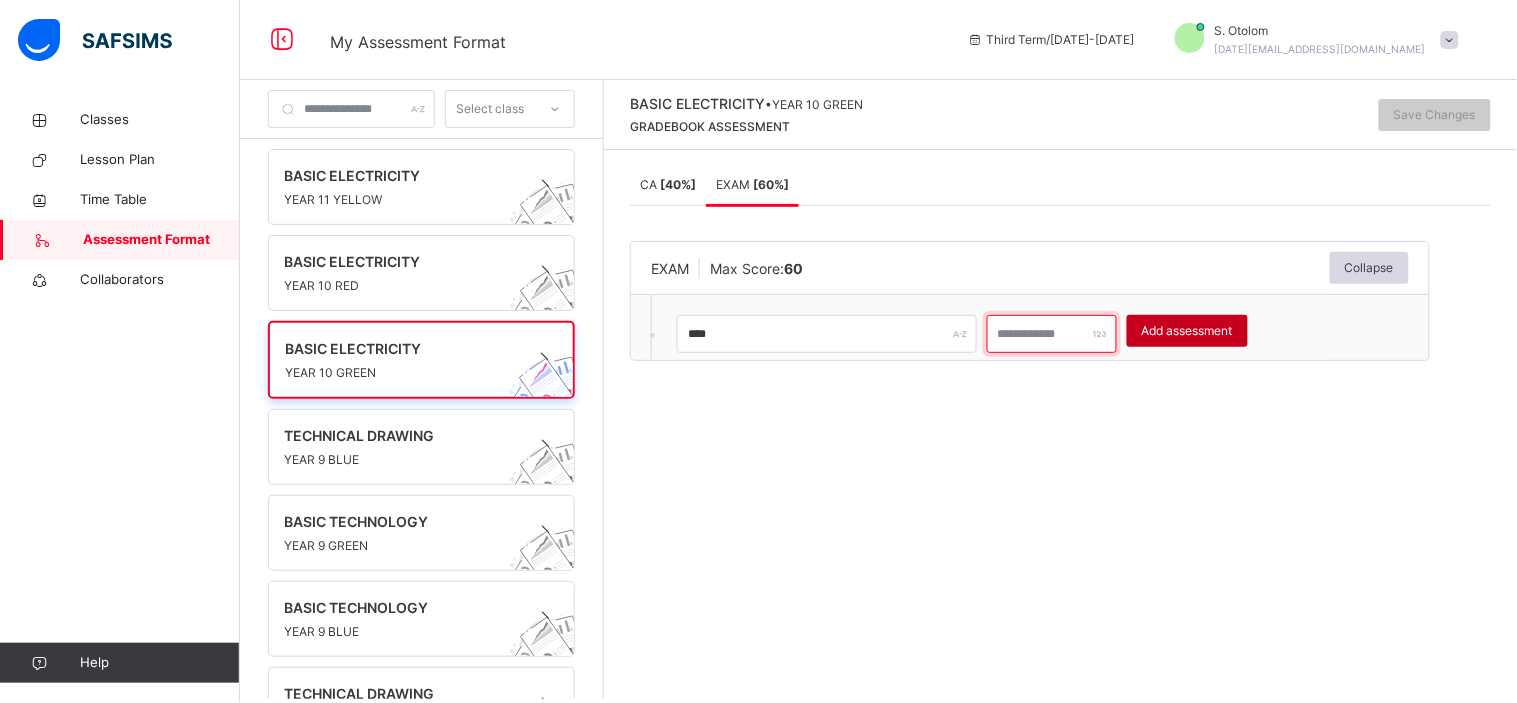 type on "**" 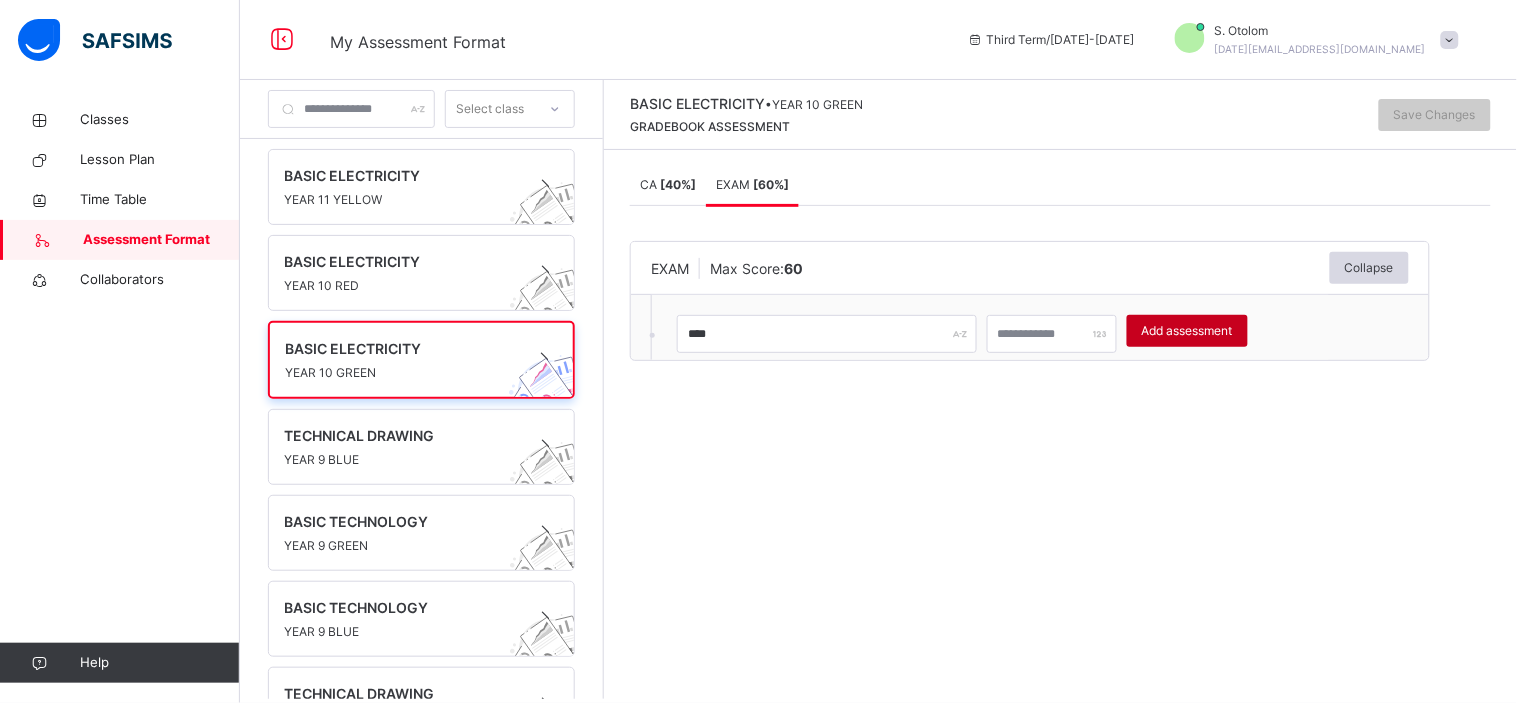 click on "Add assessment" at bounding box center [1187, 331] 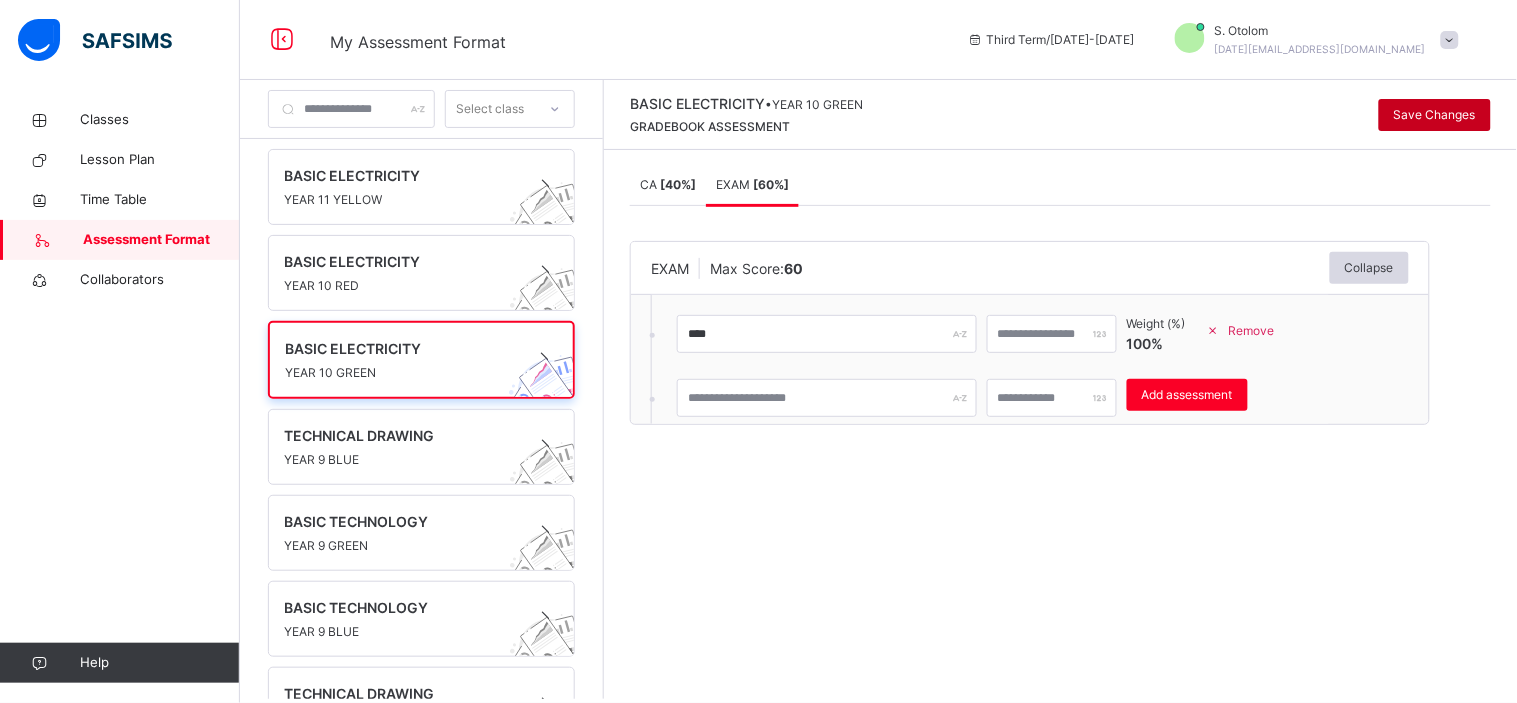 click on "Save Changes" at bounding box center [1435, 115] 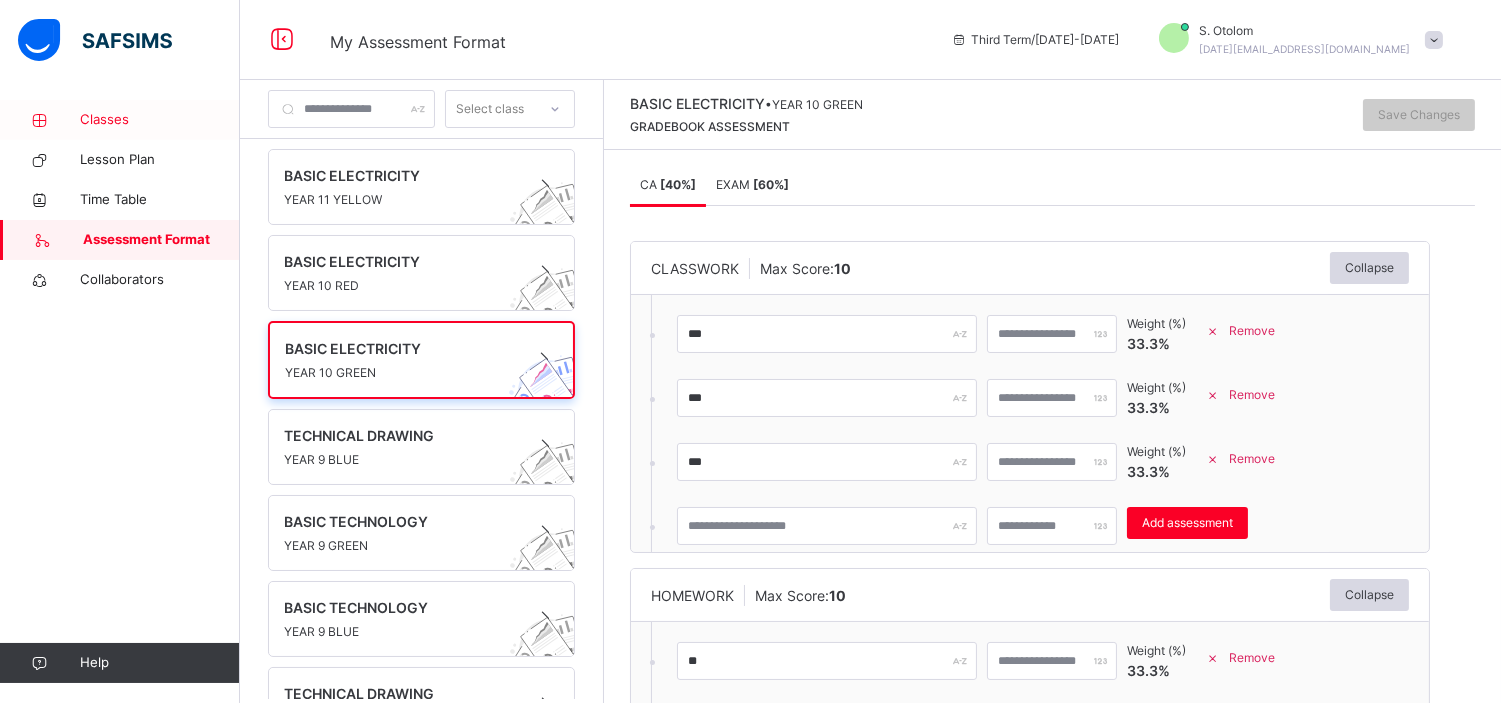 click on "Classes" at bounding box center (160, 120) 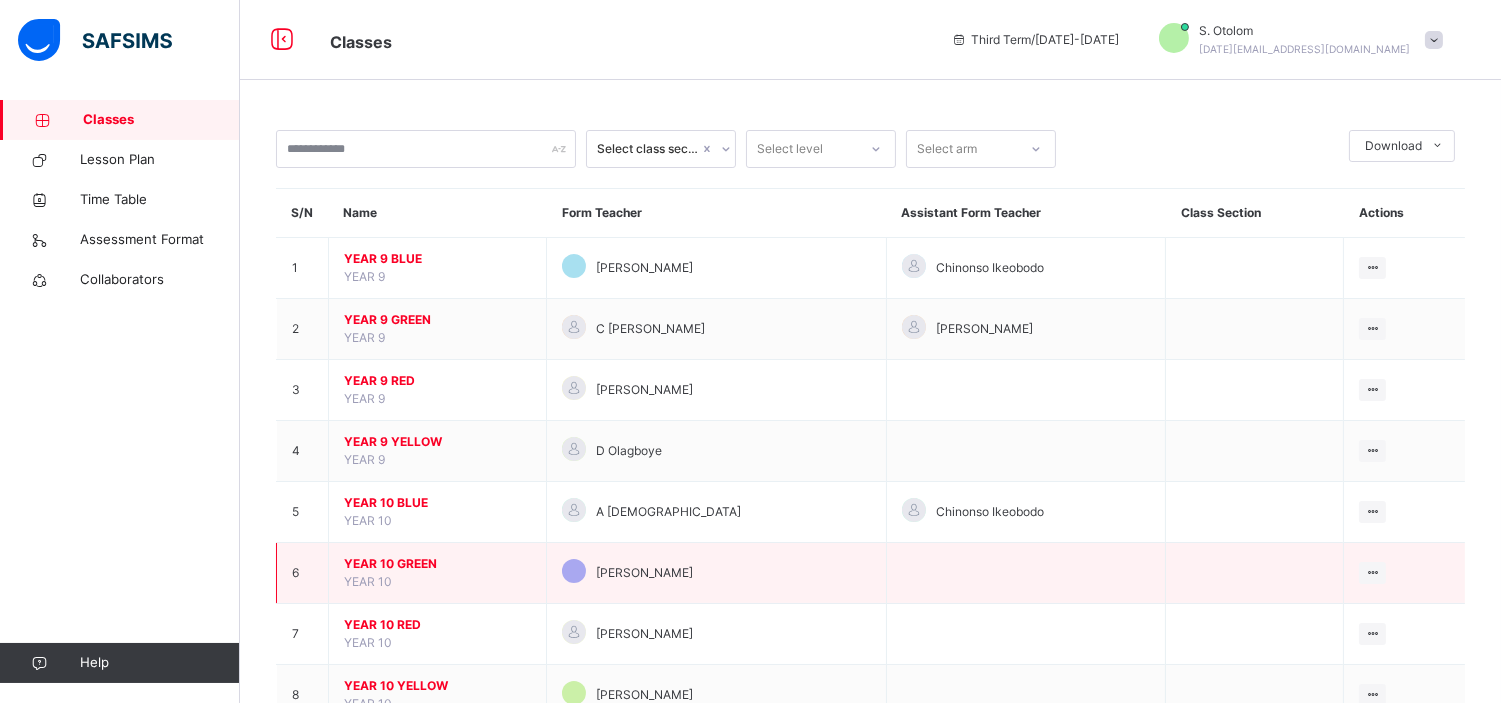 scroll, scrollTop: 195, scrollLeft: 0, axis: vertical 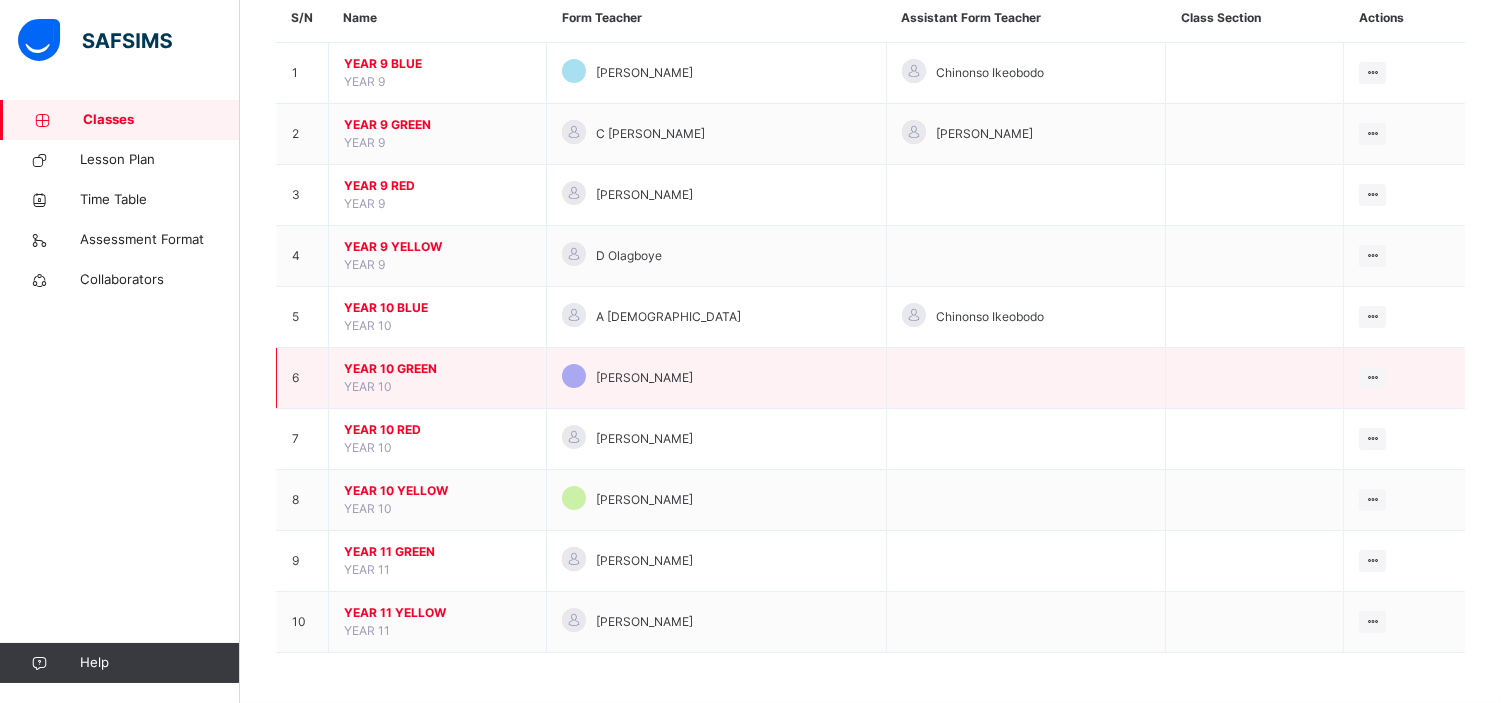 click on "YEAR 10   GREEN" at bounding box center [437, 369] 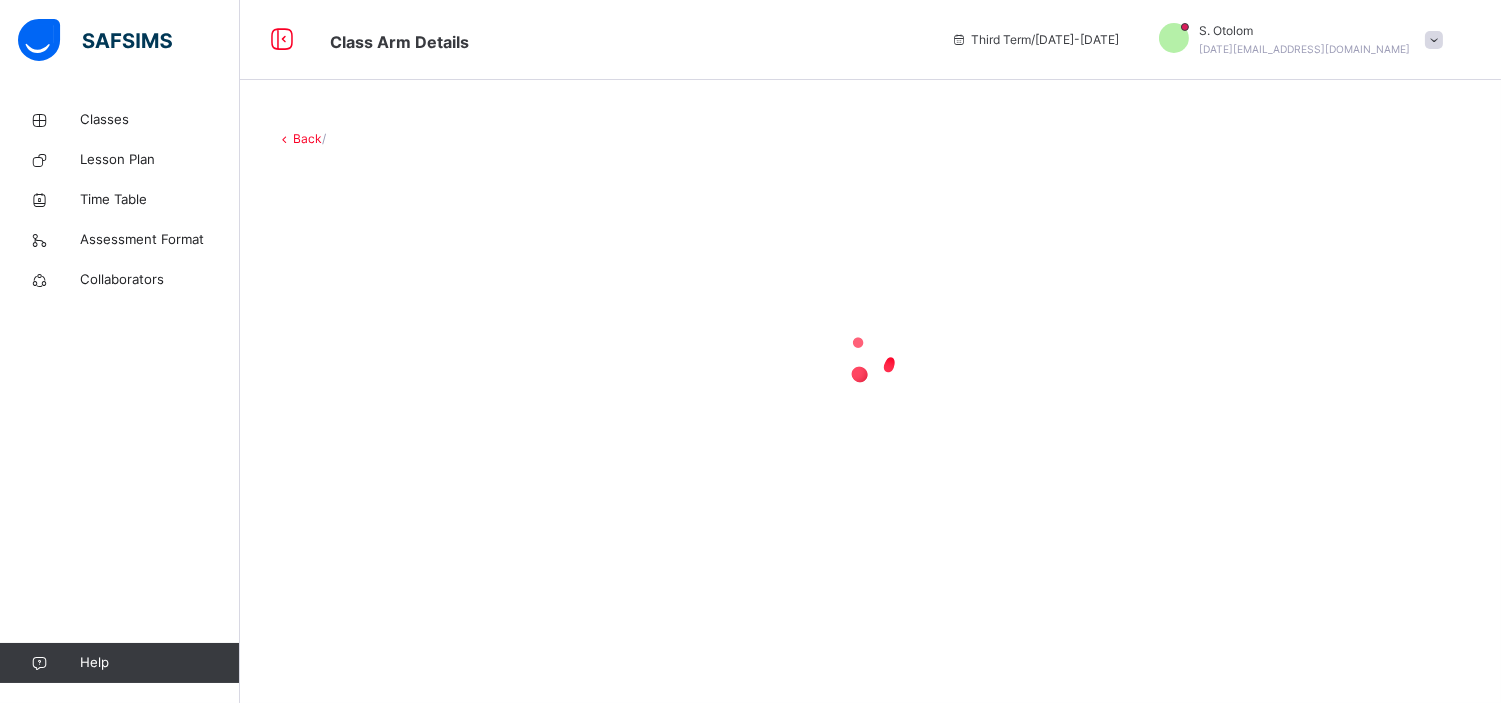 scroll, scrollTop: 0, scrollLeft: 0, axis: both 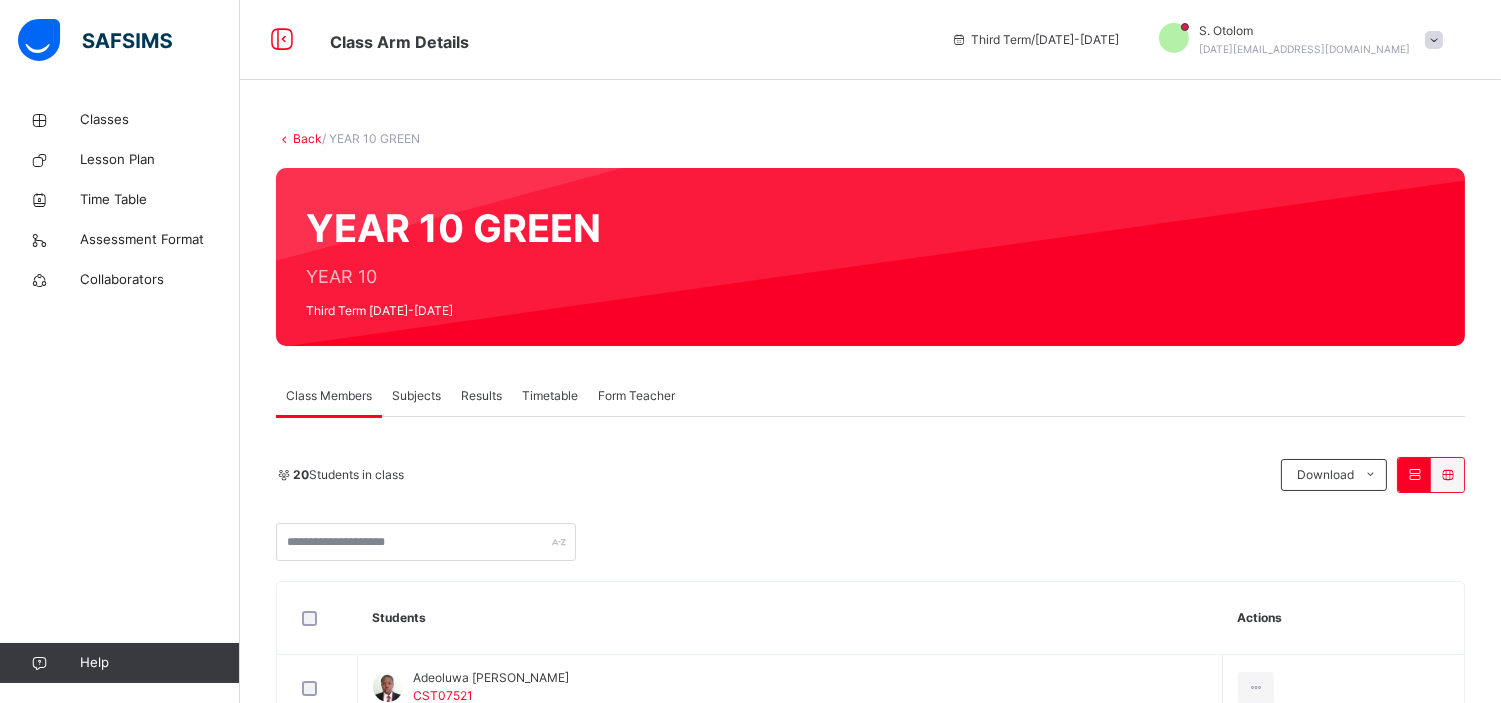click on "Subjects" at bounding box center (416, 396) 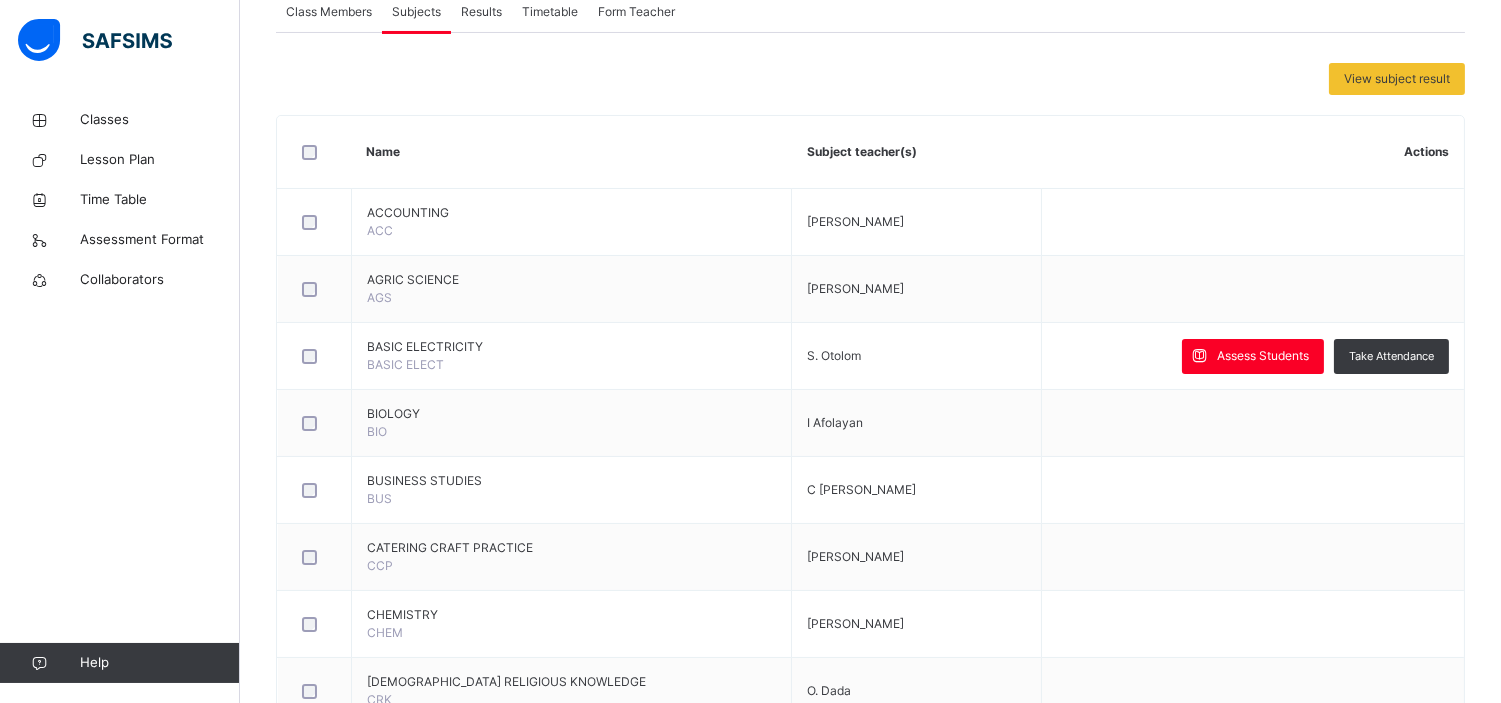 scroll, scrollTop: 385, scrollLeft: 0, axis: vertical 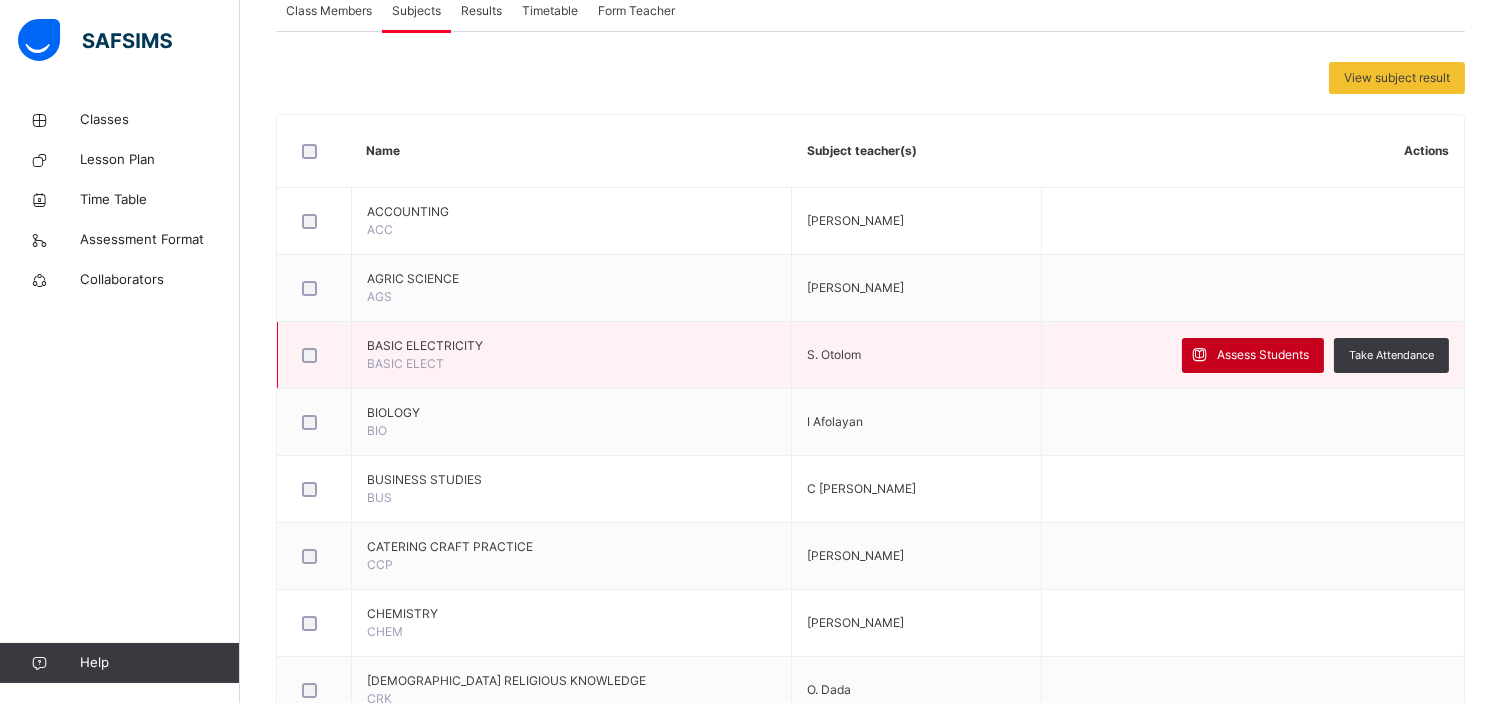 click on "Assess Students" at bounding box center [1253, 355] 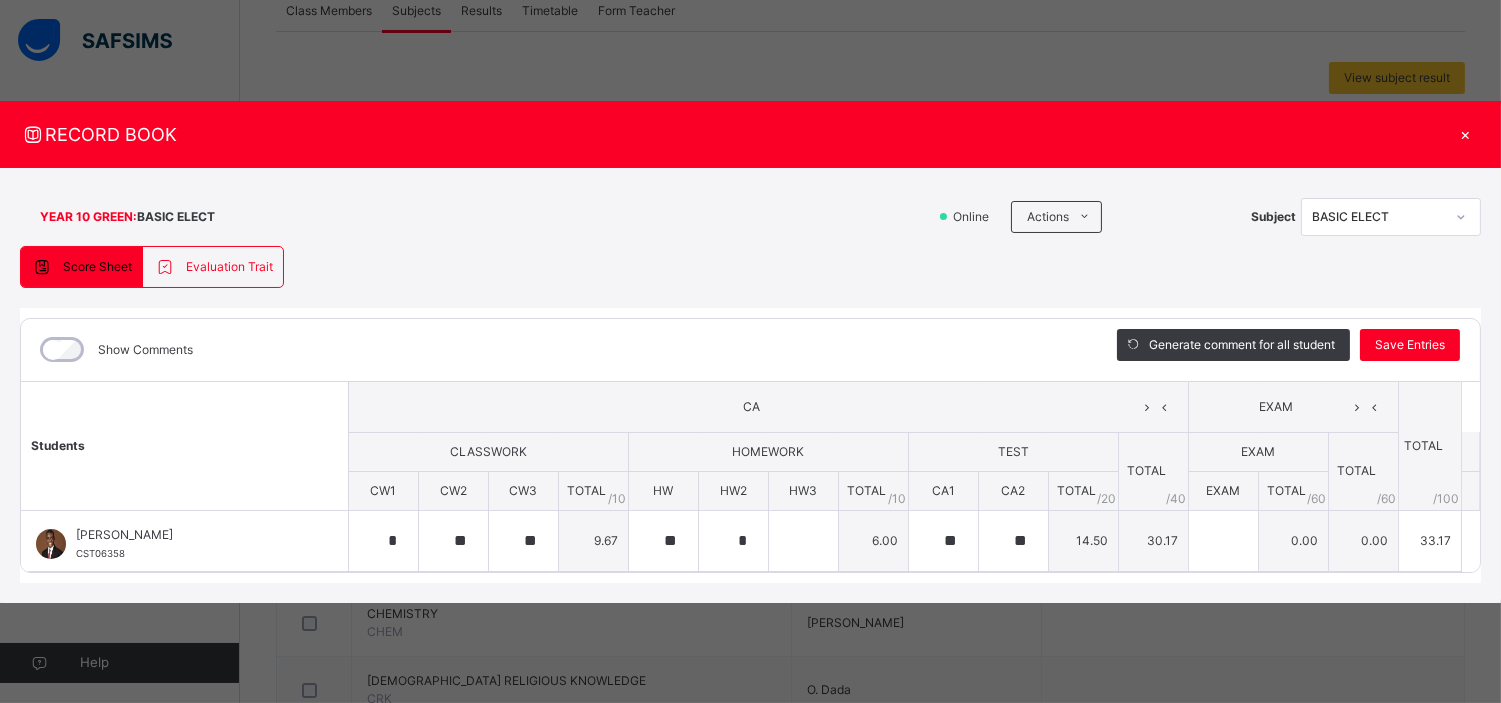 scroll, scrollTop: 0, scrollLeft: 0, axis: both 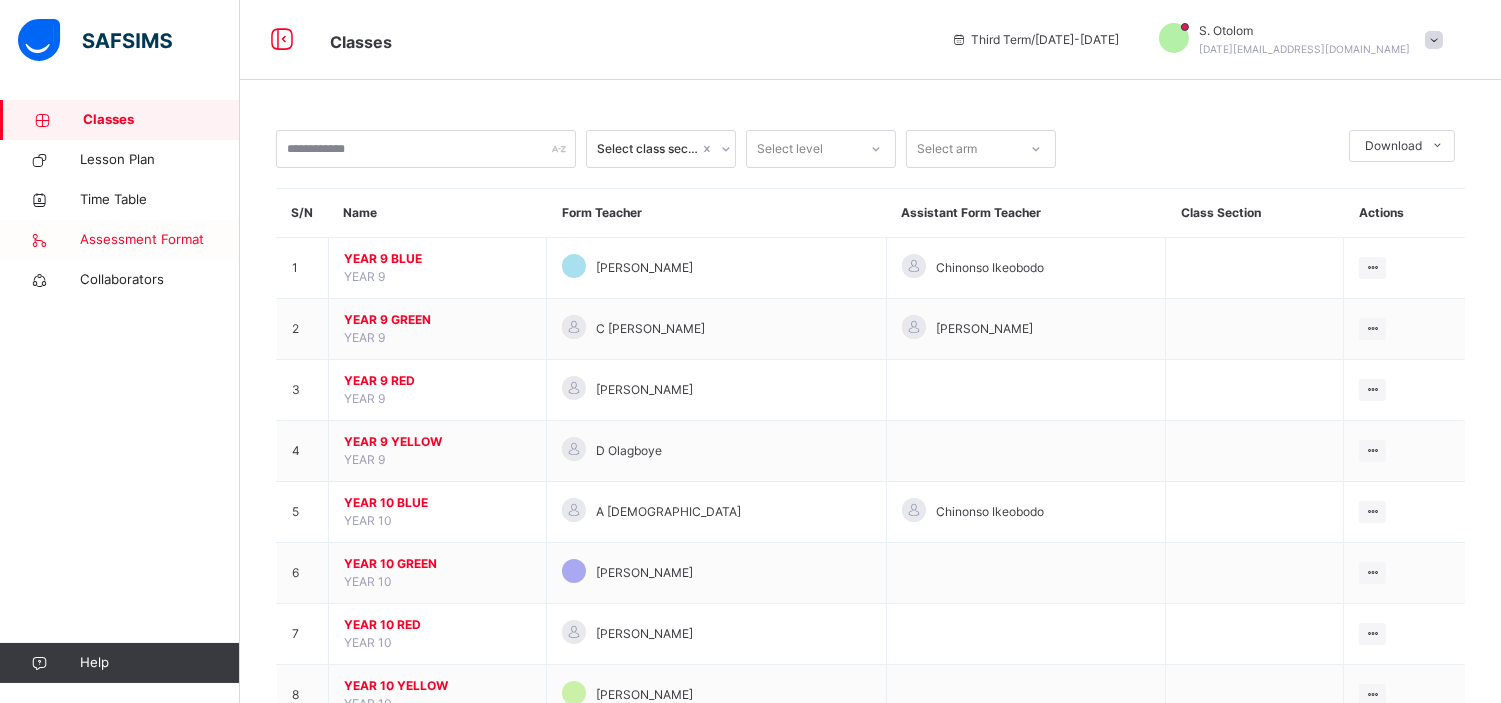 click on "Assessment Format" at bounding box center [160, 240] 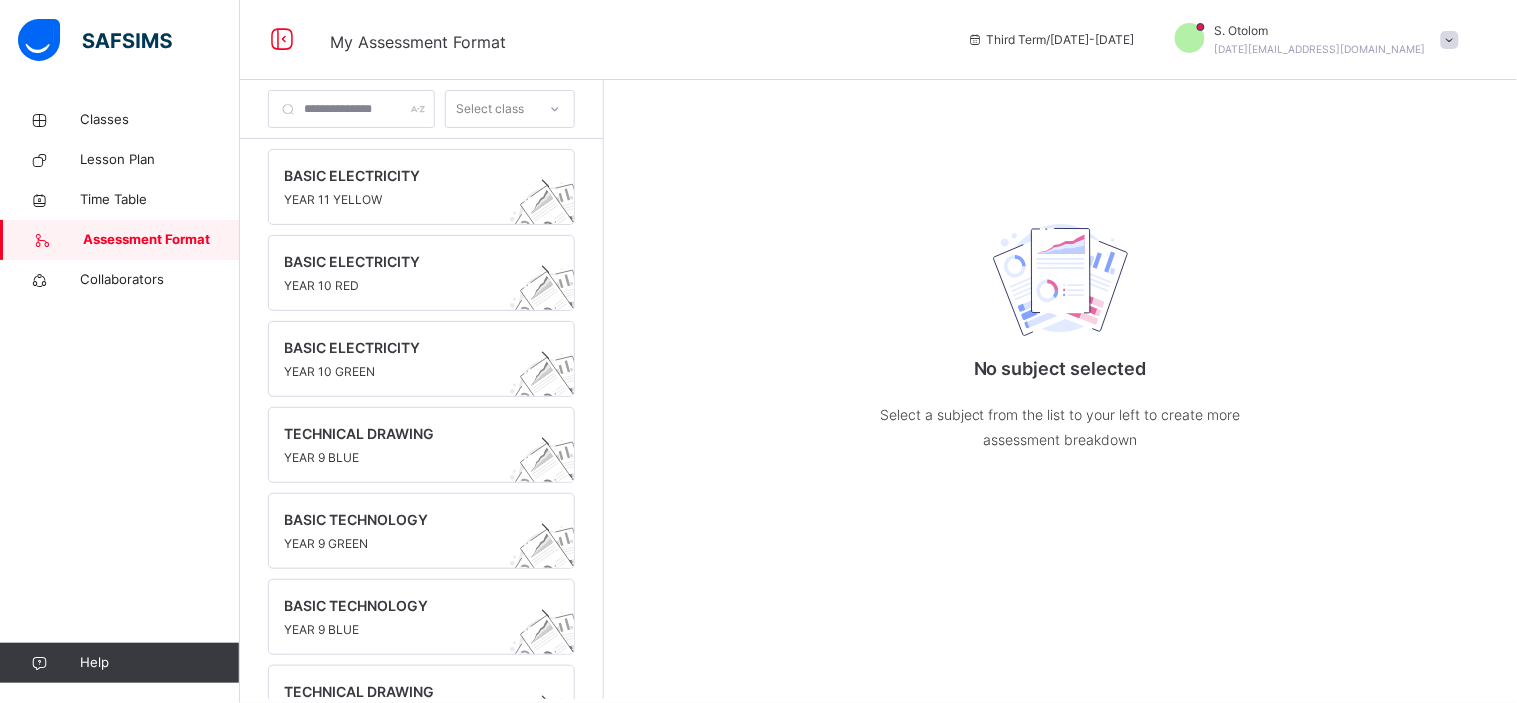 click on "Assessment Format" at bounding box center (161, 240) 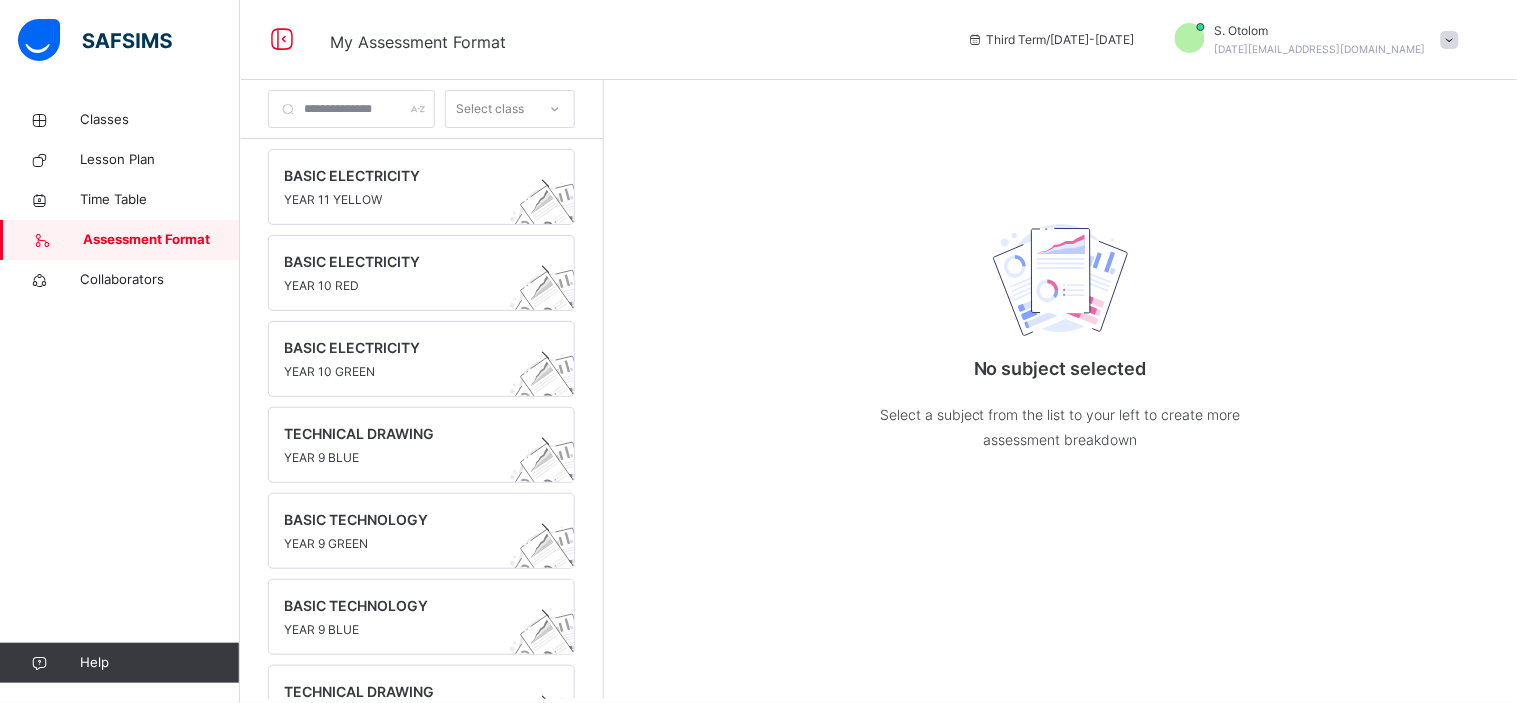 click on "Assessment Format" at bounding box center (161, 240) 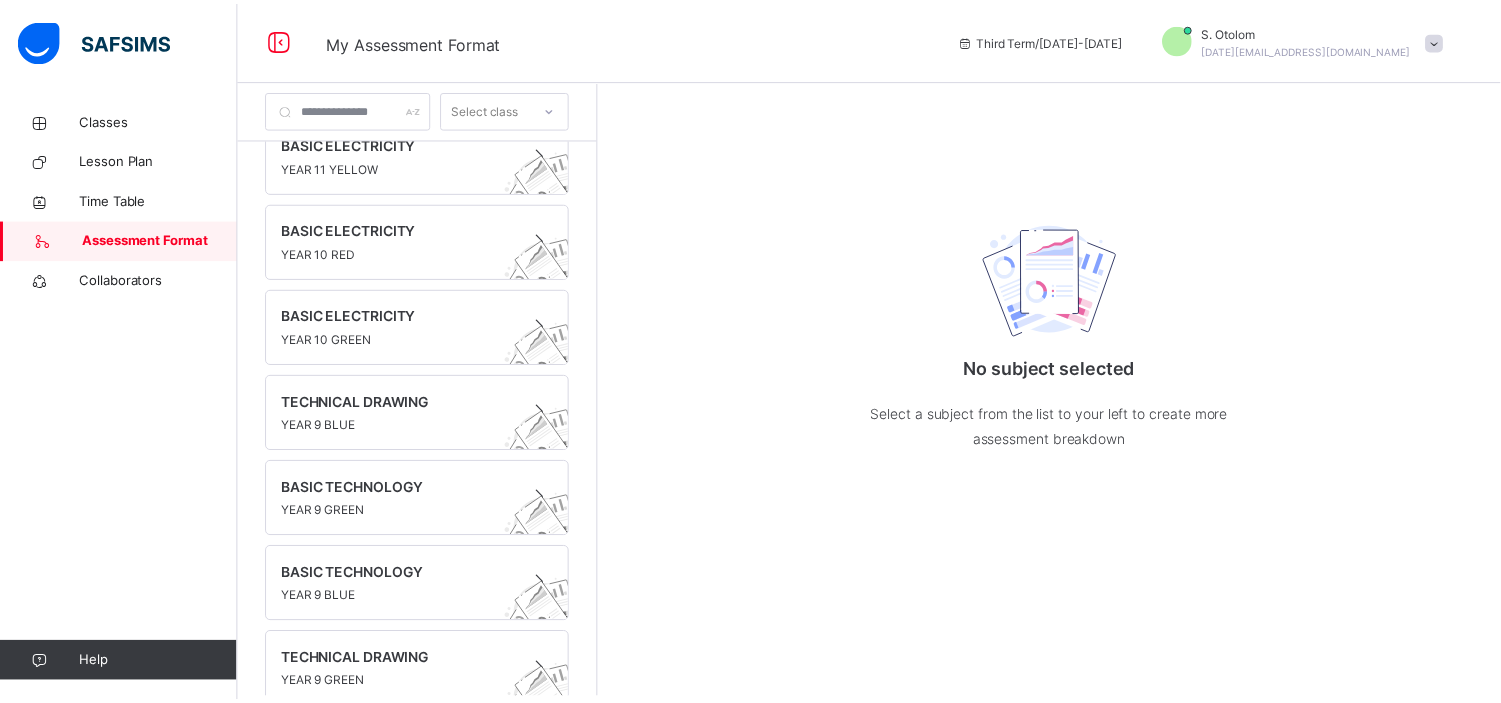 scroll, scrollTop: 0, scrollLeft: 0, axis: both 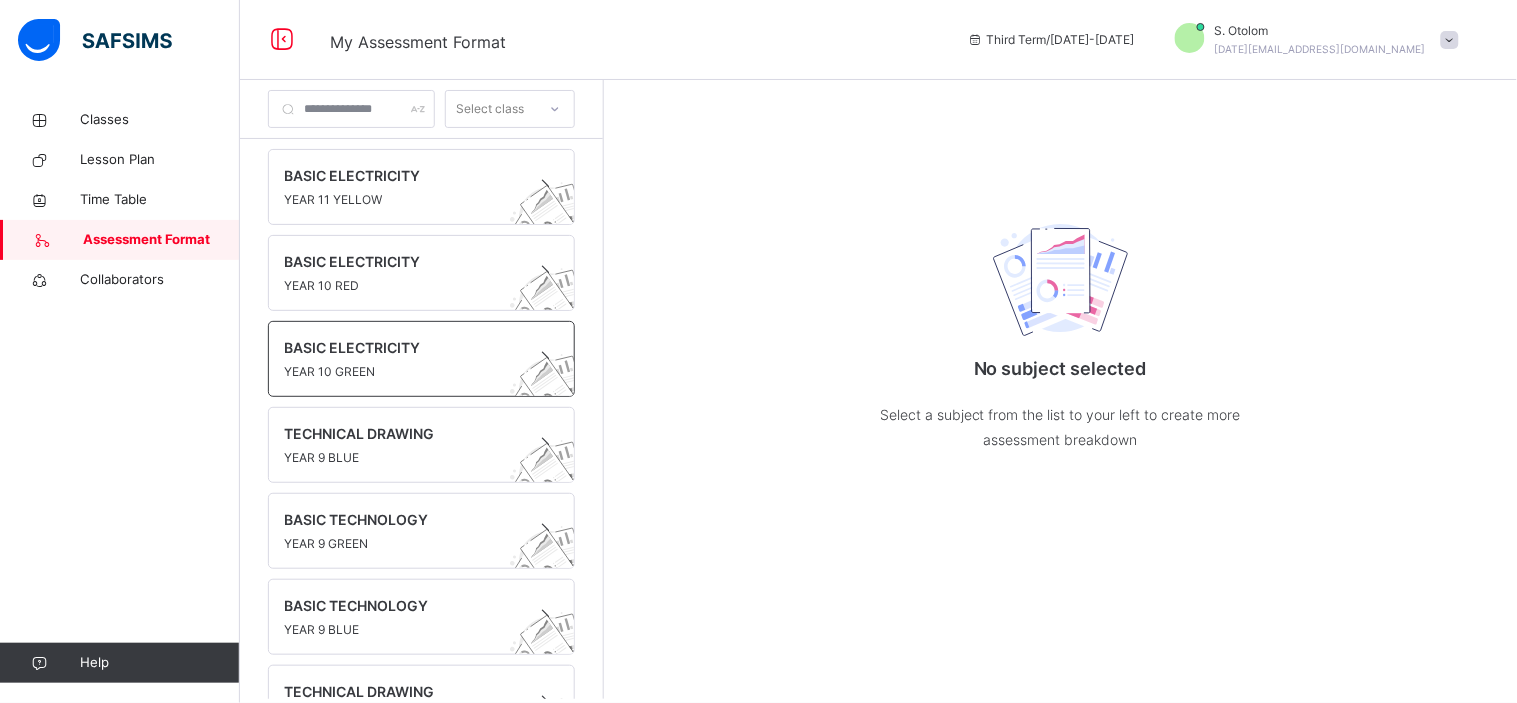 click on "YEAR 10 GREEN" at bounding box center (402, 372) 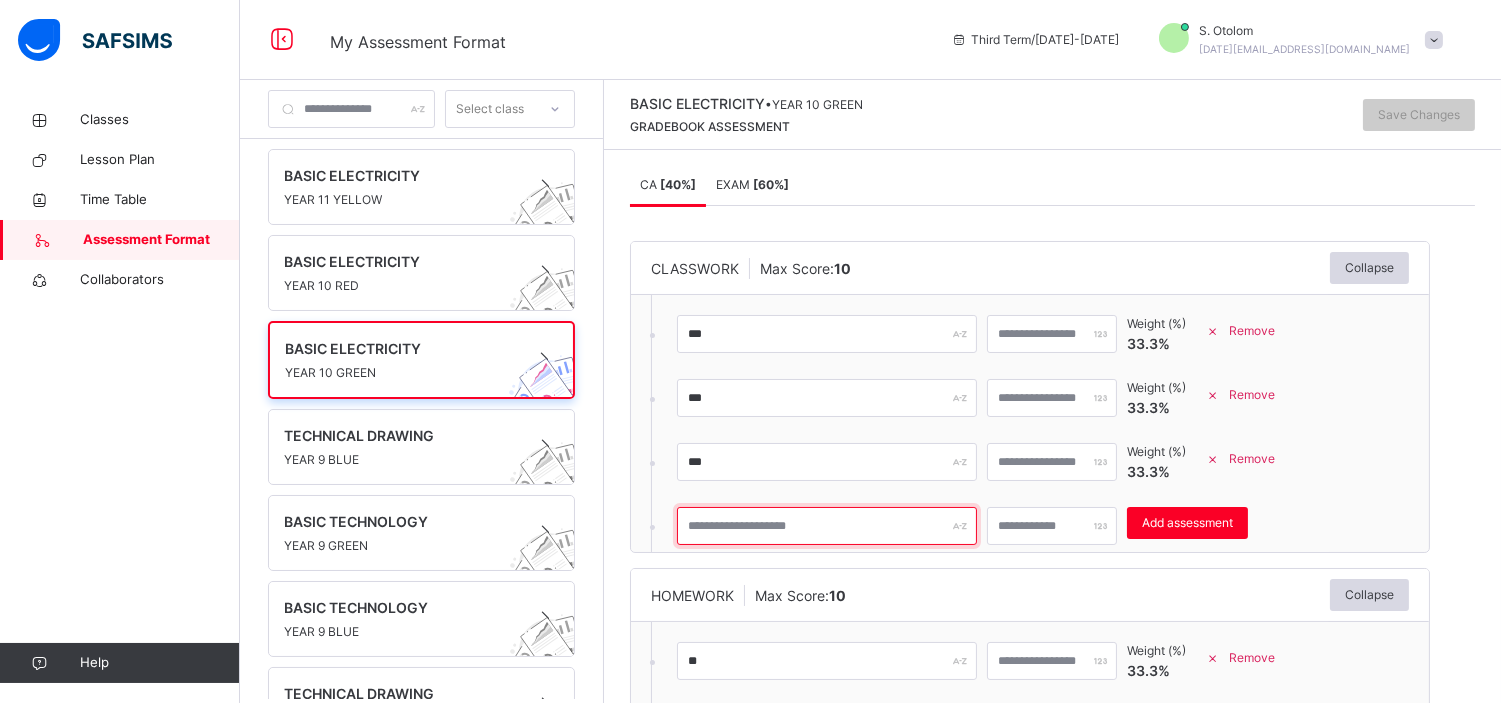 click at bounding box center (827, 526) 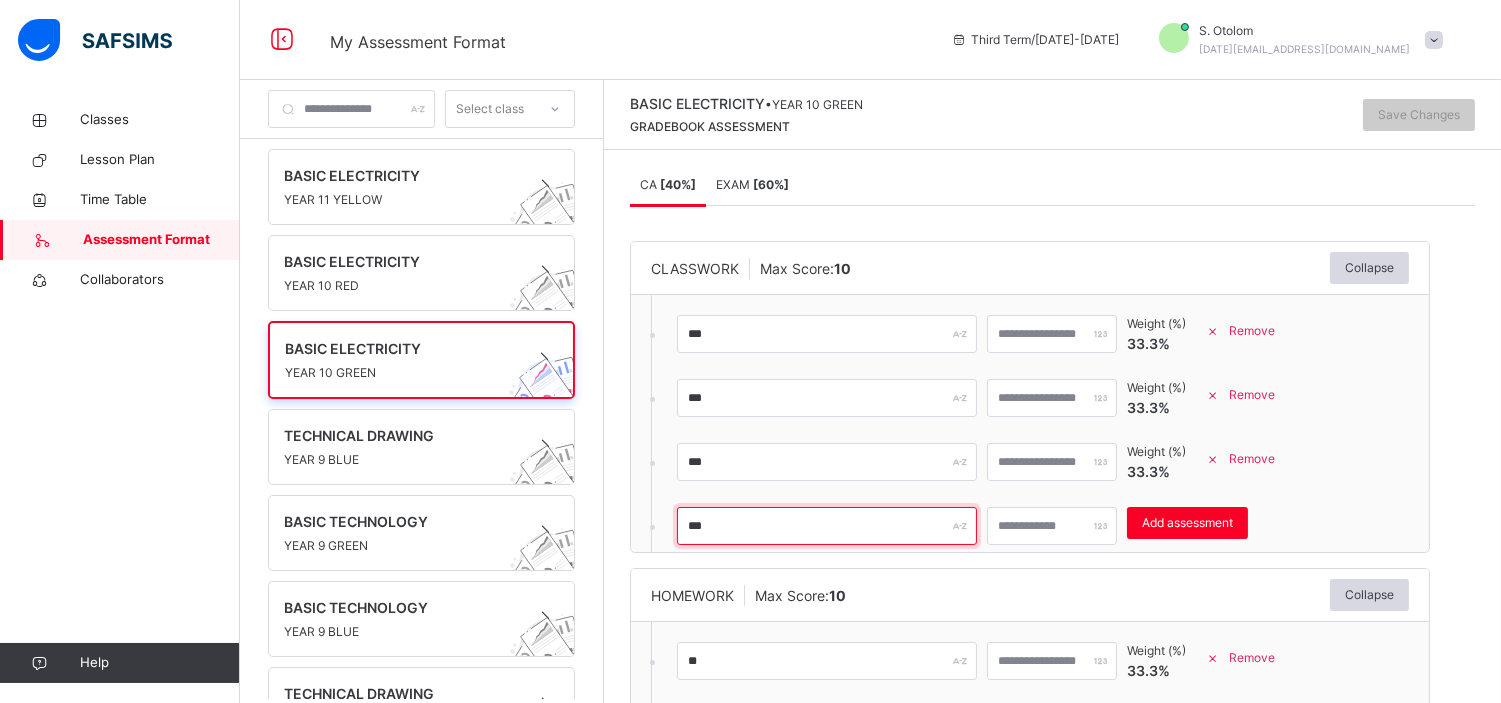 type on "***" 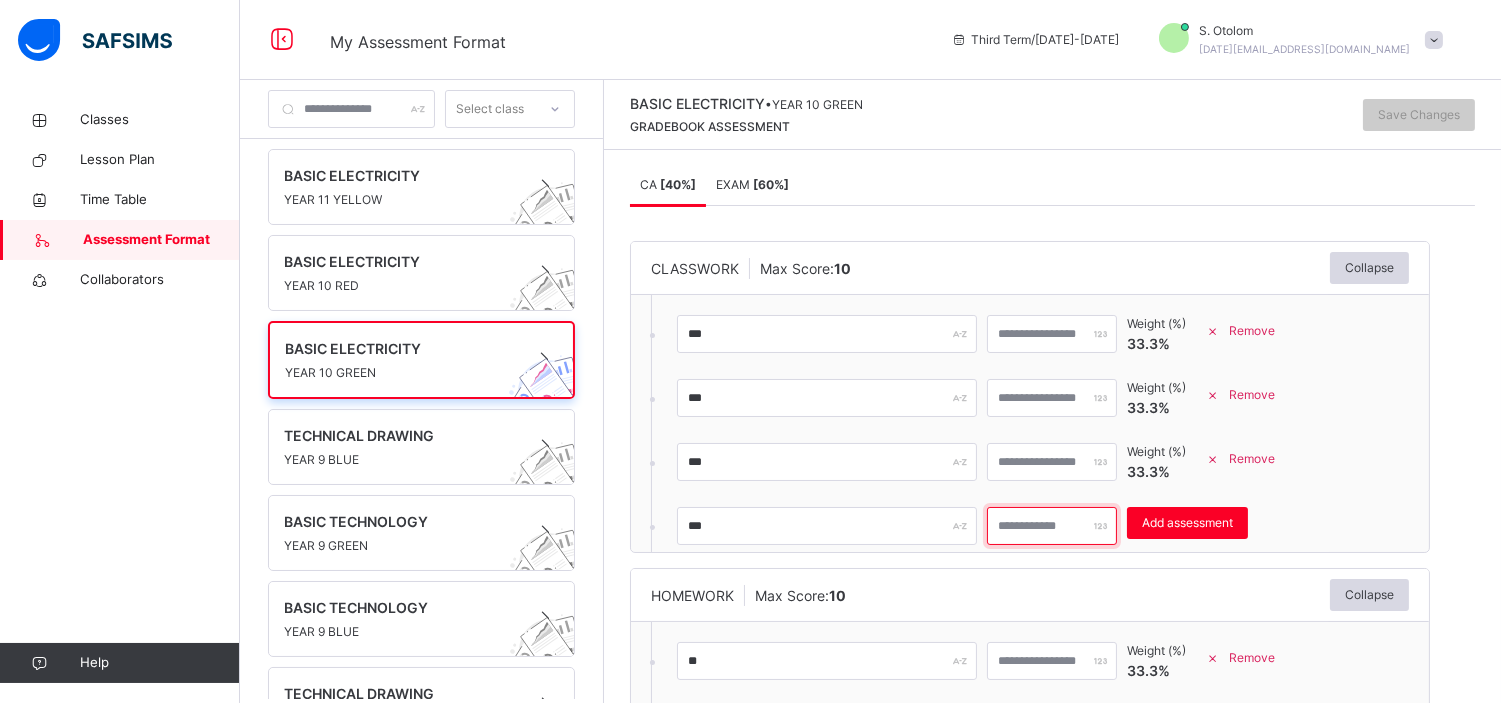 click at bounding box center (1052, 526) 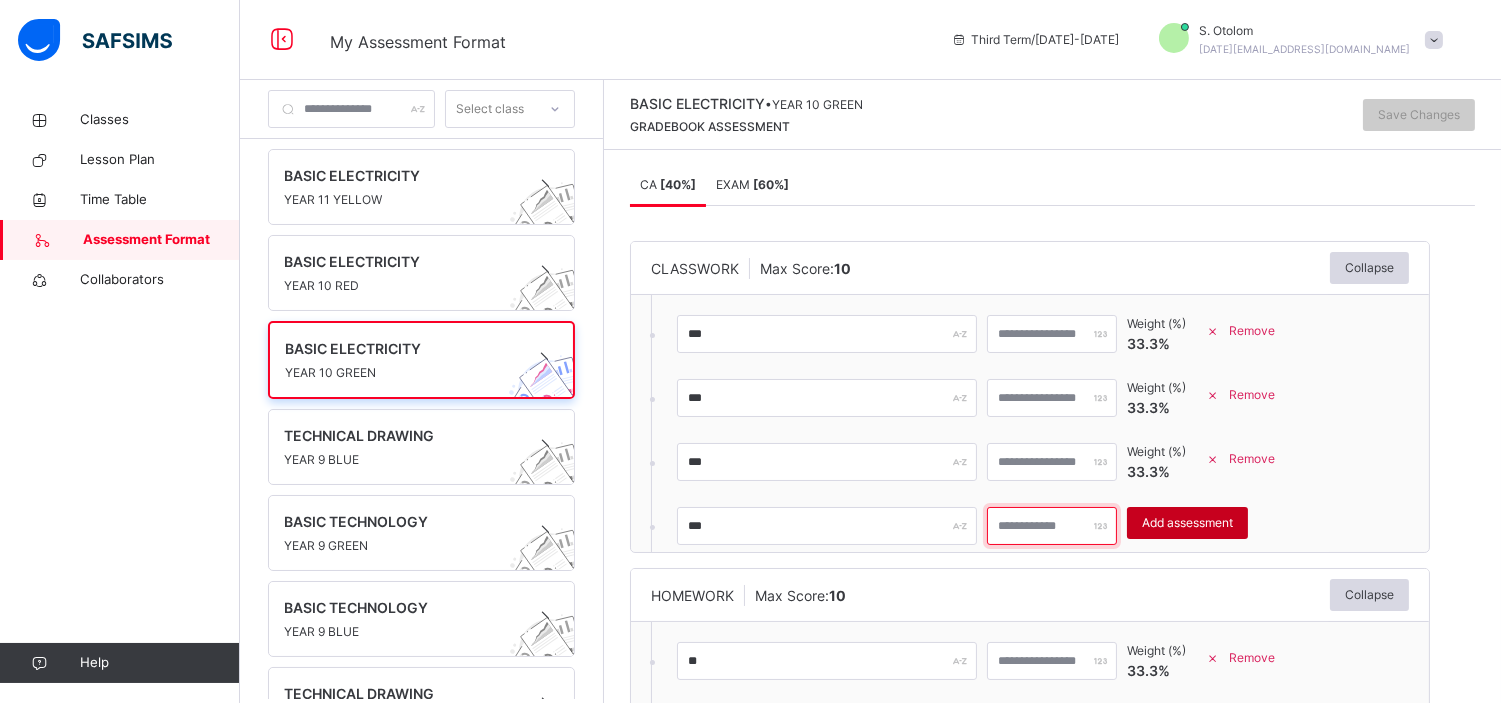 type on "**" 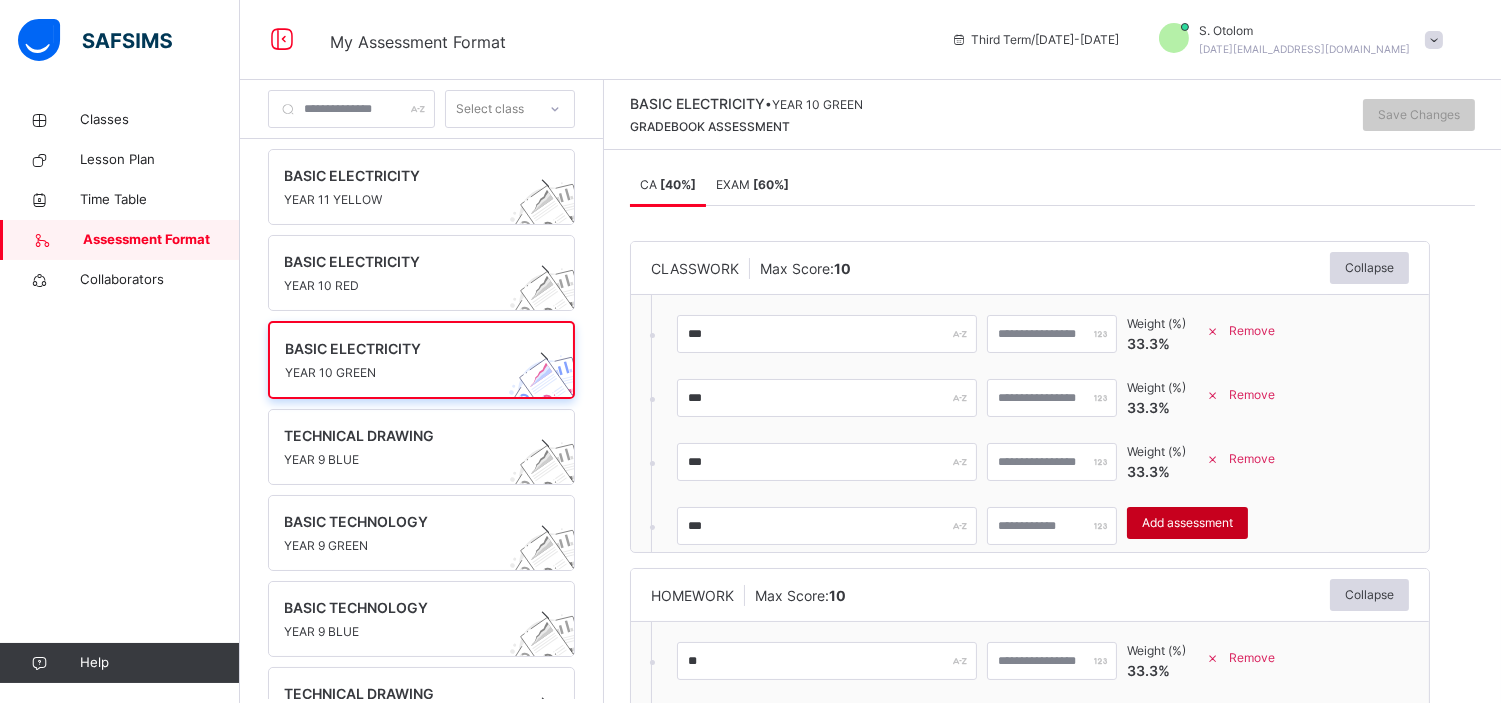 click on "Add assessment" at bounding box center (1187, 523) 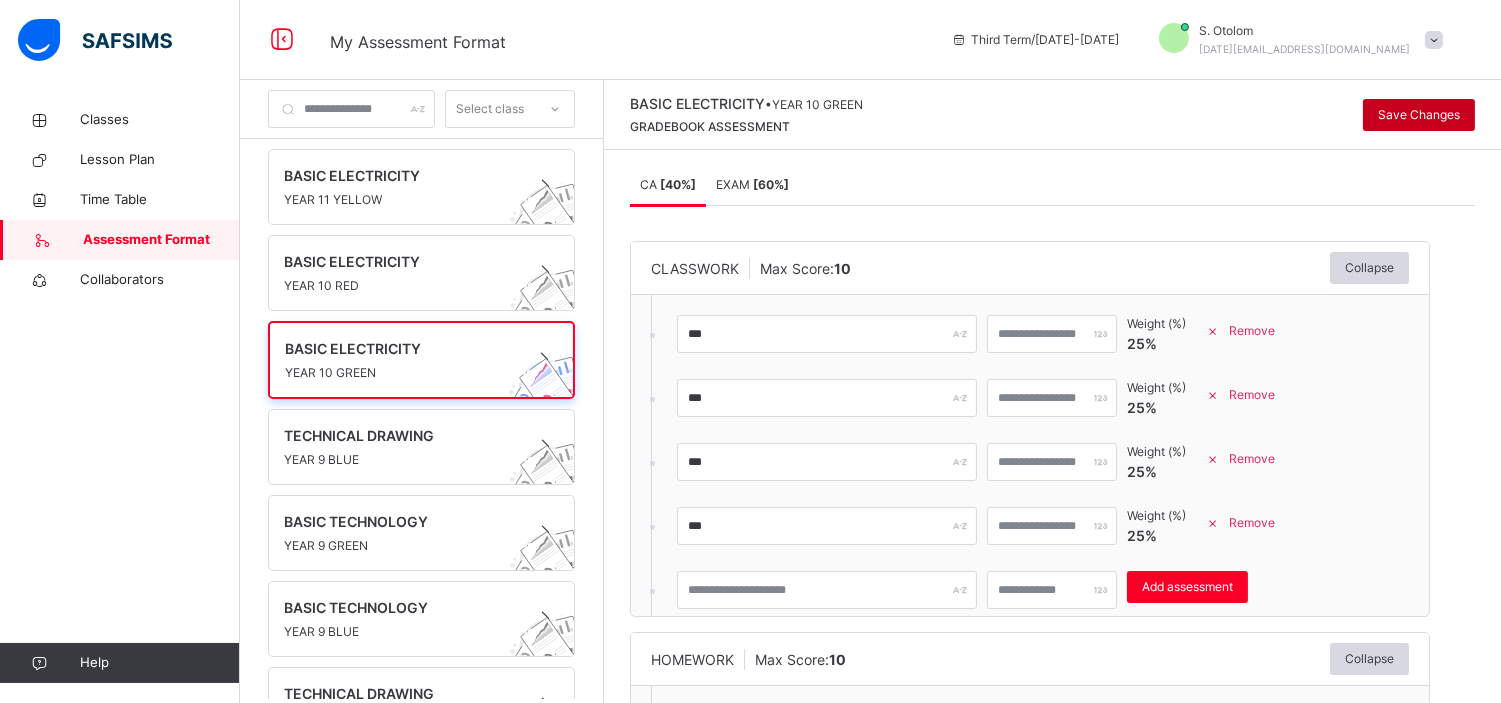 click on "Save Changes" at bounding box center (1419, 115) 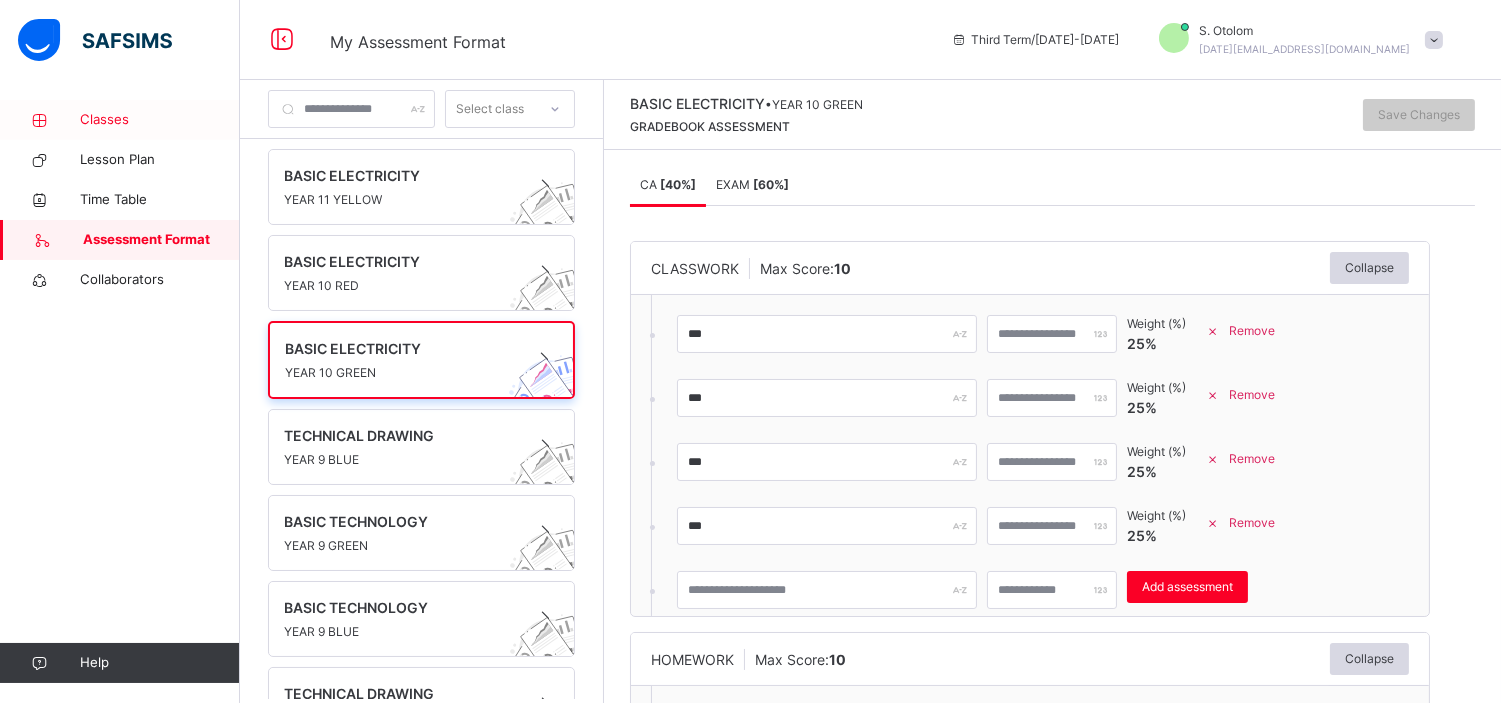 click on "Classes" at bounding box center [120, 120] 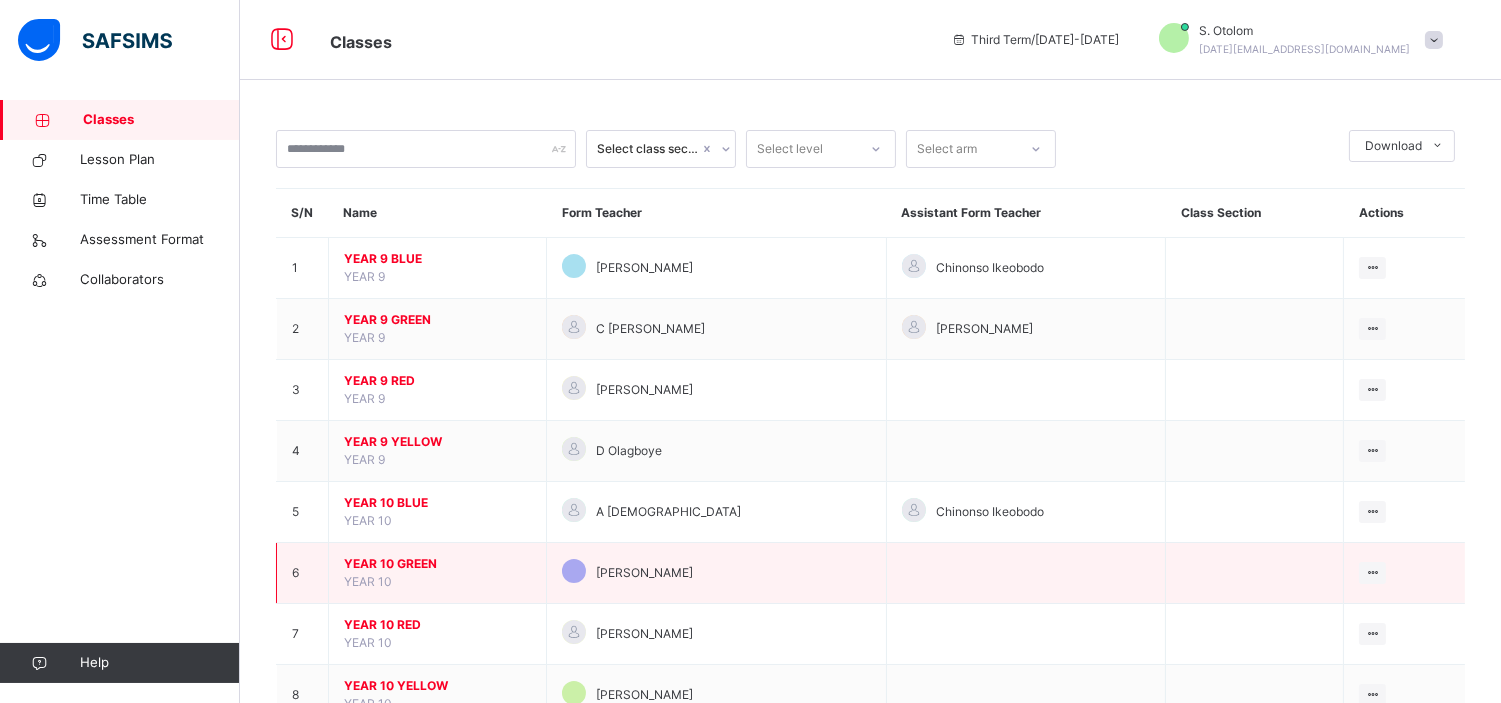 click on "YEAR 10   GREEN" at bounding box center (437, 564) 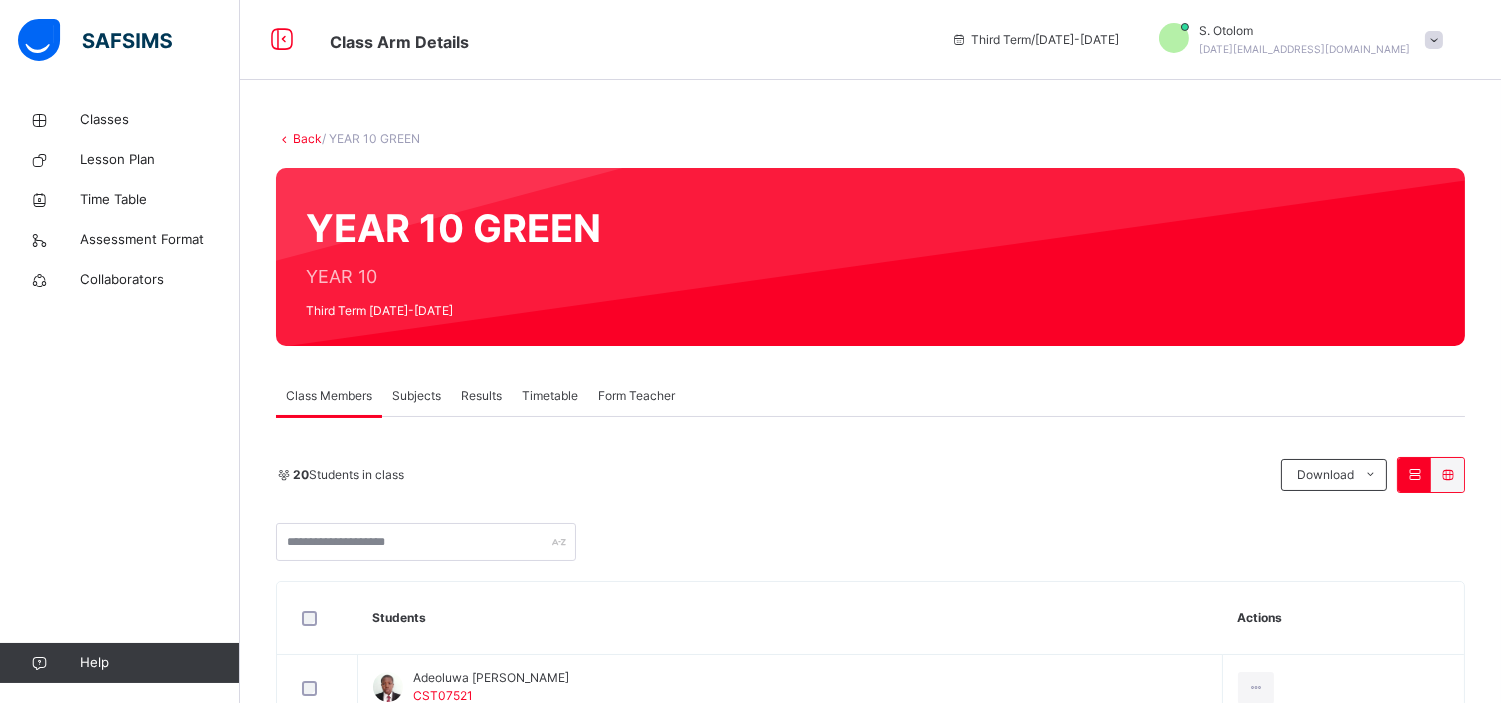 click on "Subjects" at bounding box center (416, 396) 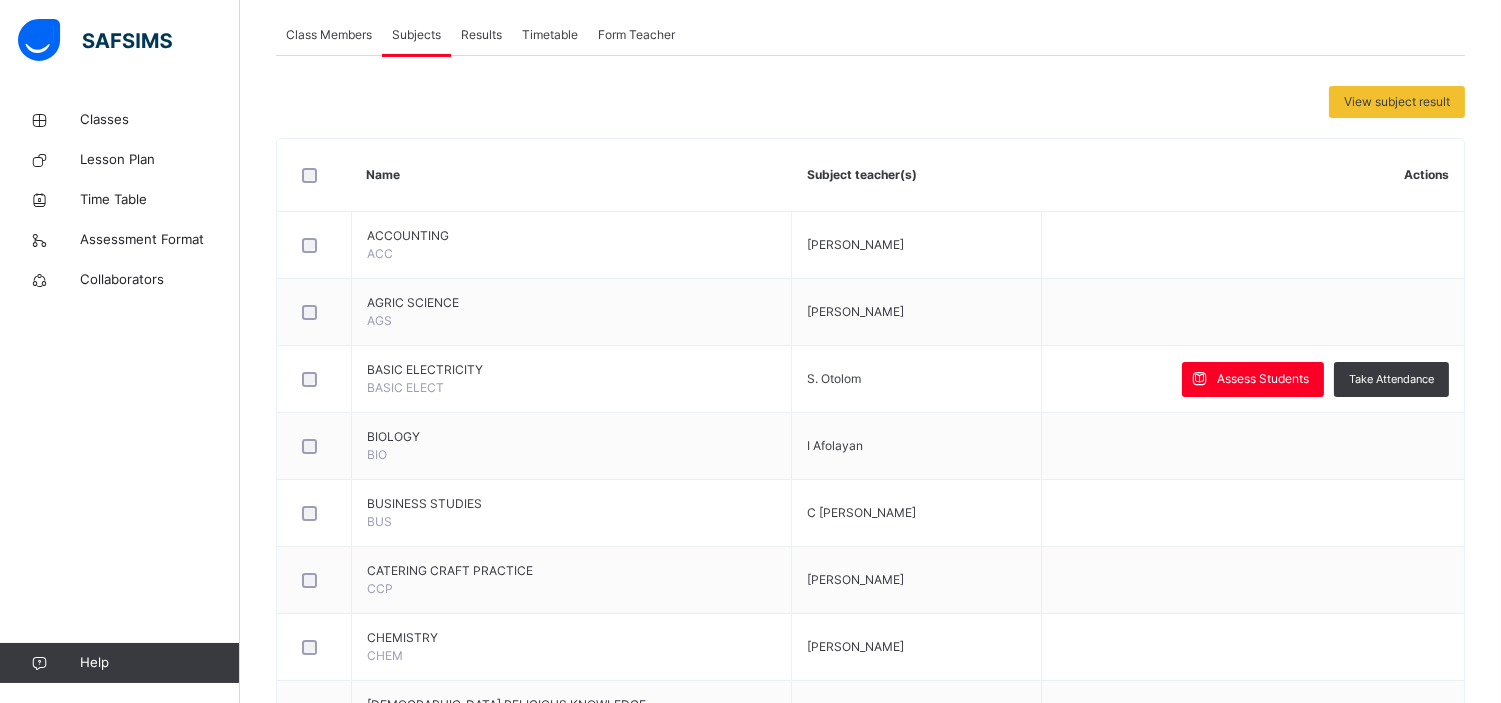 scroll, scrollTop: 363, scrollLeft: 0, axis: vertical 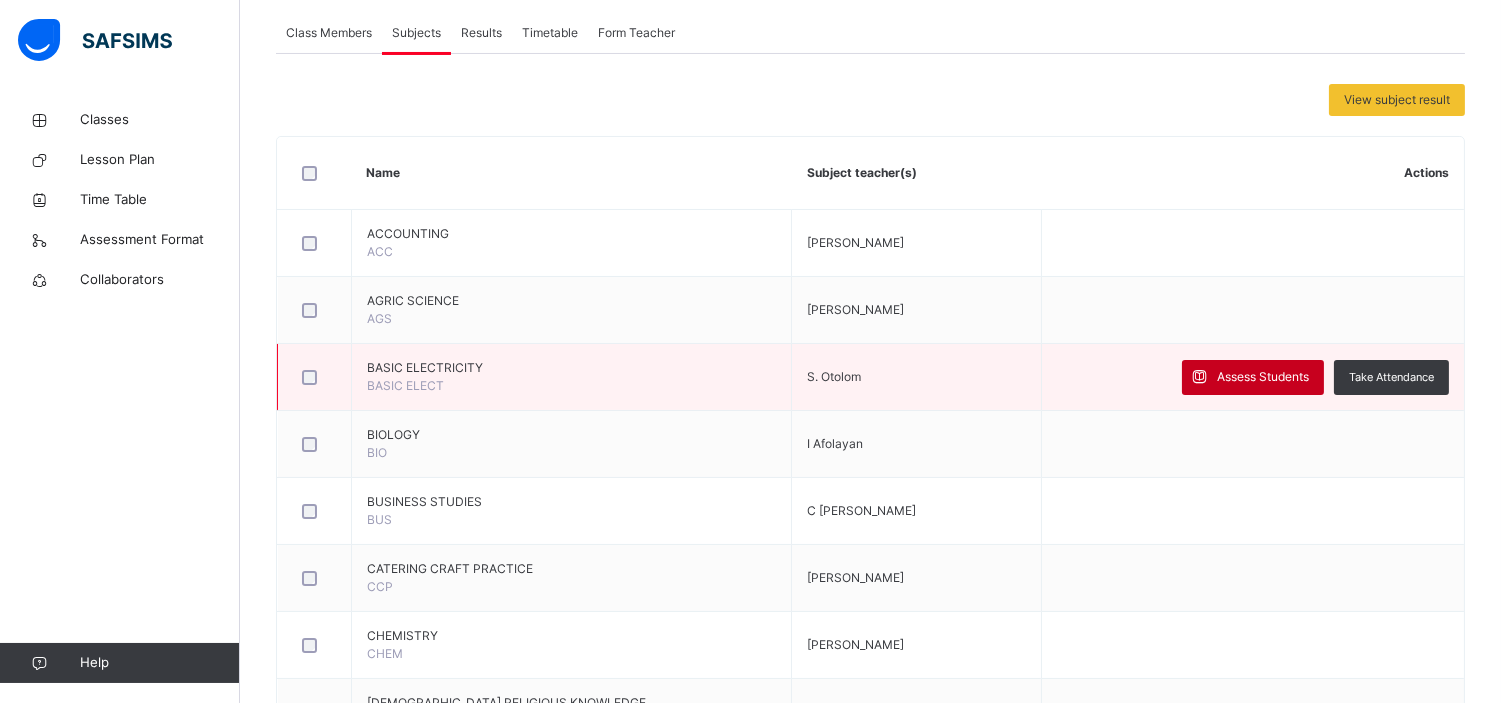 click on "Assess Students" at bounding box center [1263, 377] 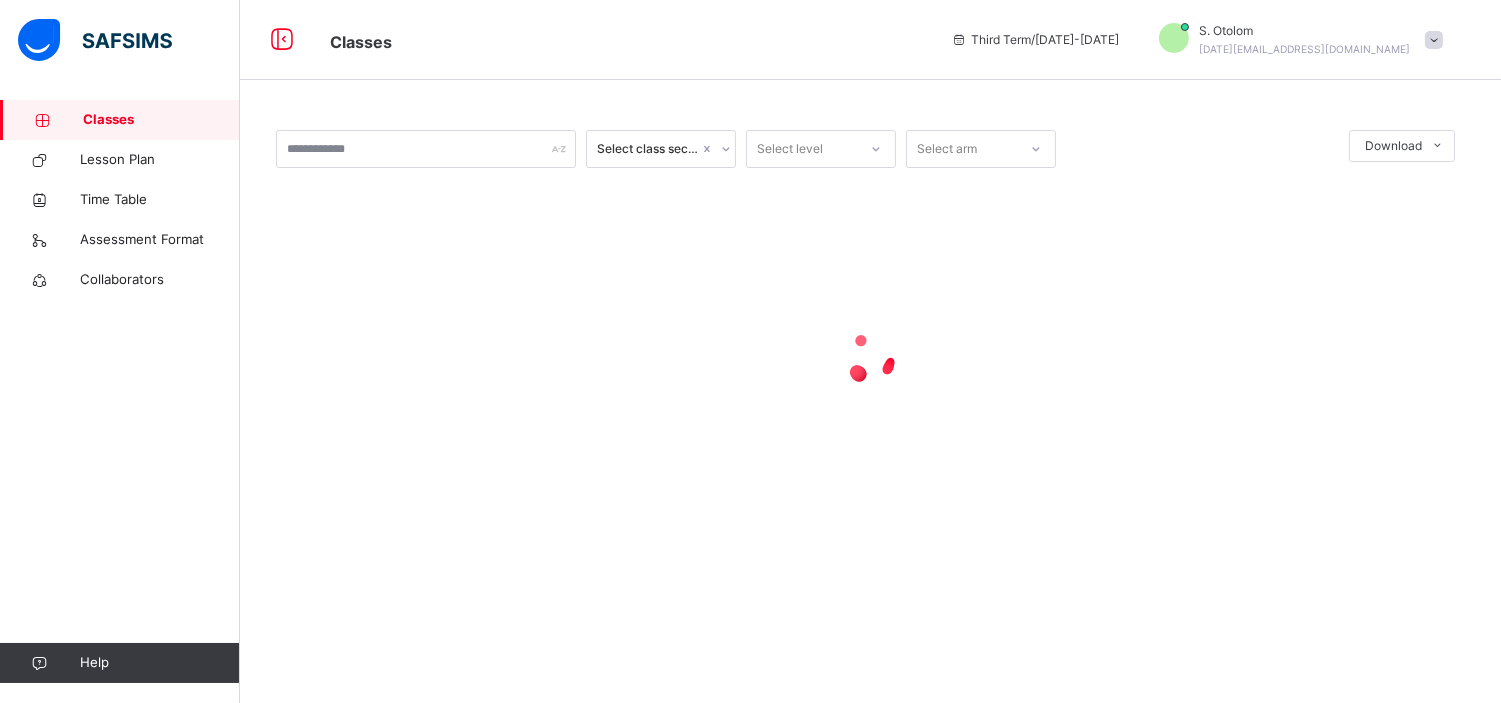 scroll, scrollTop: 0, scrollLeft: 0, axis: both 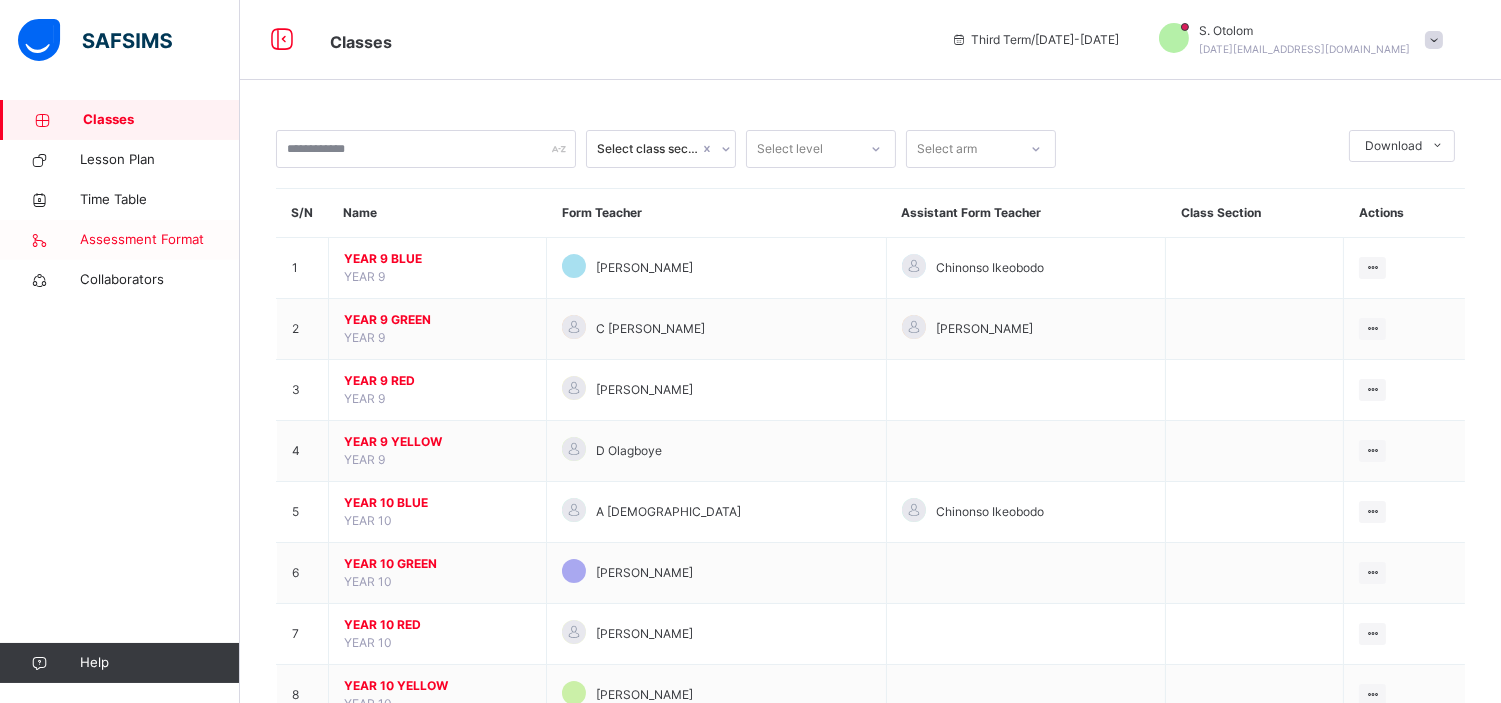 click on "Assessment Format" at bounding box center [160, 240] 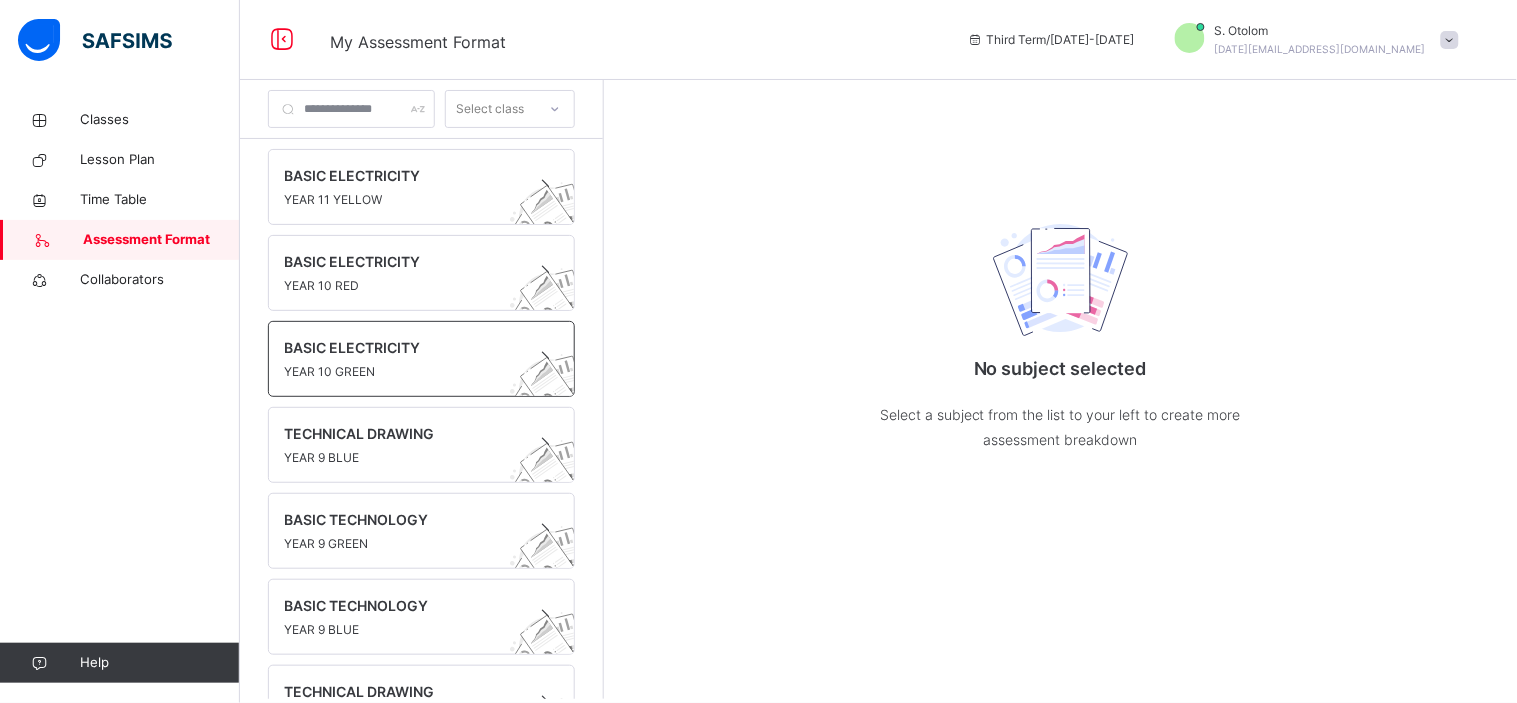 click on "YEAR 10 GREEN" at bounding box center [402, 372] 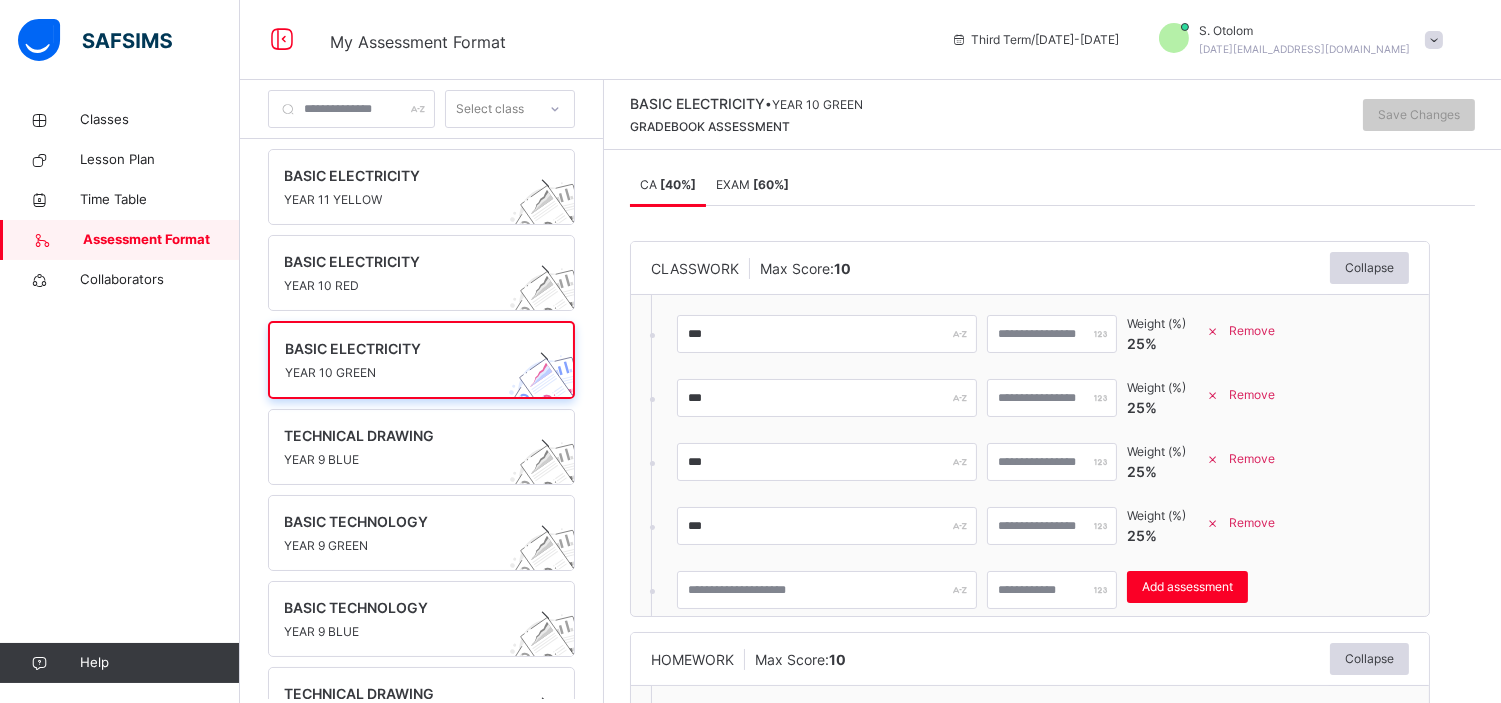 click on "Remove" at bounding box center (1252, 523) 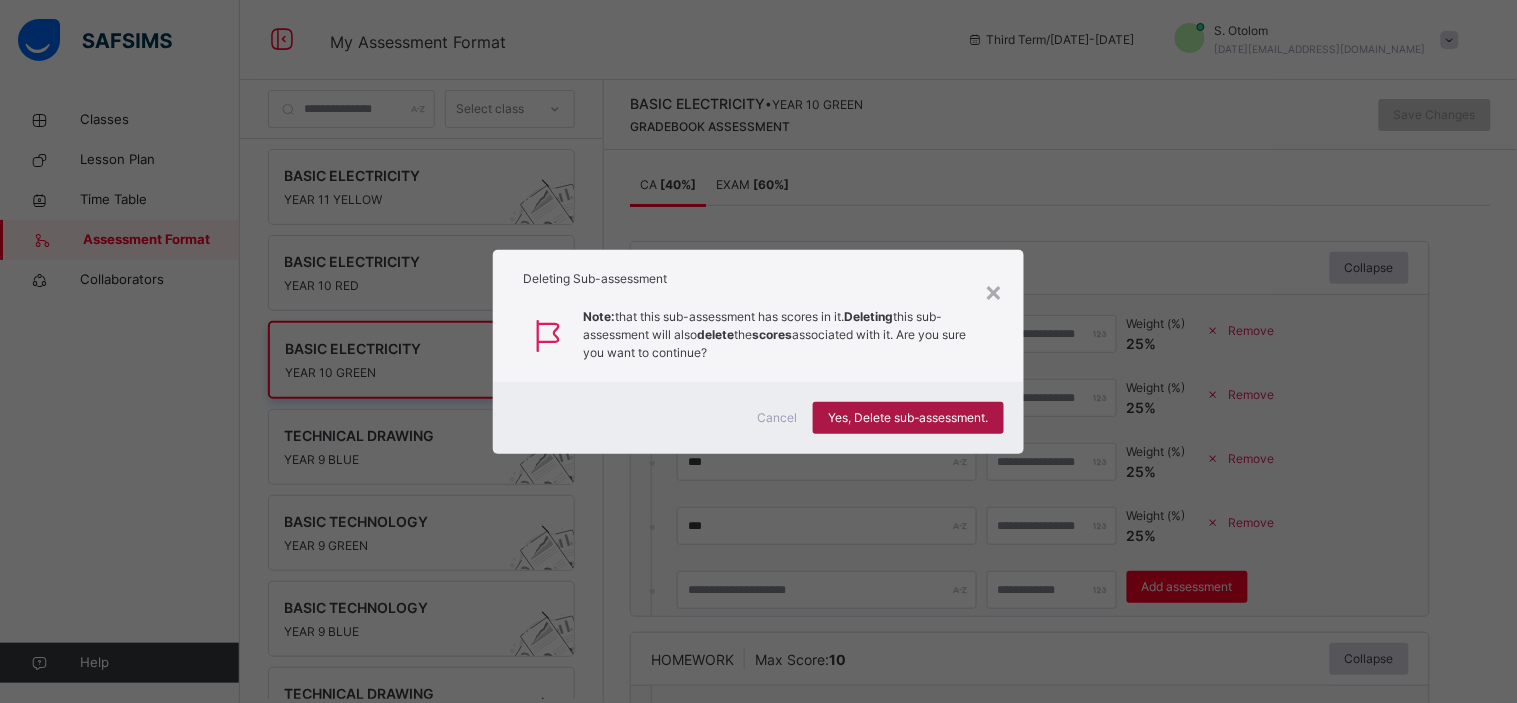 click on "Yes, Delete sub-assessment." at bounding box center (908, 418) 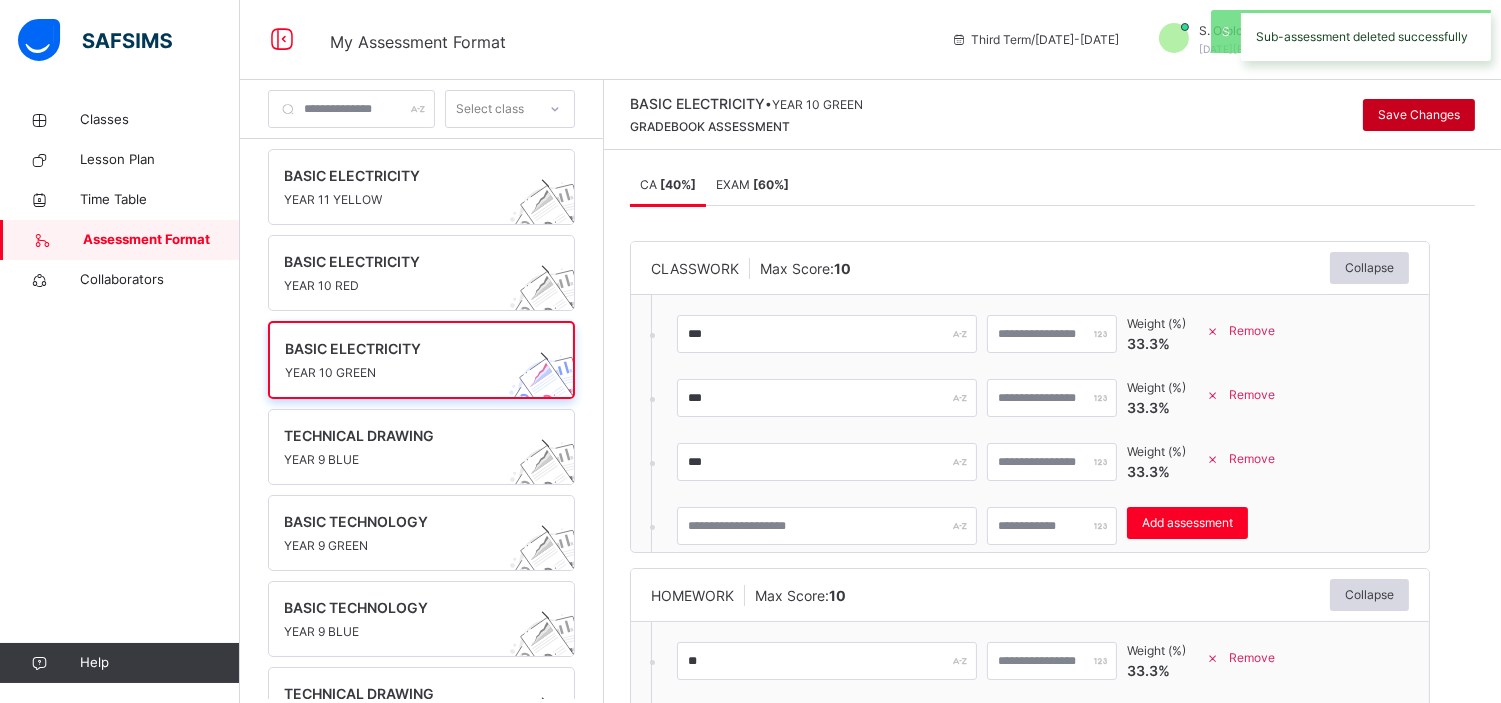 click on "Save Changes" at bounding box center [1419, 115] 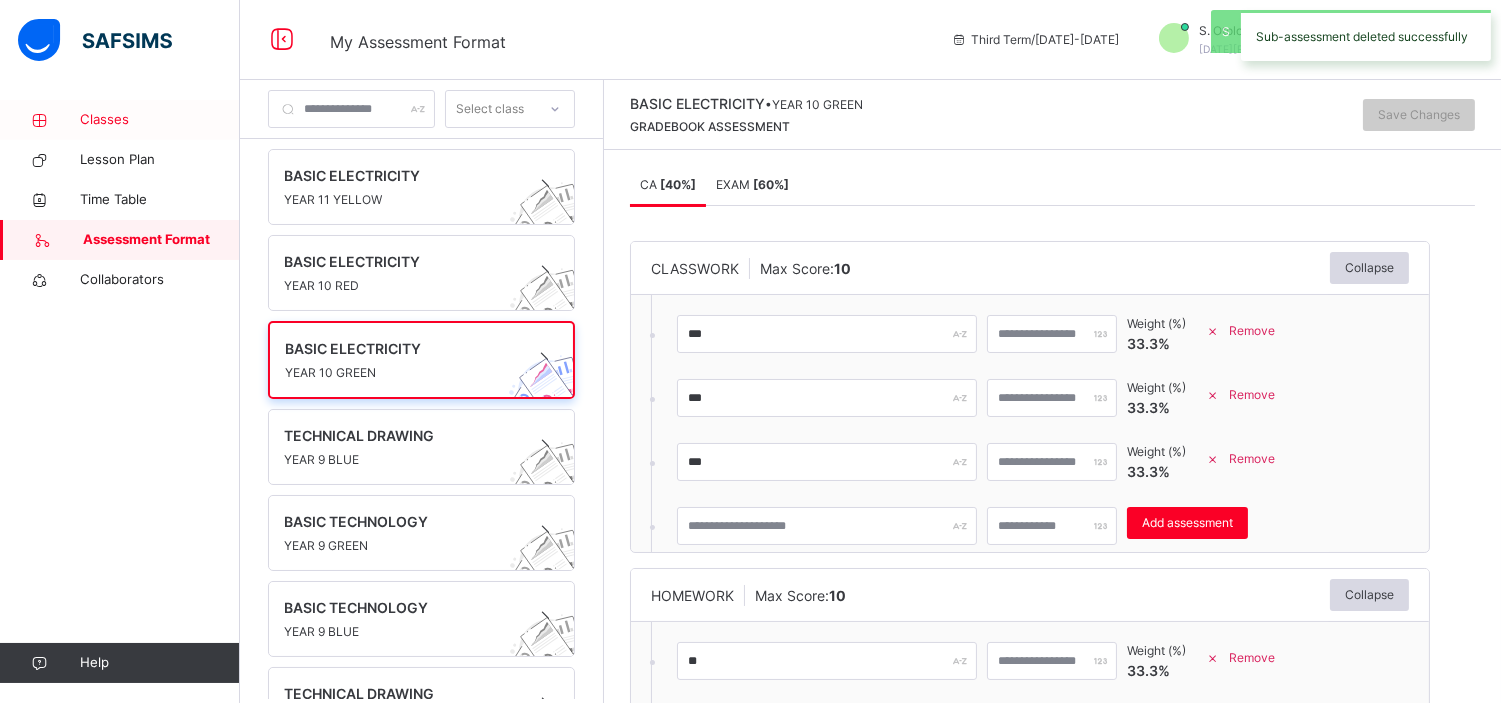 click on "Classes" at bounding box center (160, 120) 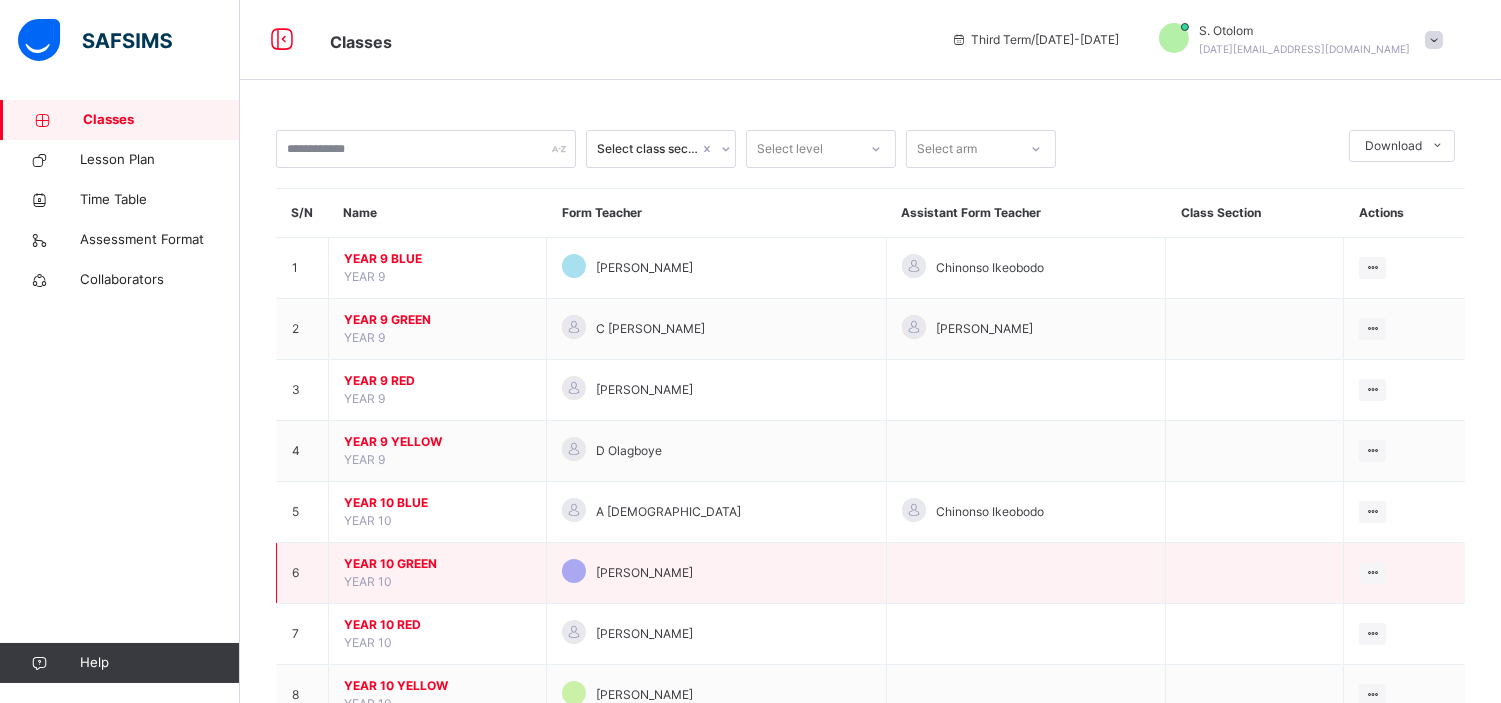 click on "YEAR 10   GREEN" at bounding box center [437, 564] 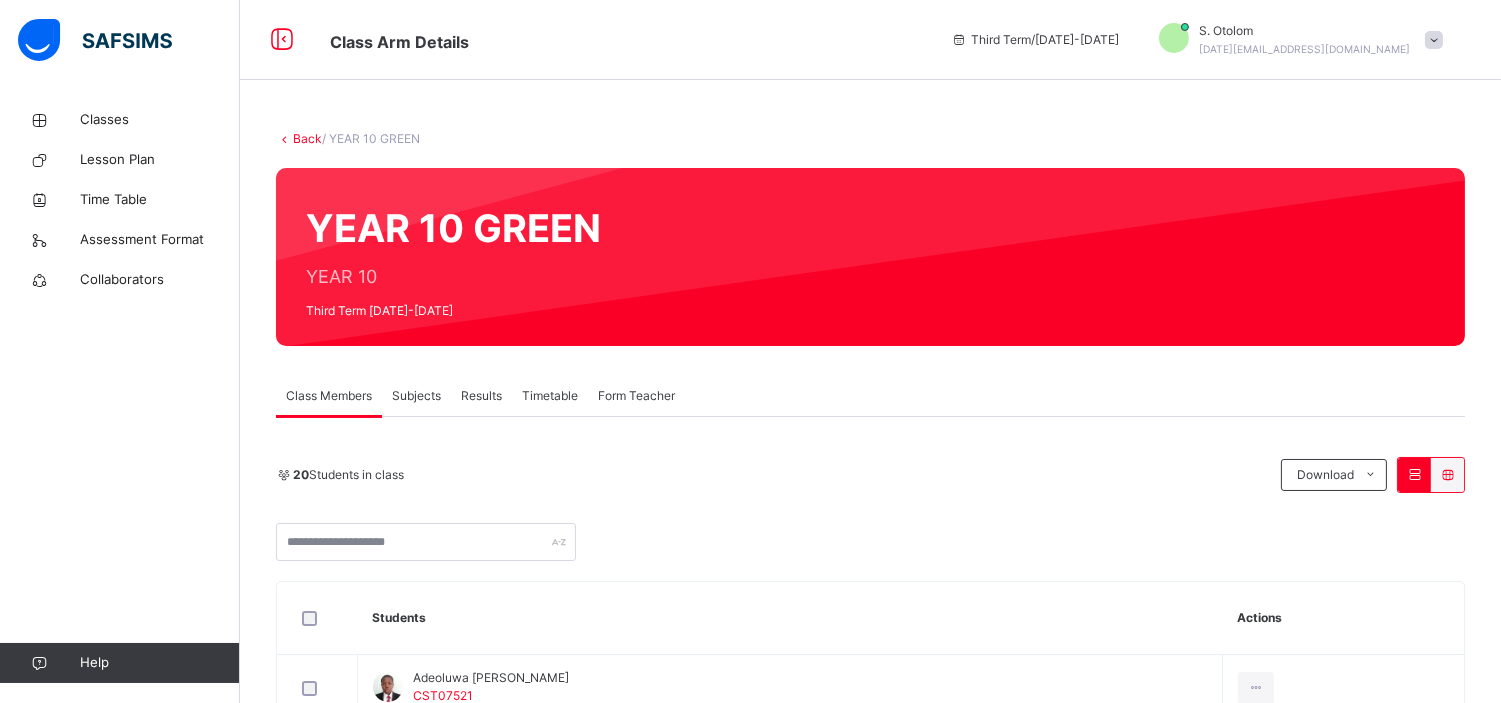 click on "Subjects" at bounding box center [416, 396] 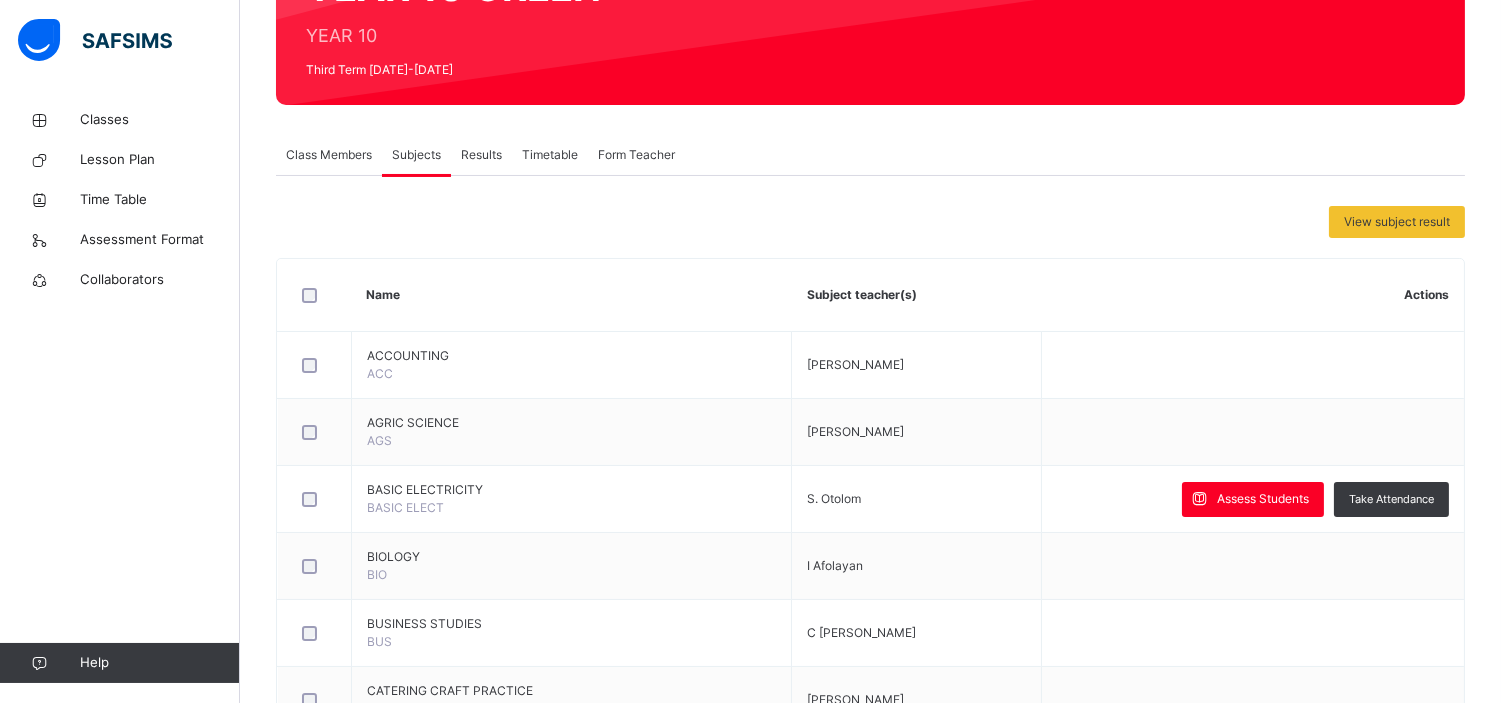 scroll, scrollTop: 244, scrollLeft: 0, axis: vertical 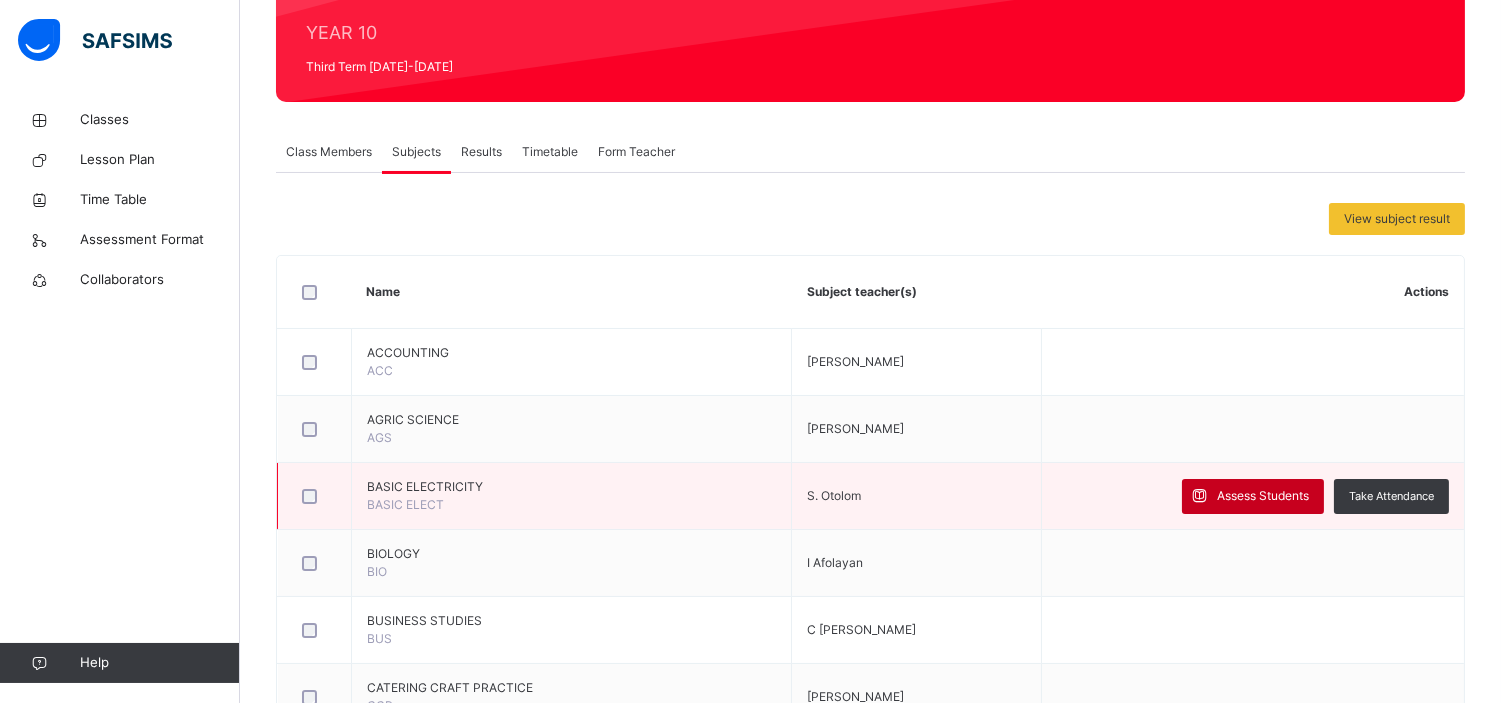 click on "Assess Students" at bounding box center (1263, 496) 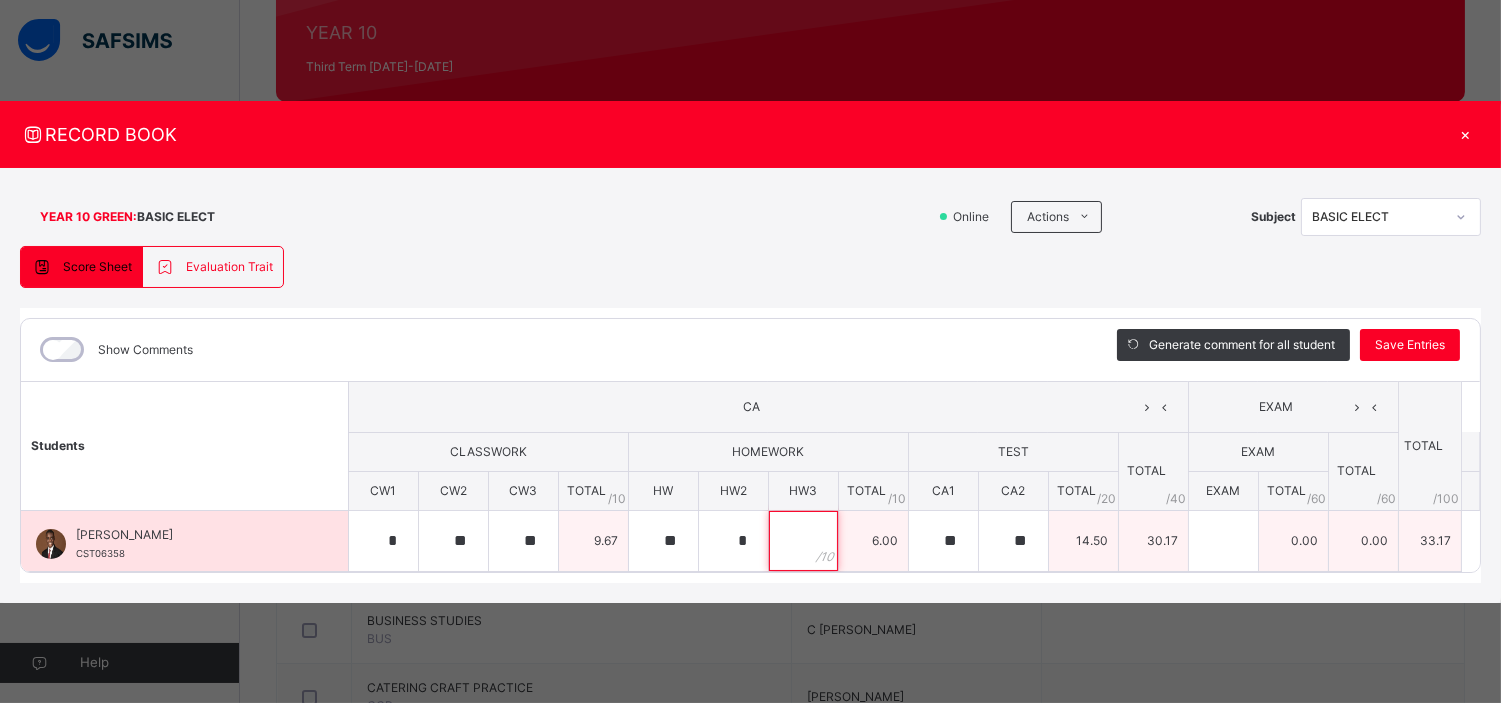 click at bounding box center (803, 541) 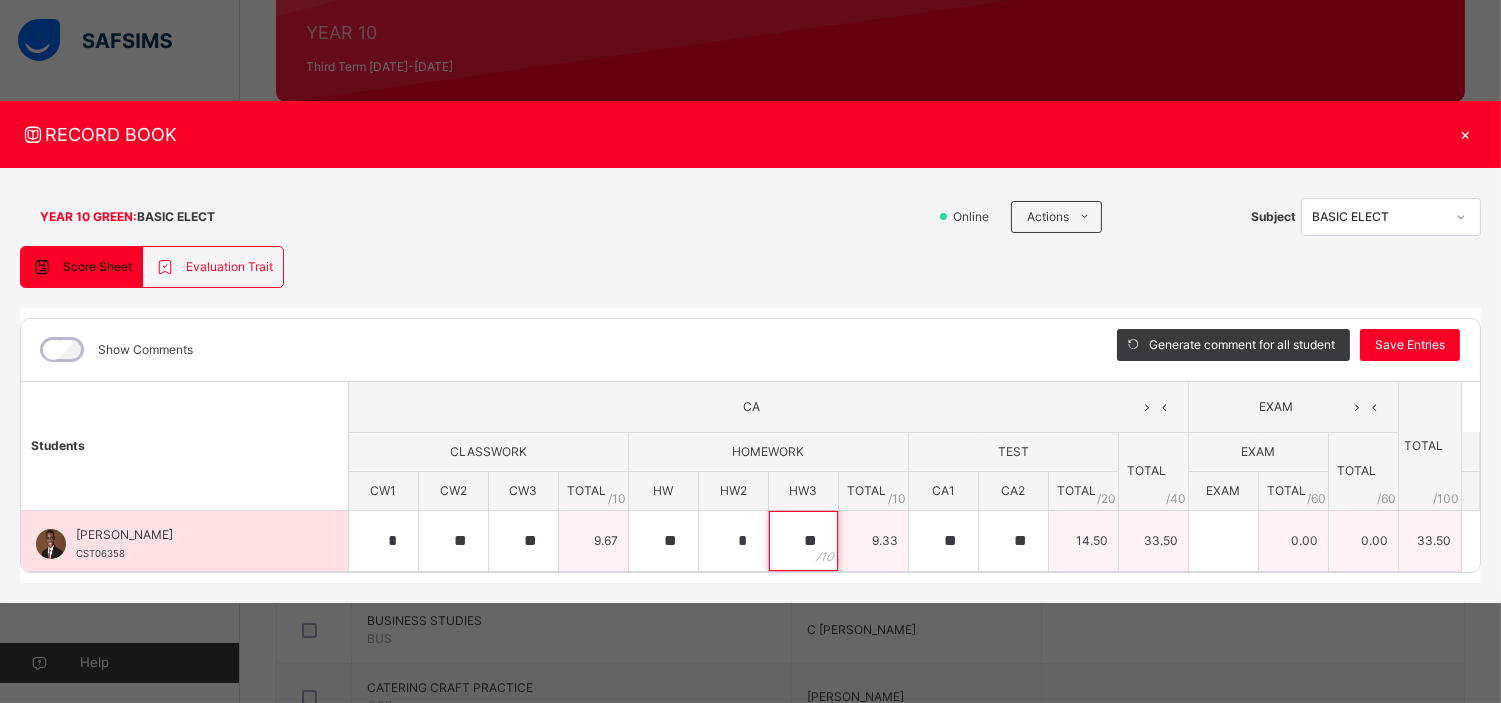 type on "**" 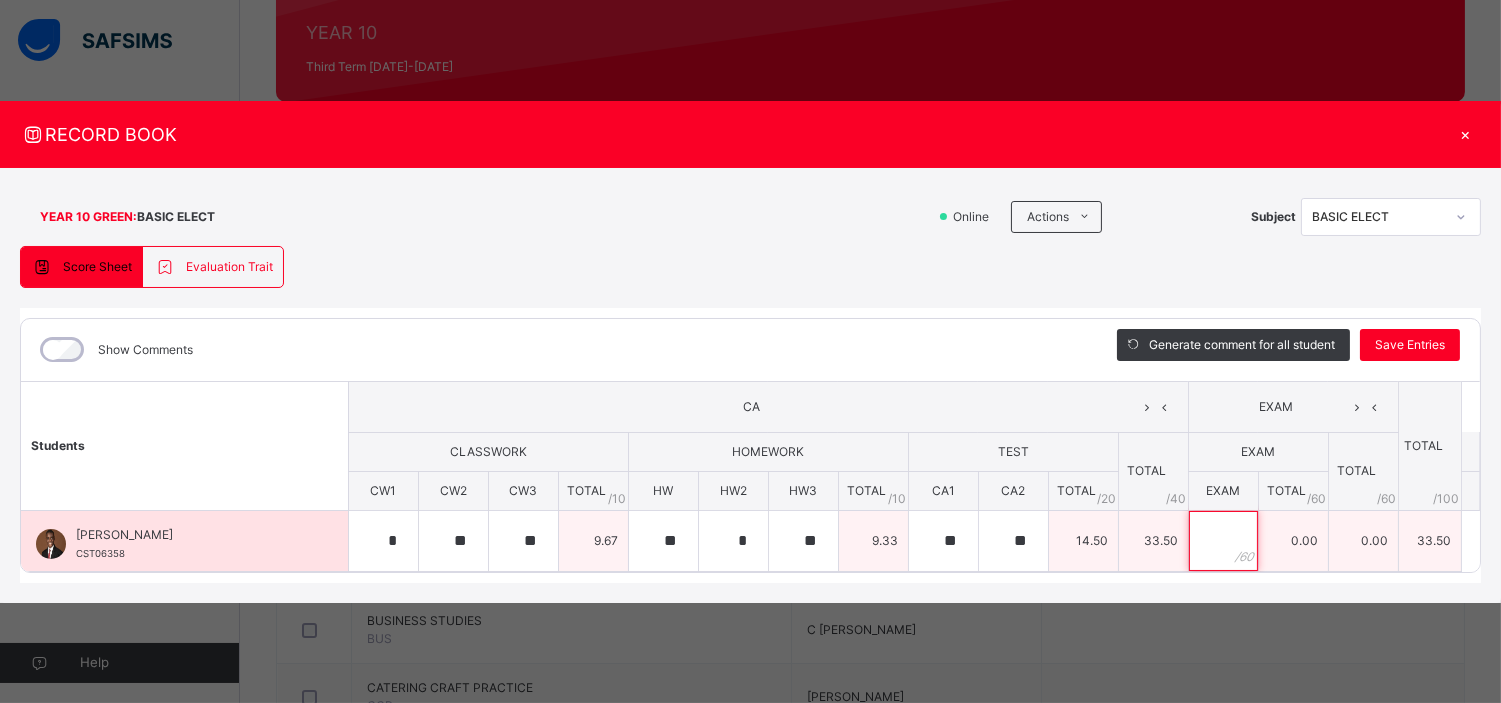 click at bounding box center [1223, 541] 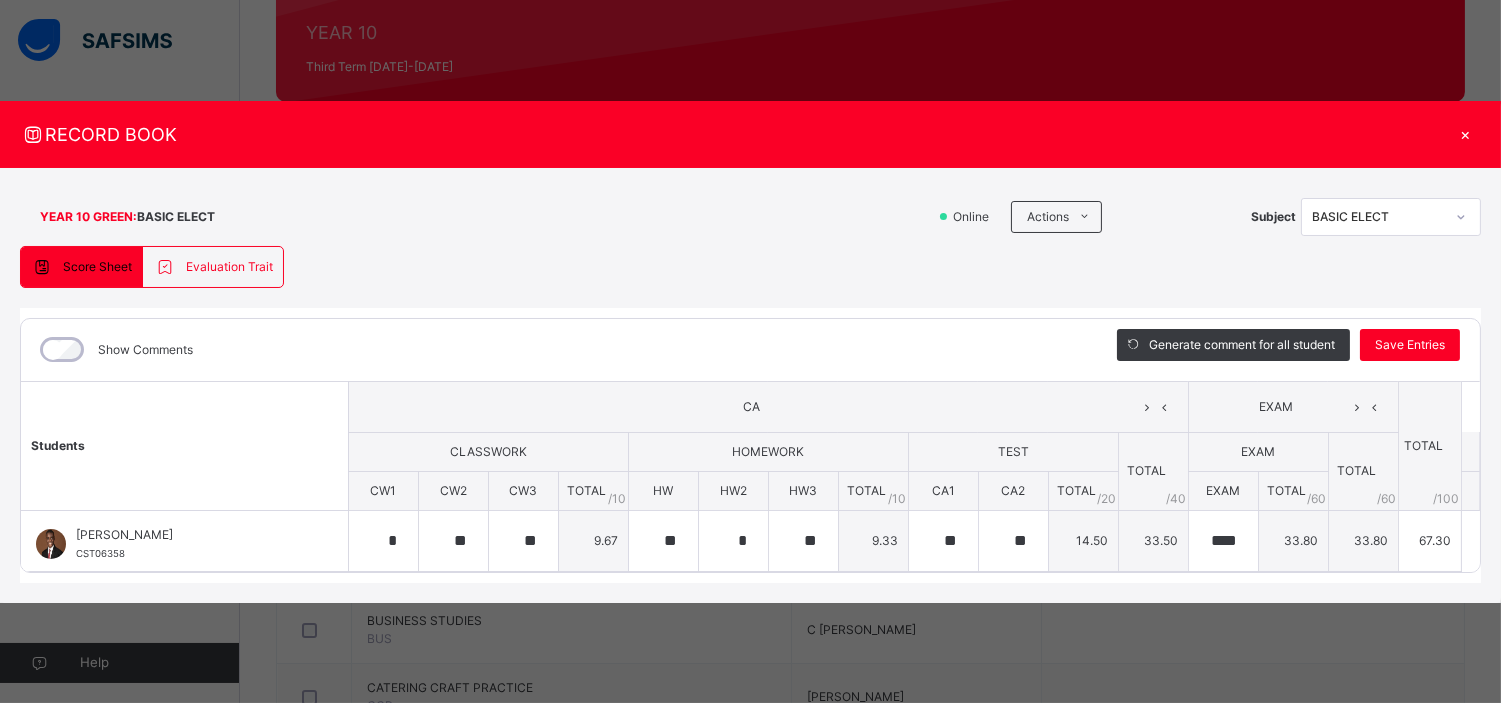 click on "Show Comments   Generate comment for all student   Save Entries Class Level:  YEAR 10   GREEN Subject:  BASIC ELECT Session:  2024/2025 Session Session:  Third Term Students CA EXAM TOTAL /100 Comment CLASSWORK HOMEWORK TEST TOTAL / 40 EXAM TOTAL / 60 CW1 CW2 CW3 TOTAL / 10 HW HW2 HW3 TOTAL / 10 CA1 CA2 TOTAL / 20 EXAM TOTAL / 60 Sesugh [PERSON_NAME] CST06358 [PERSON_NAME] CST06358 * ** ** 9.67 ** * ** 9.33 ** ** 14.50 33.50 **** 33.80 33.80 67.30 Generate comment 0 / 250   ×   Subject Teacher’s Comment Generate and see in full the comment developed by the AI with an option to regenerate the comment JS Sesugh [PERSON_NAME]   CST06358   Total 67.30  / 100.00 [PERSON_NAME] Bot   Regenerate     Use this comment     ×   Subject Teacher’s Comment Generate and see in full the comment developed by the AI with an option to regenerate the comment [PERSON_NAME] Bot Please wait while the [PERSON_NAME] Bot generates comments for all your students" at bounding box center (750, 445) 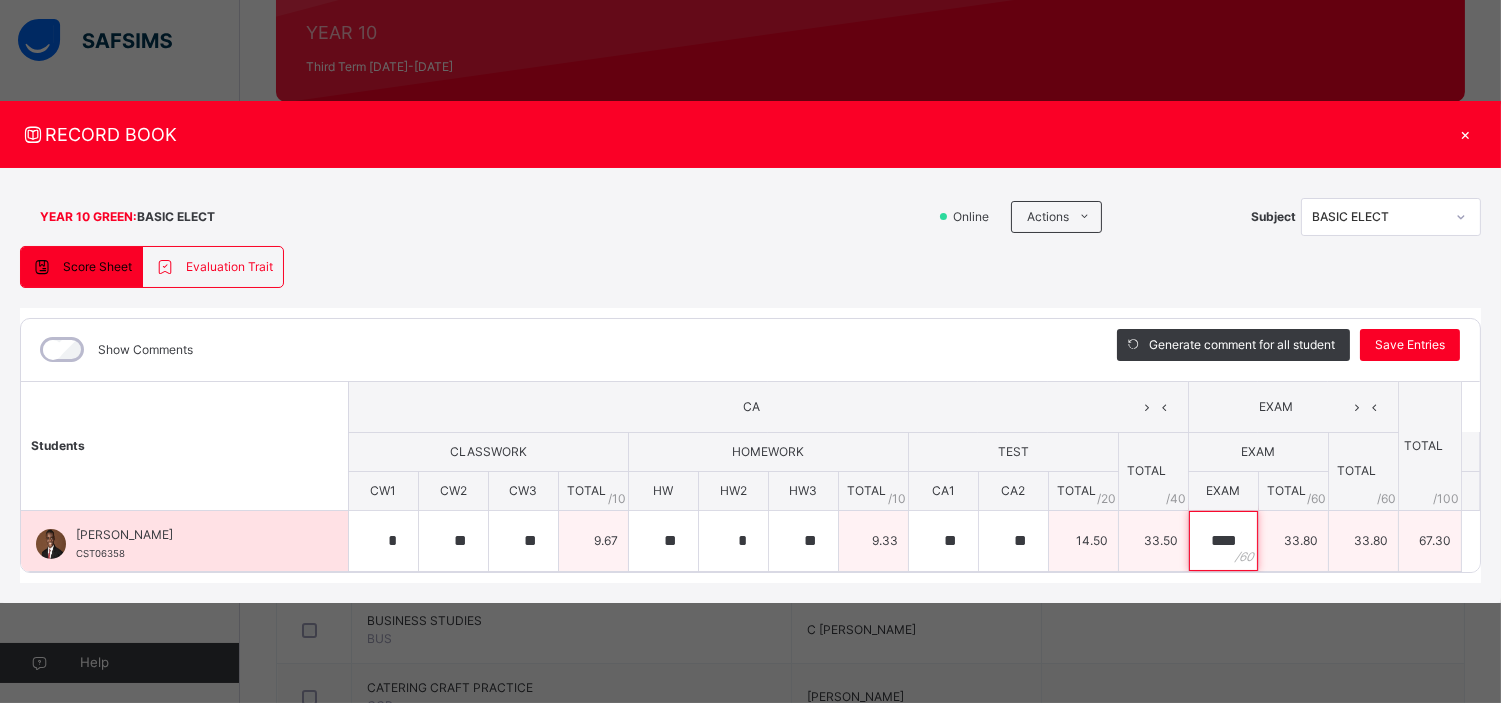 click on "****" at bounding box center (1223, 541) 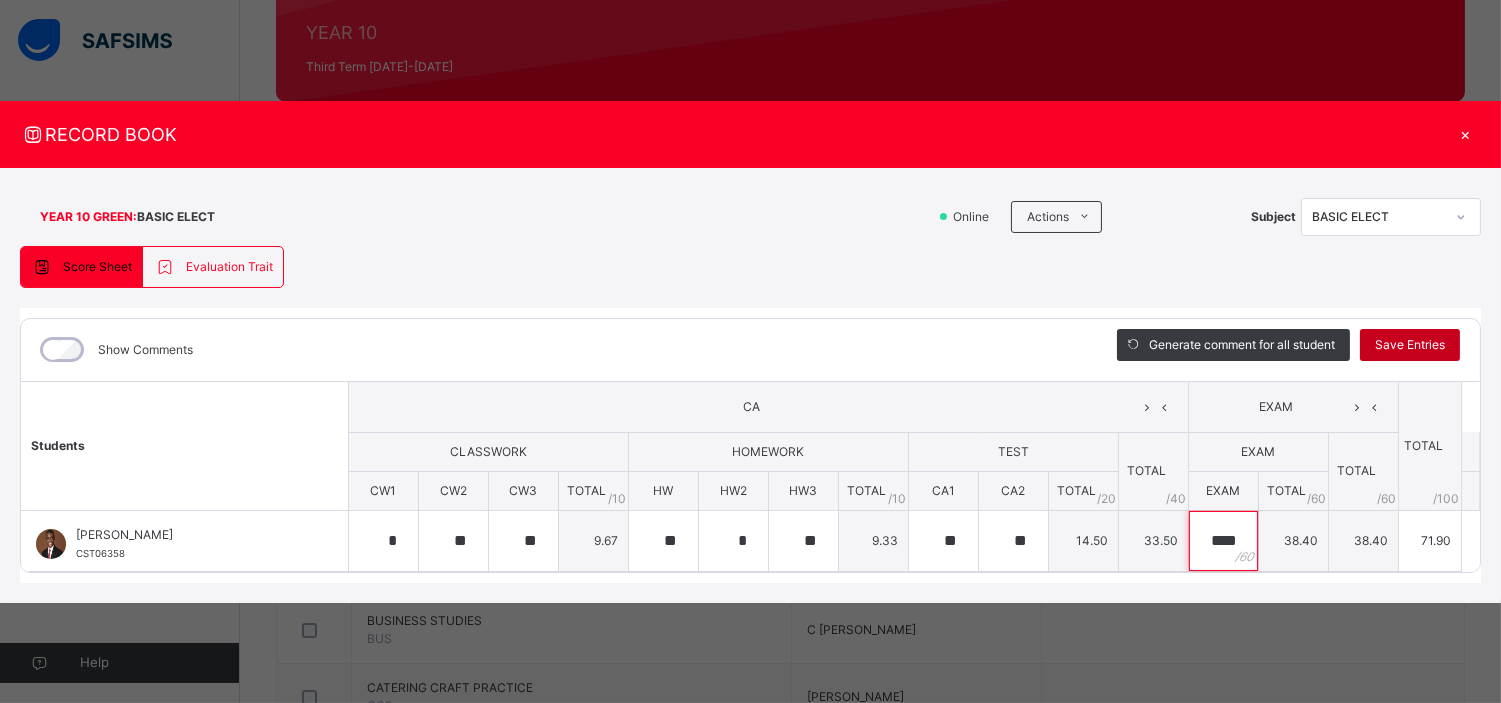 type on "****" 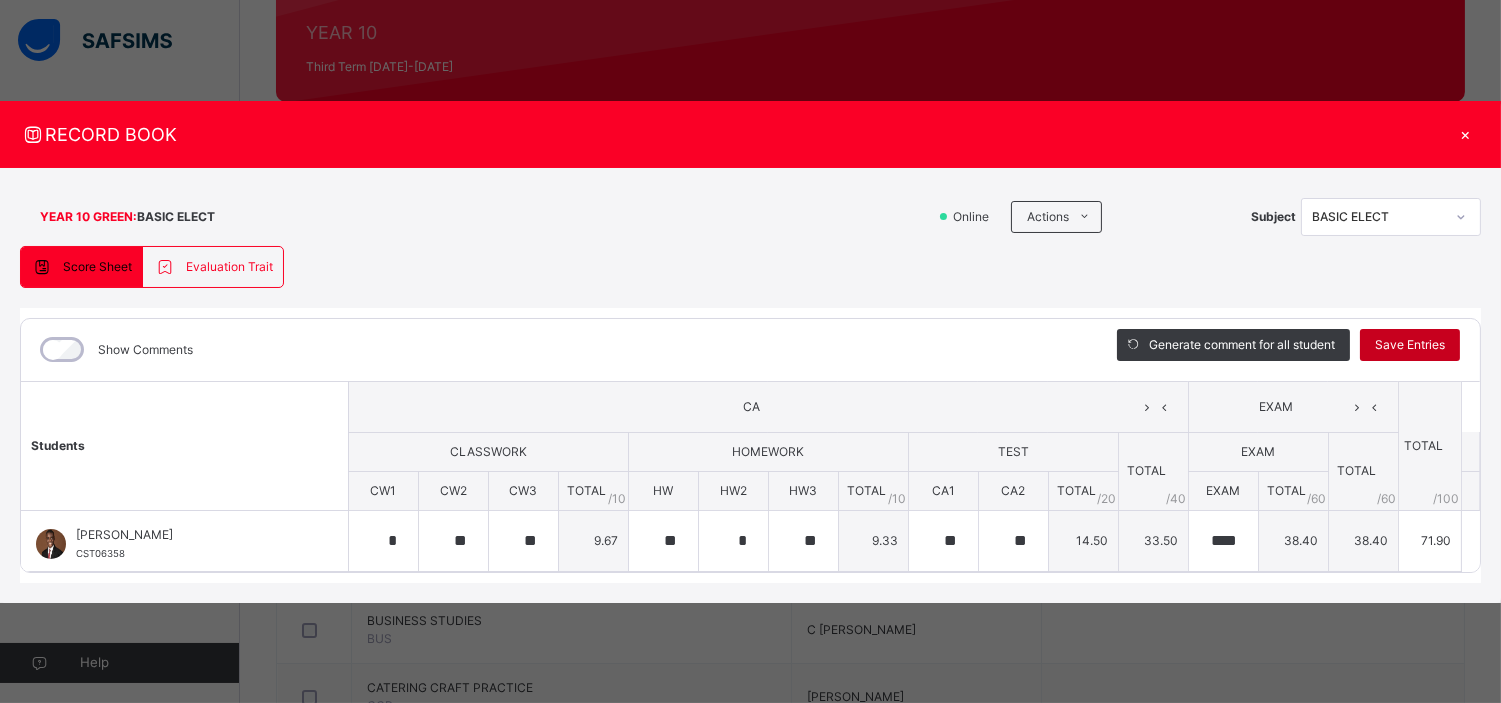 click on "Save Entries" at bounding box center (1410, 345) 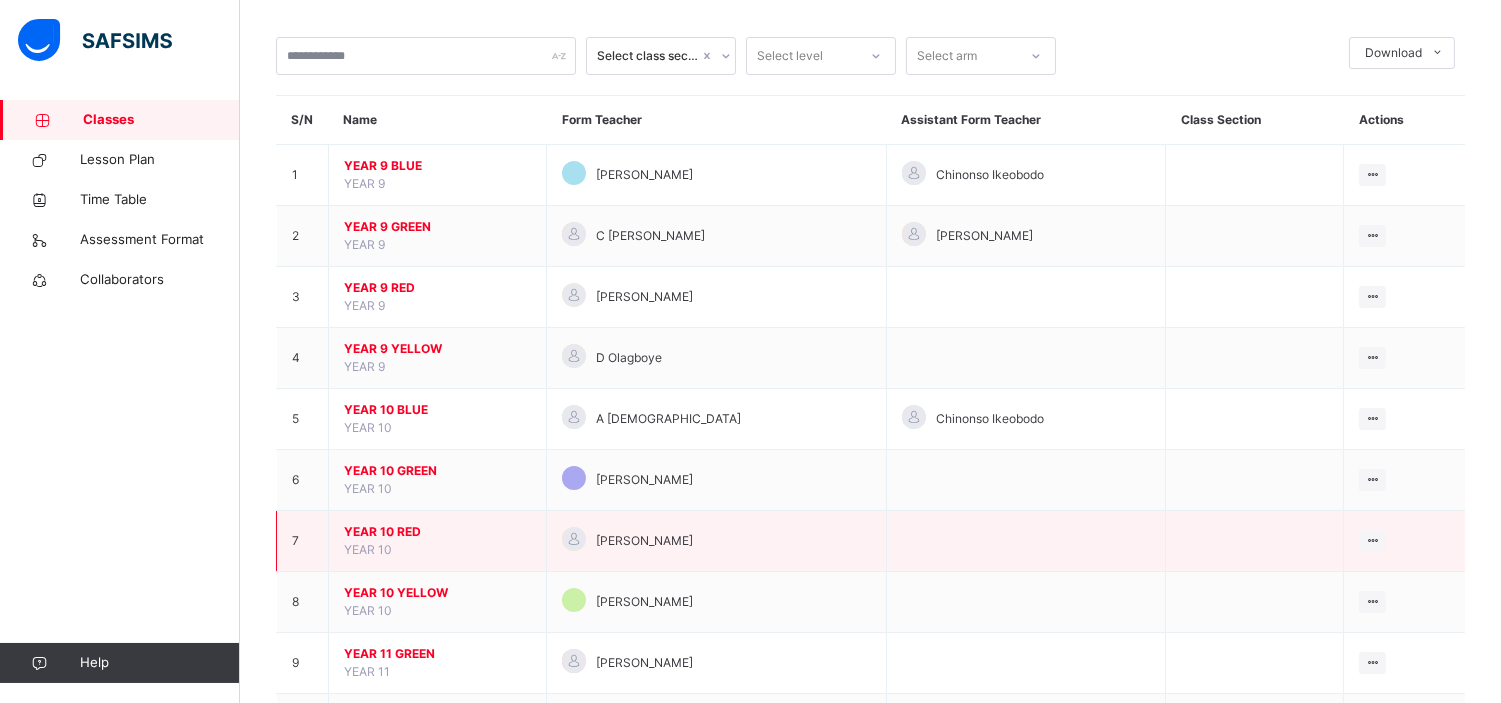 scroll, scrollTop: 195, scrollLeft: 0, axis: vertical 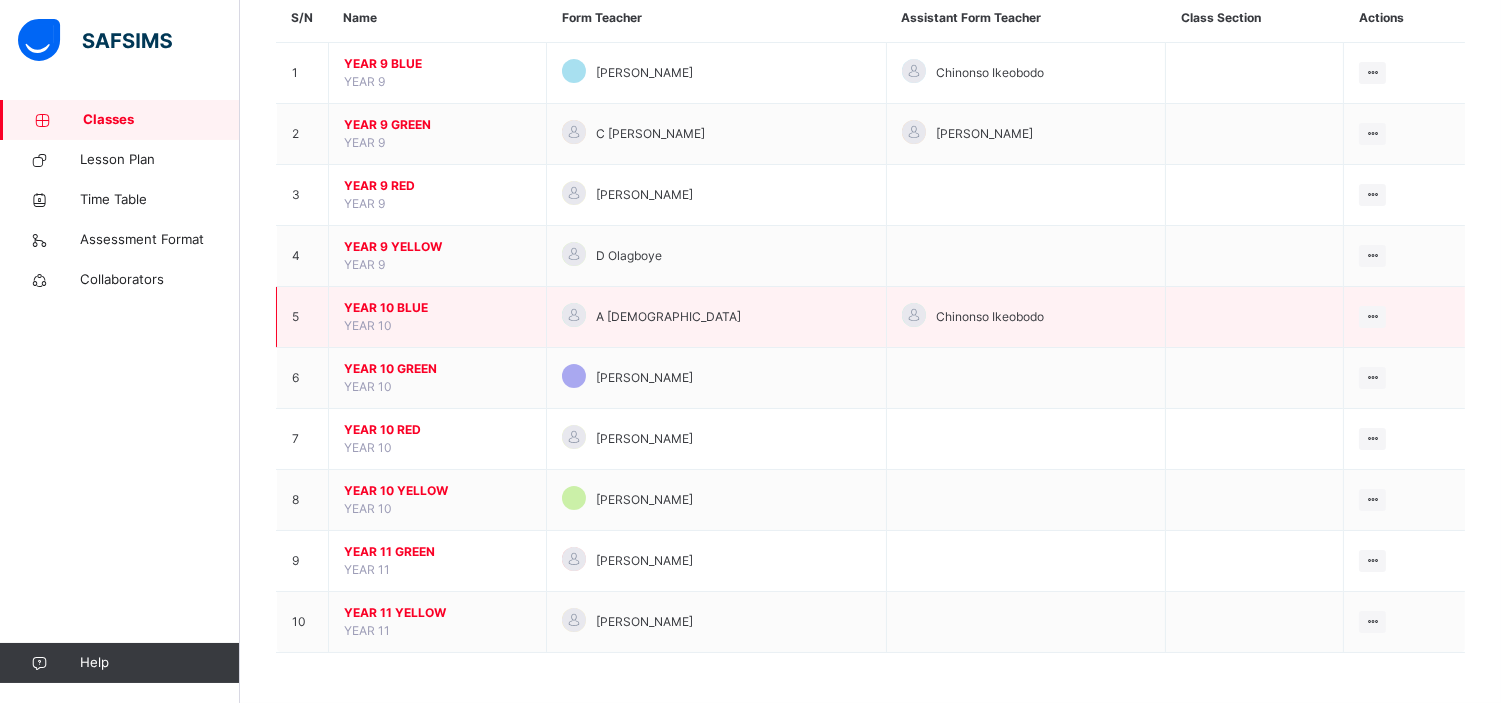 click on "YEAR 10   BLUE" at bounding box center (437, 308) 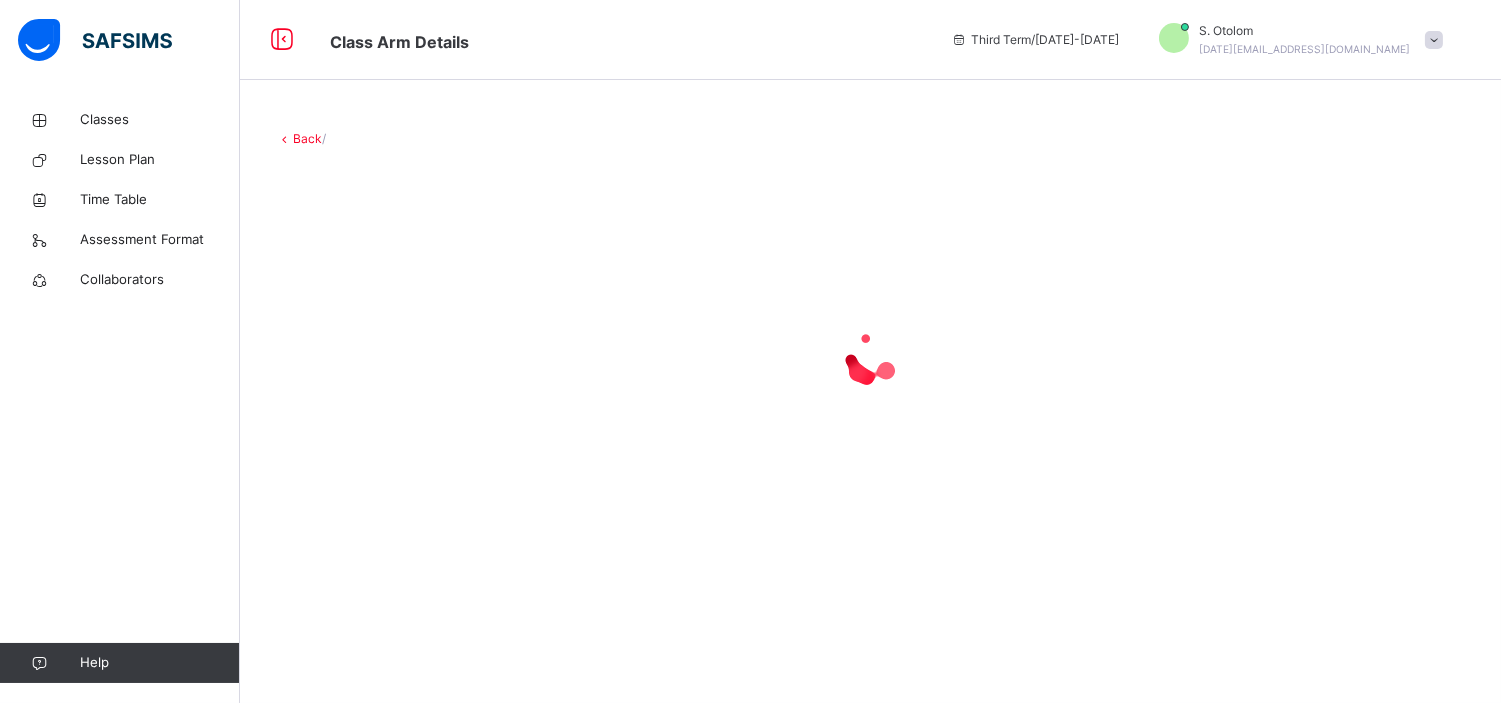 scroll, scrollTop: 0, scrollLeft: 0, axis: both 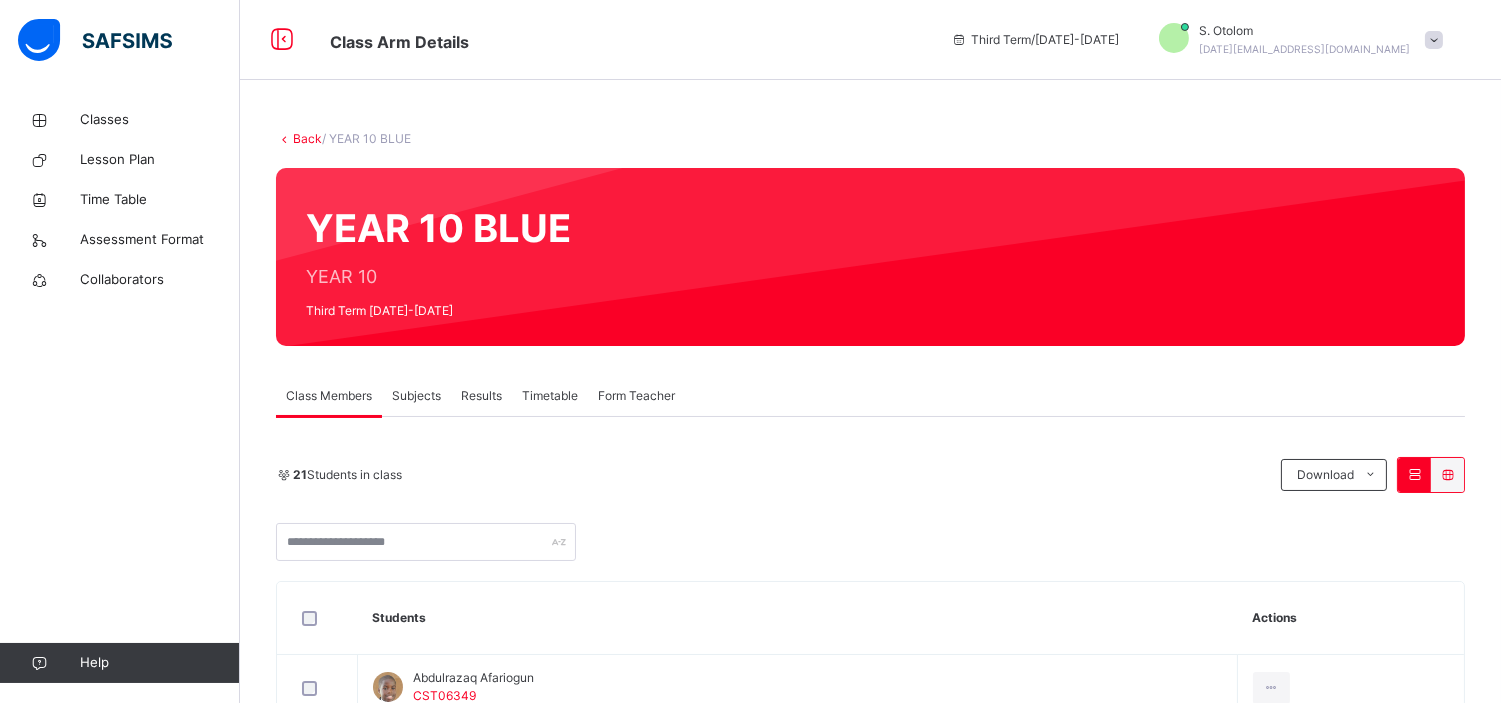 click on "Subjects" at bounding box center [416, 396] 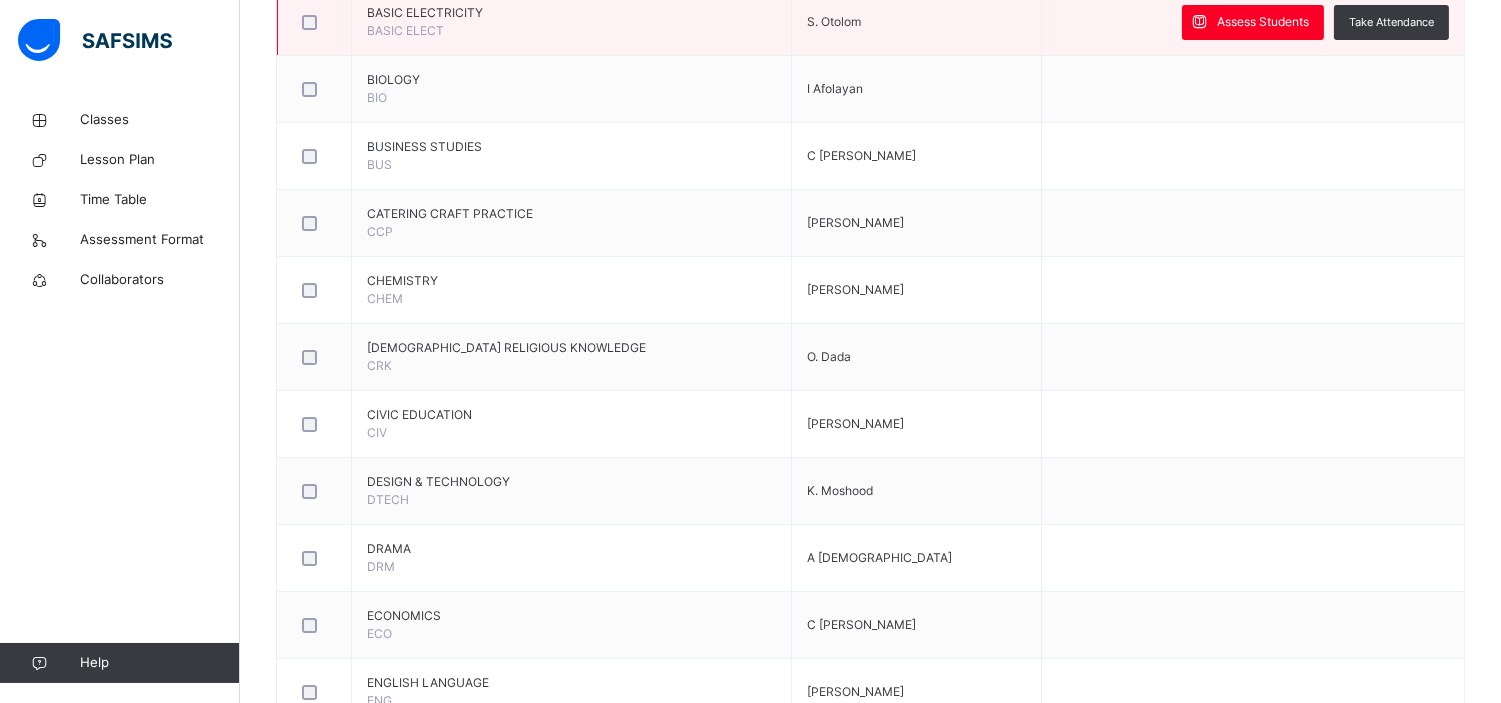 scroll, scrollTop: 716, scrollLeft: 0, axis: vertical 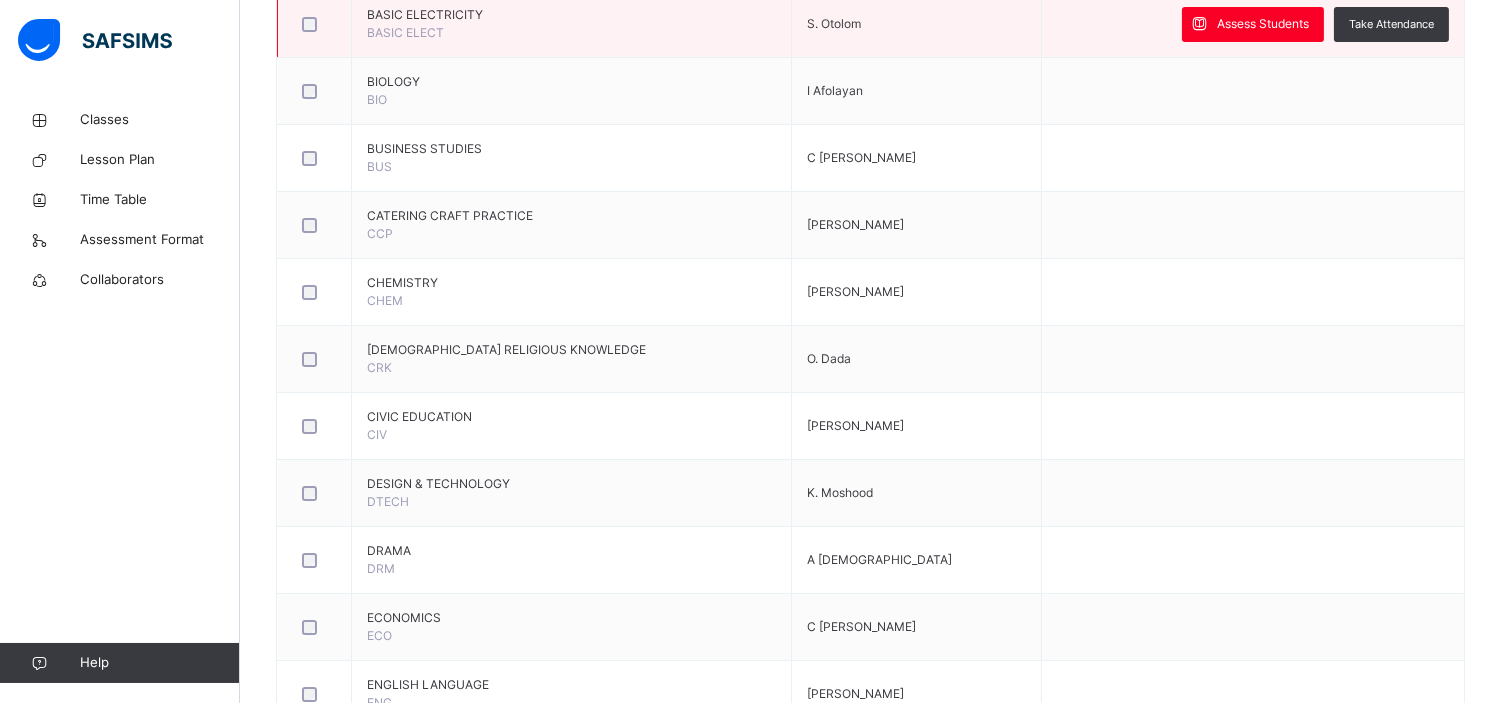 click on "Assess Students" at bounding box center [1263, 24] 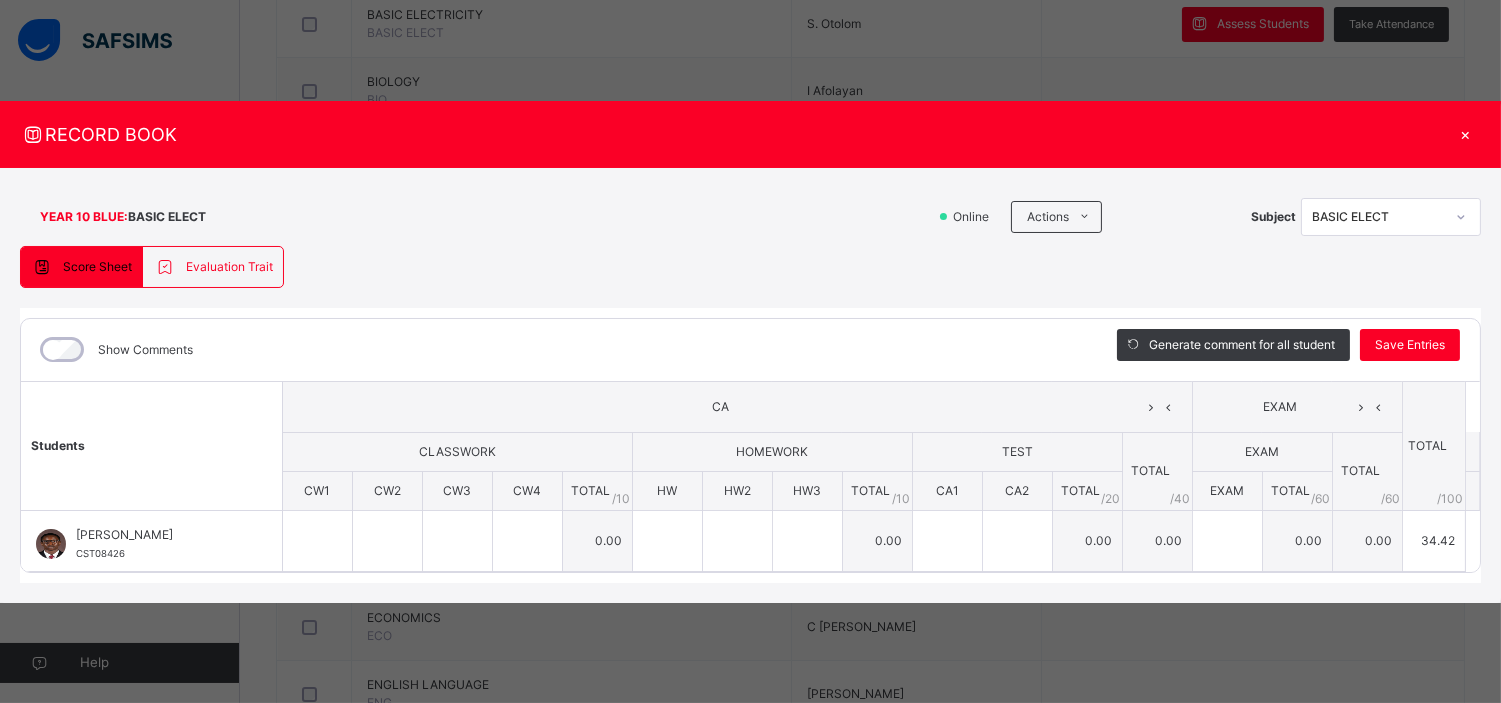 type on "*" 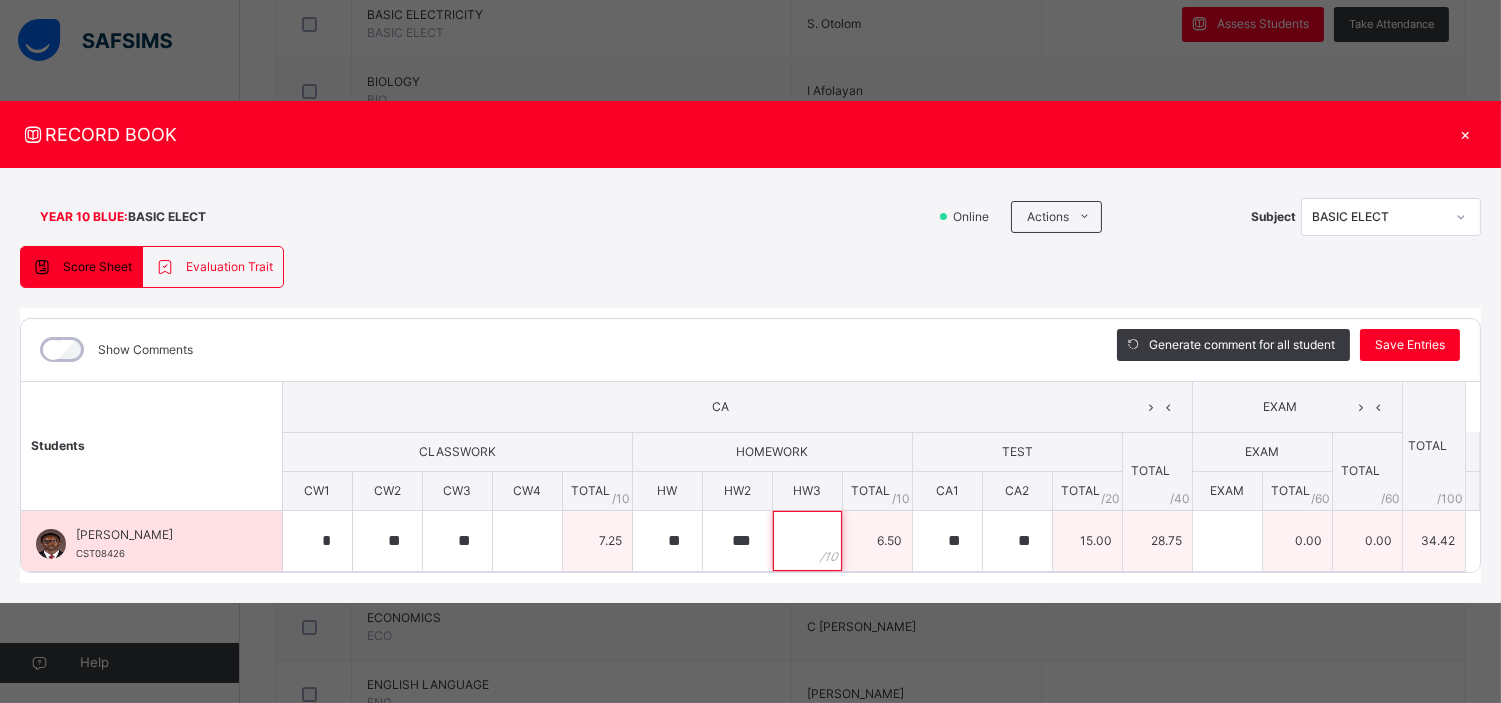 click at bounding box center (807, 541) 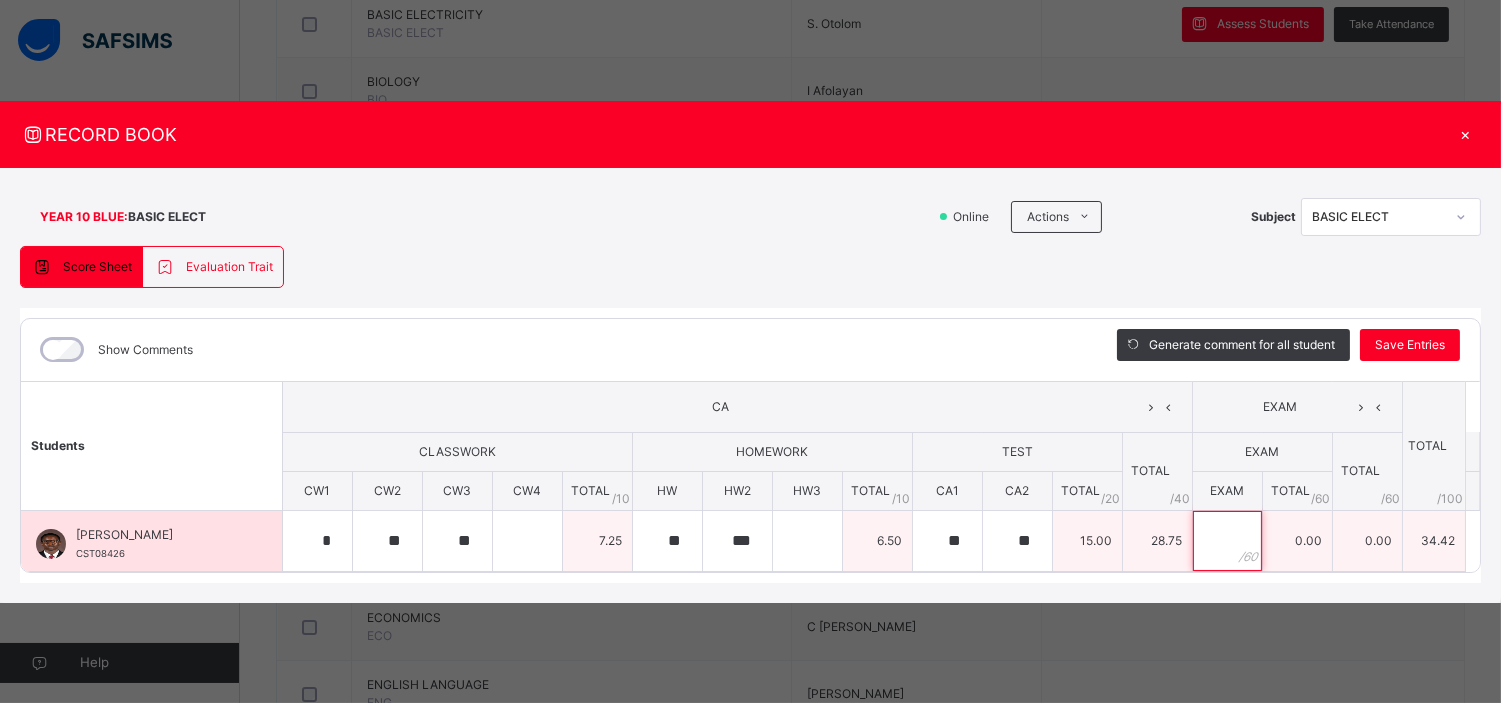 click at bounding box center [1227, 541] 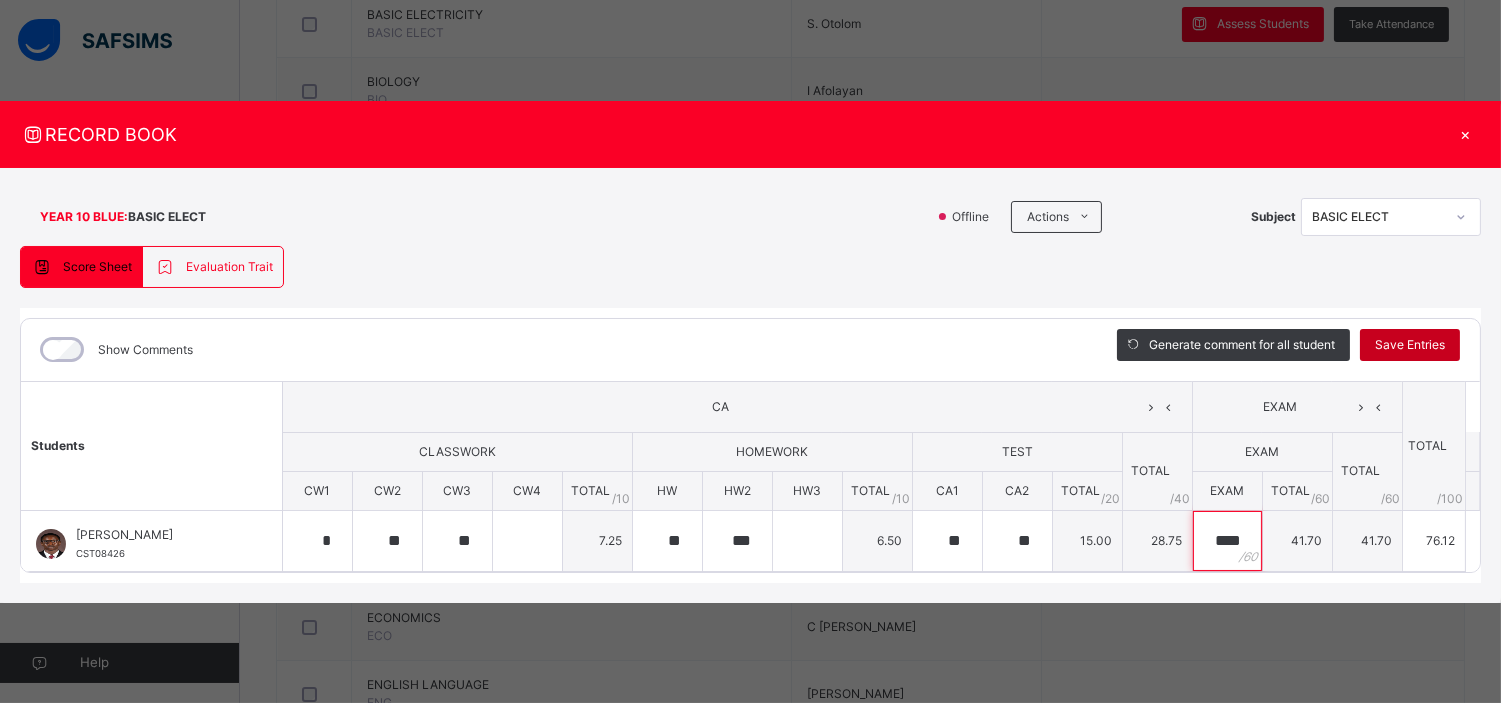 type on "****" 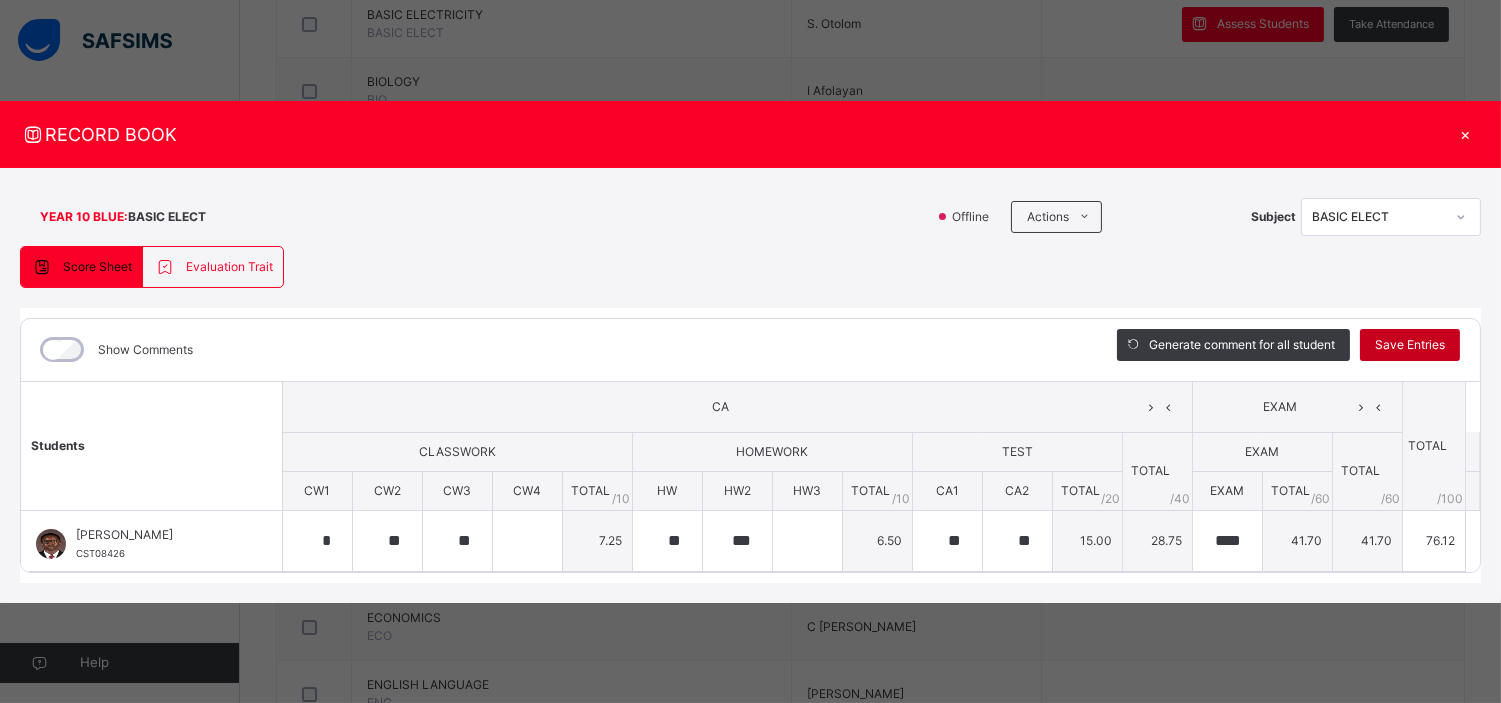 click on "Save Entries" at bounding box center (1410, 345) 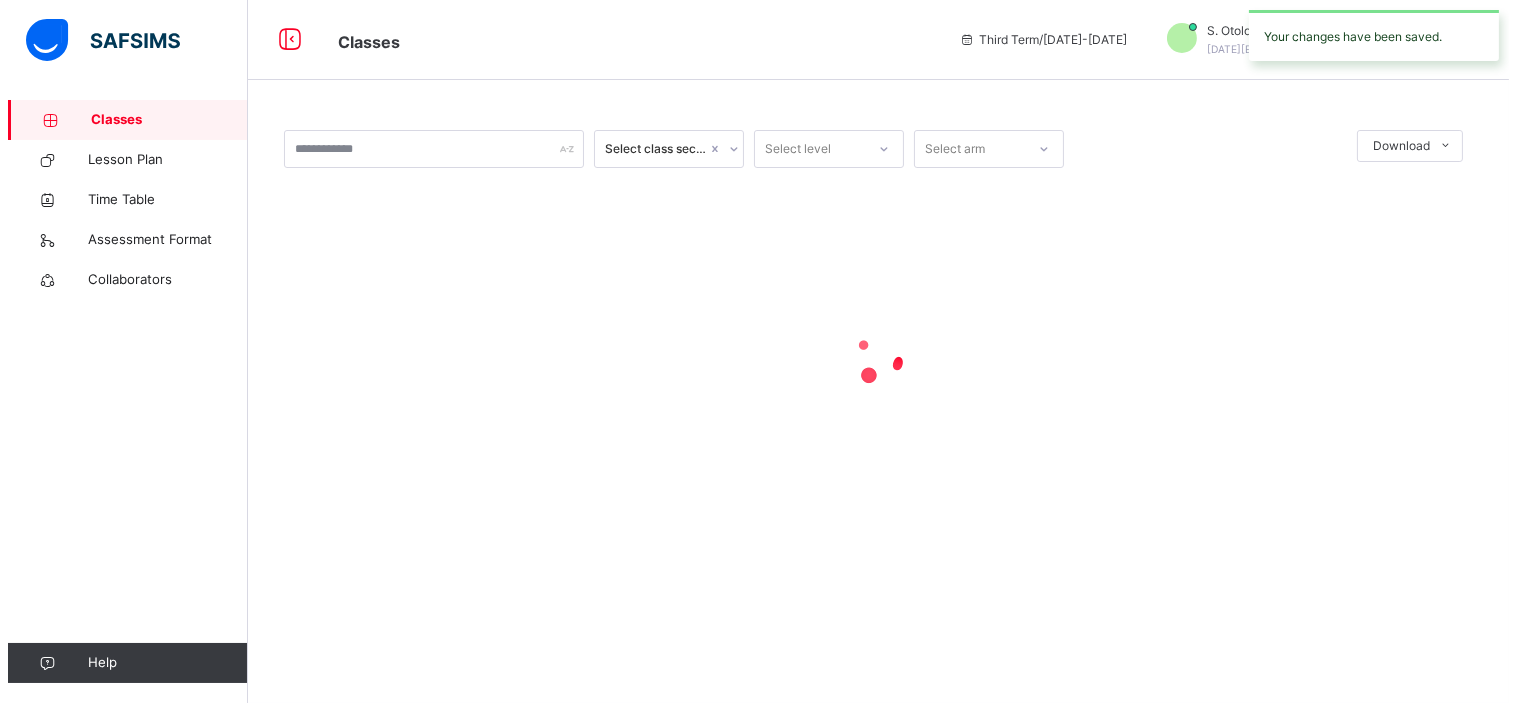 scroll, scrollTop: 0, scrollLeft: 0, axis: both 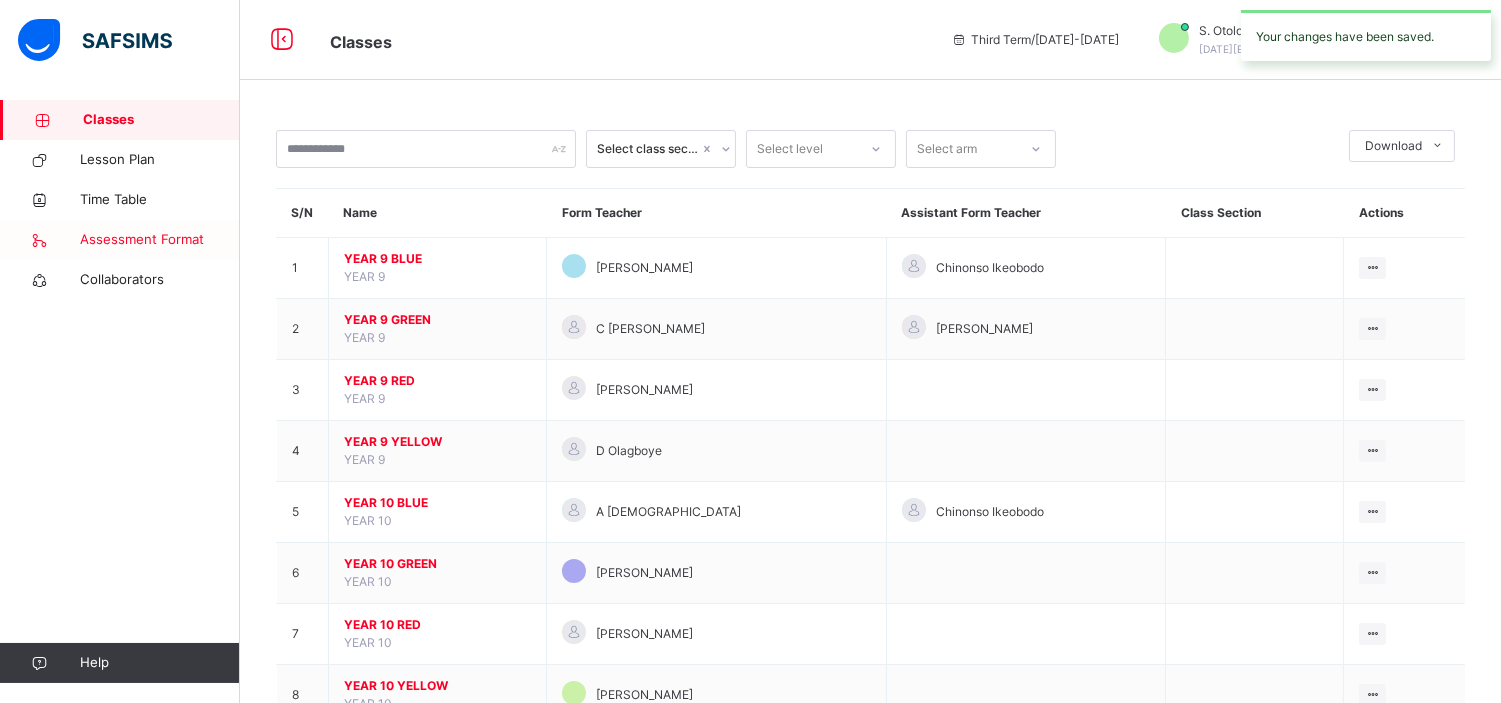 click on "Assessment Format" at bounding box center [160, 240] 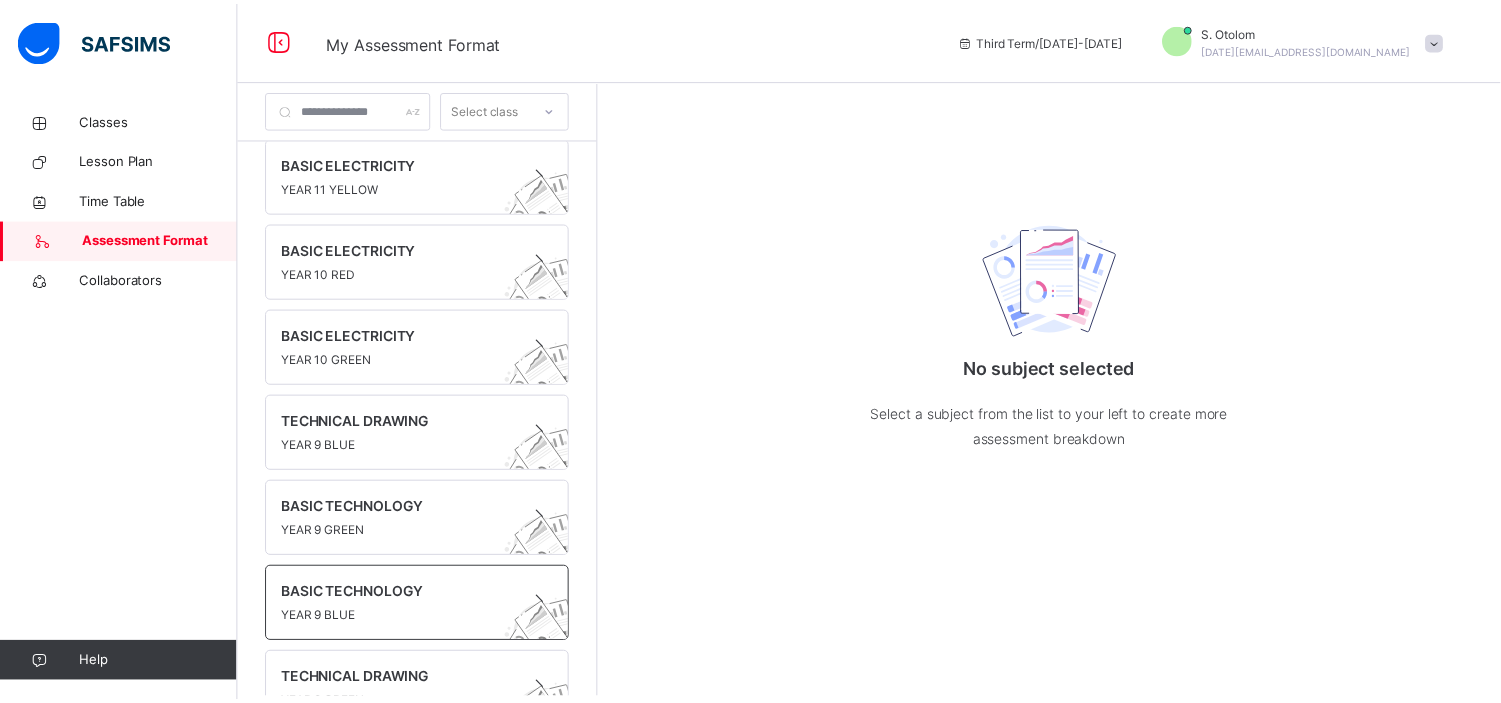 scroll, scrollTop: 0, scrollLeft: 0, axis: both 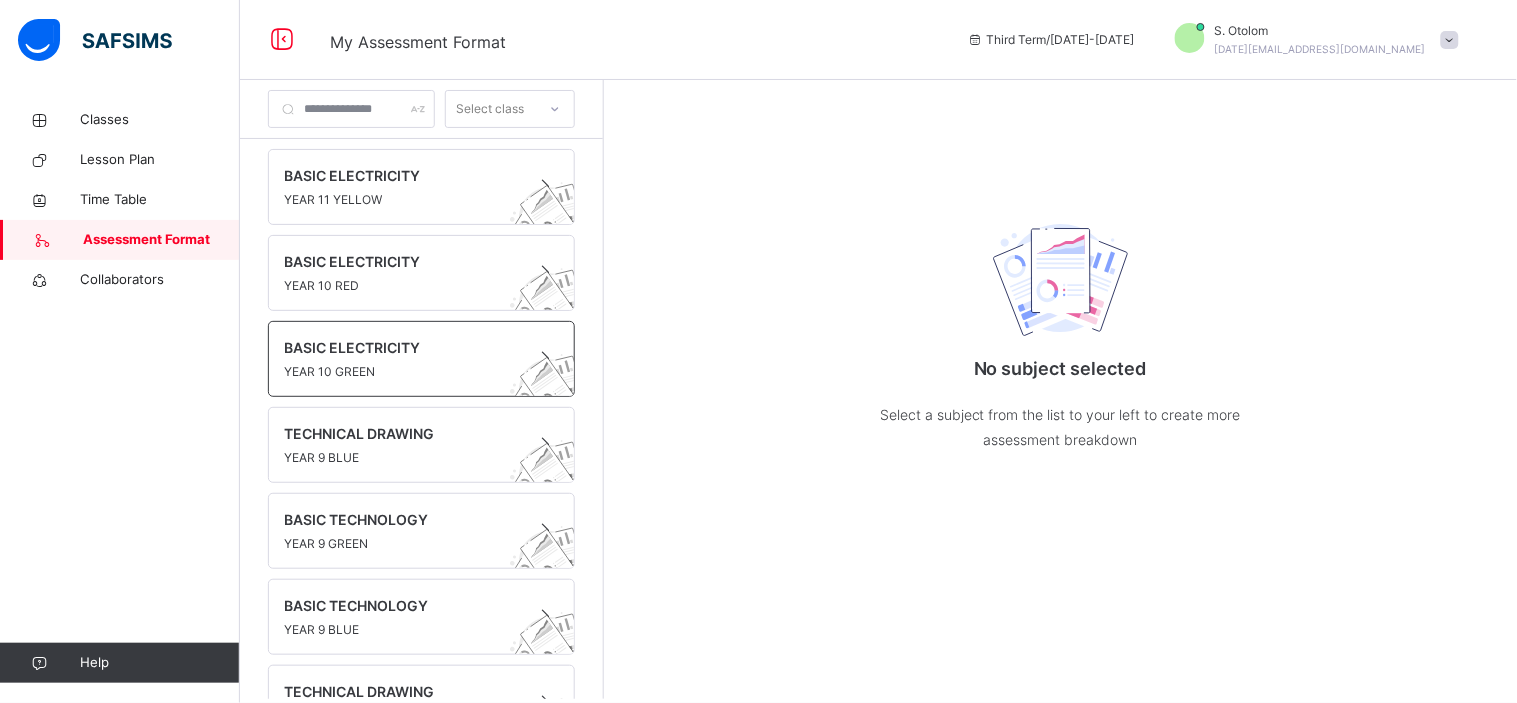 click on "BASIC ELECTRICITY" at bounding box center [402, 347] 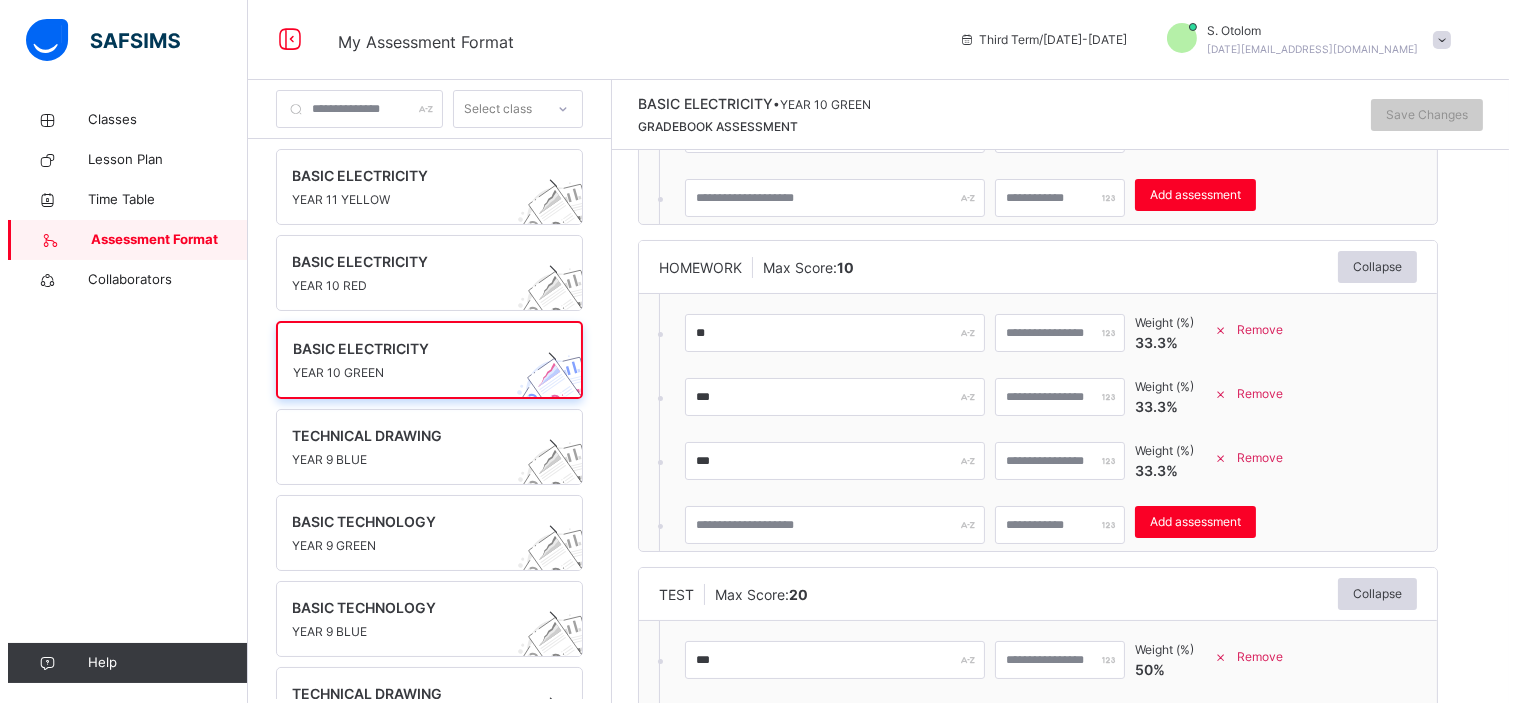 scroll, scrollTop: 331, scrollLeft: 0, axis: vertical 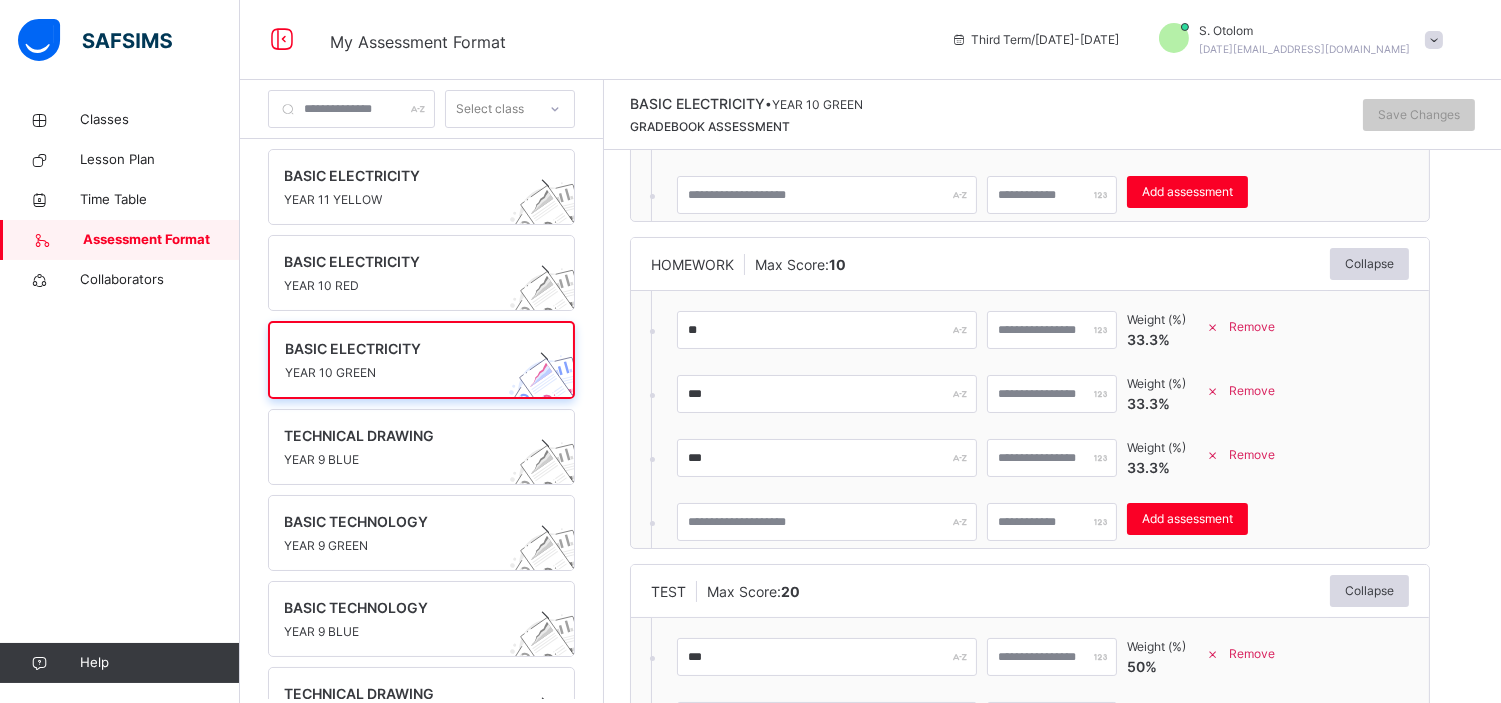 click on "Remove" at bounding box center (1252, 455) 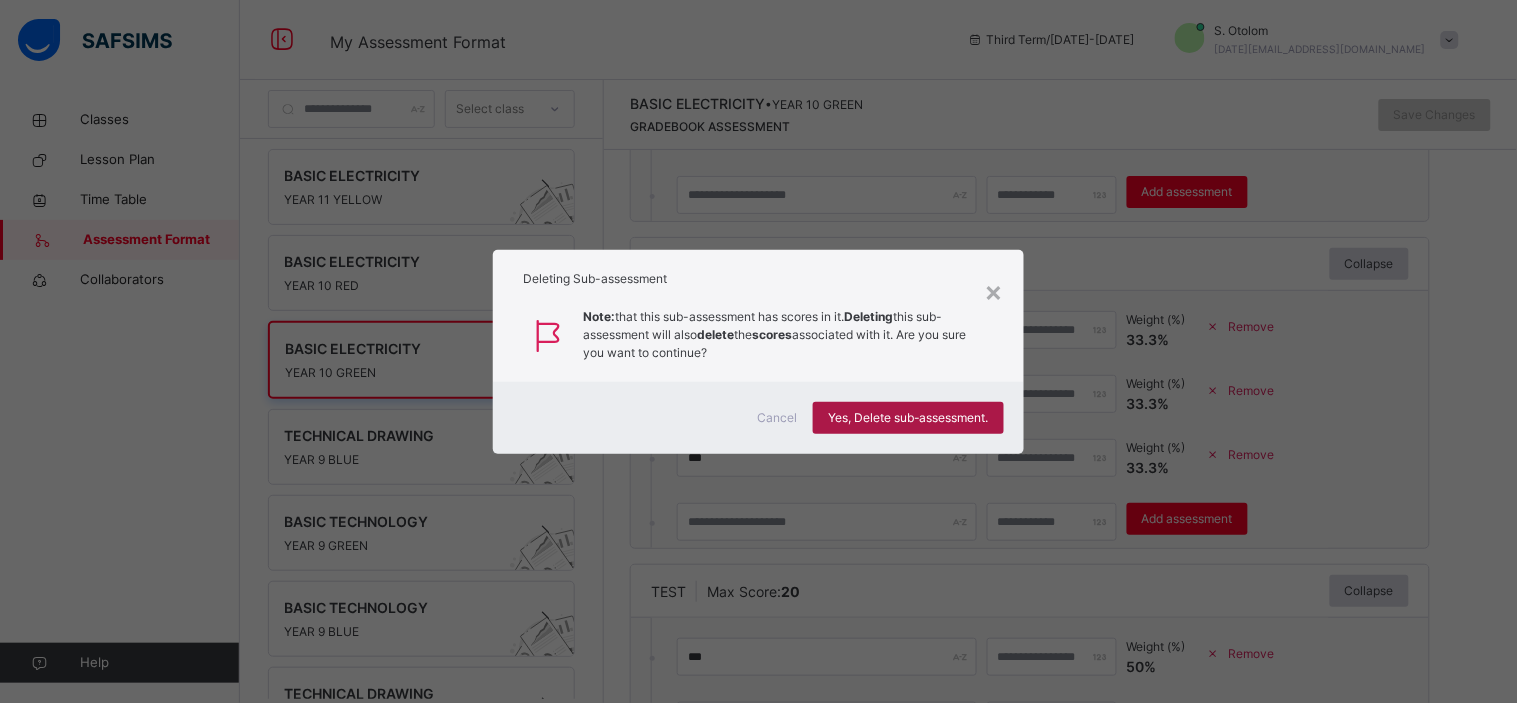 click on "Yes, Delete sub-assessment." at bounding box center (908, 418) 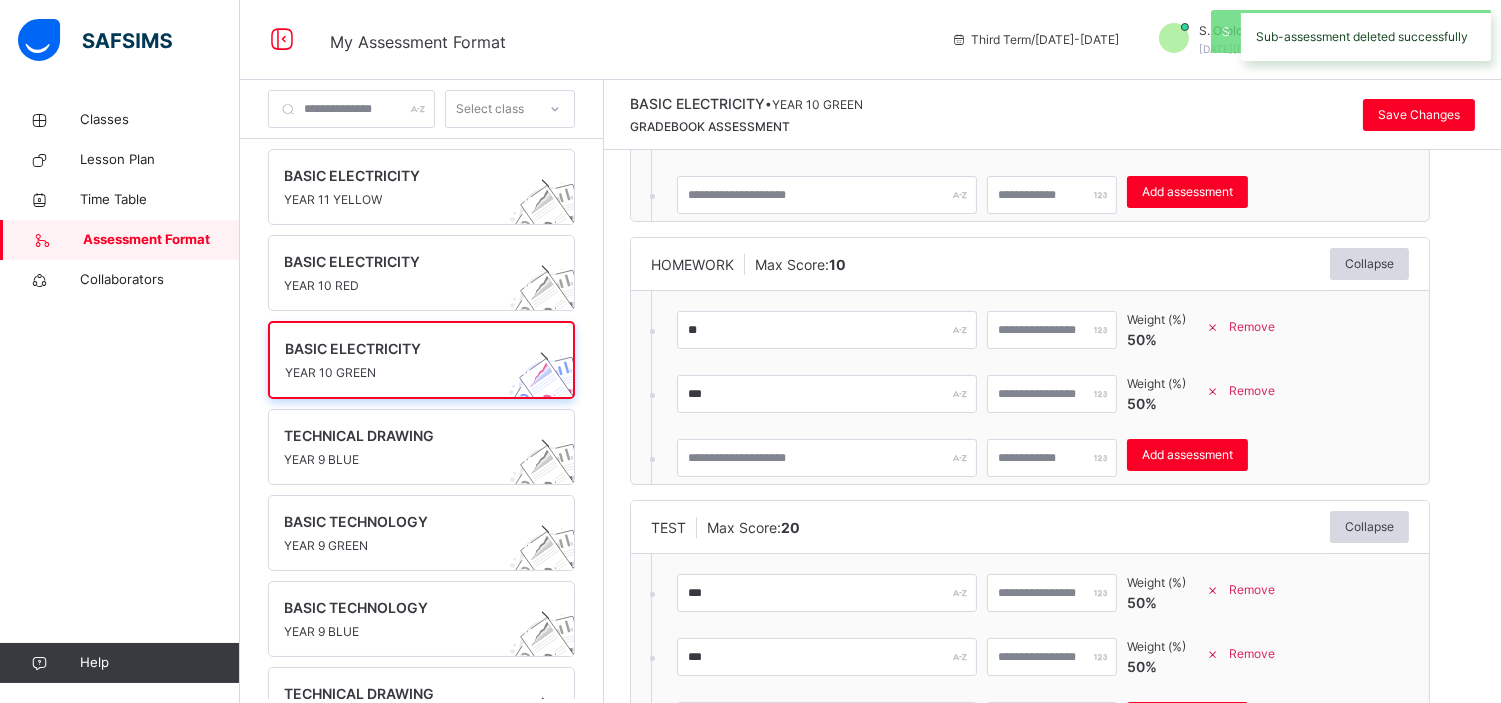 click on "Save Changes" at bounding box center (1174, 114) 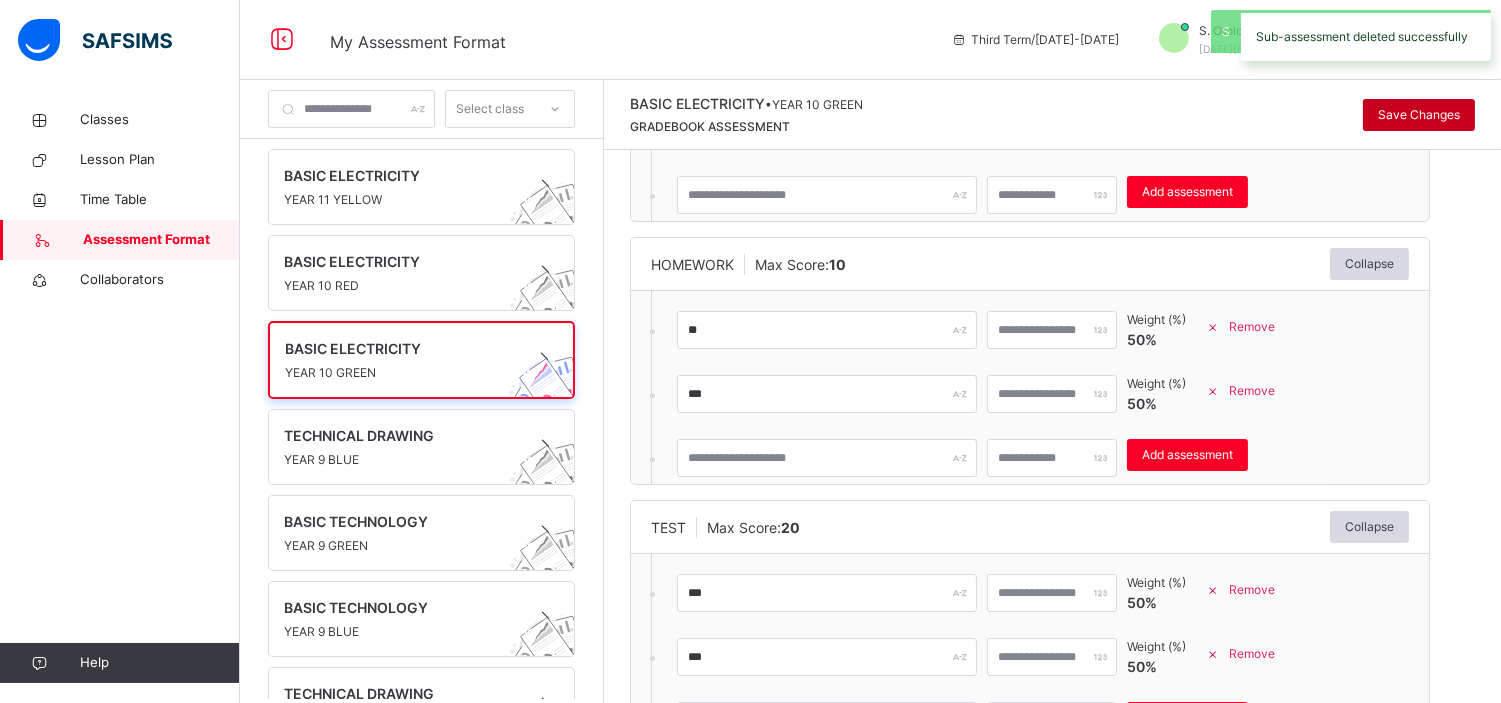 click on "Save Changes" at bounding box center [1419, 115] 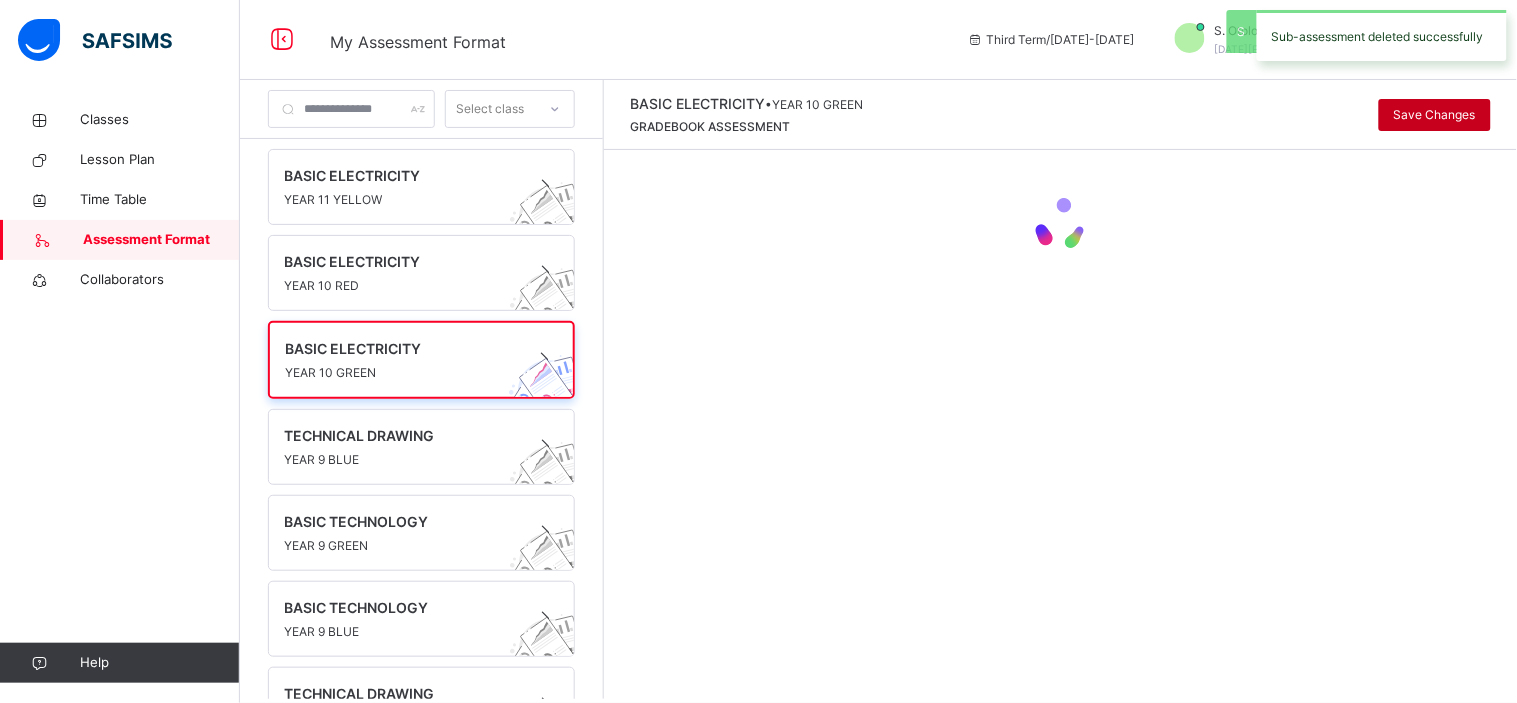 scroll, scrollTop: 0, scrollLeft: 0, axis: both 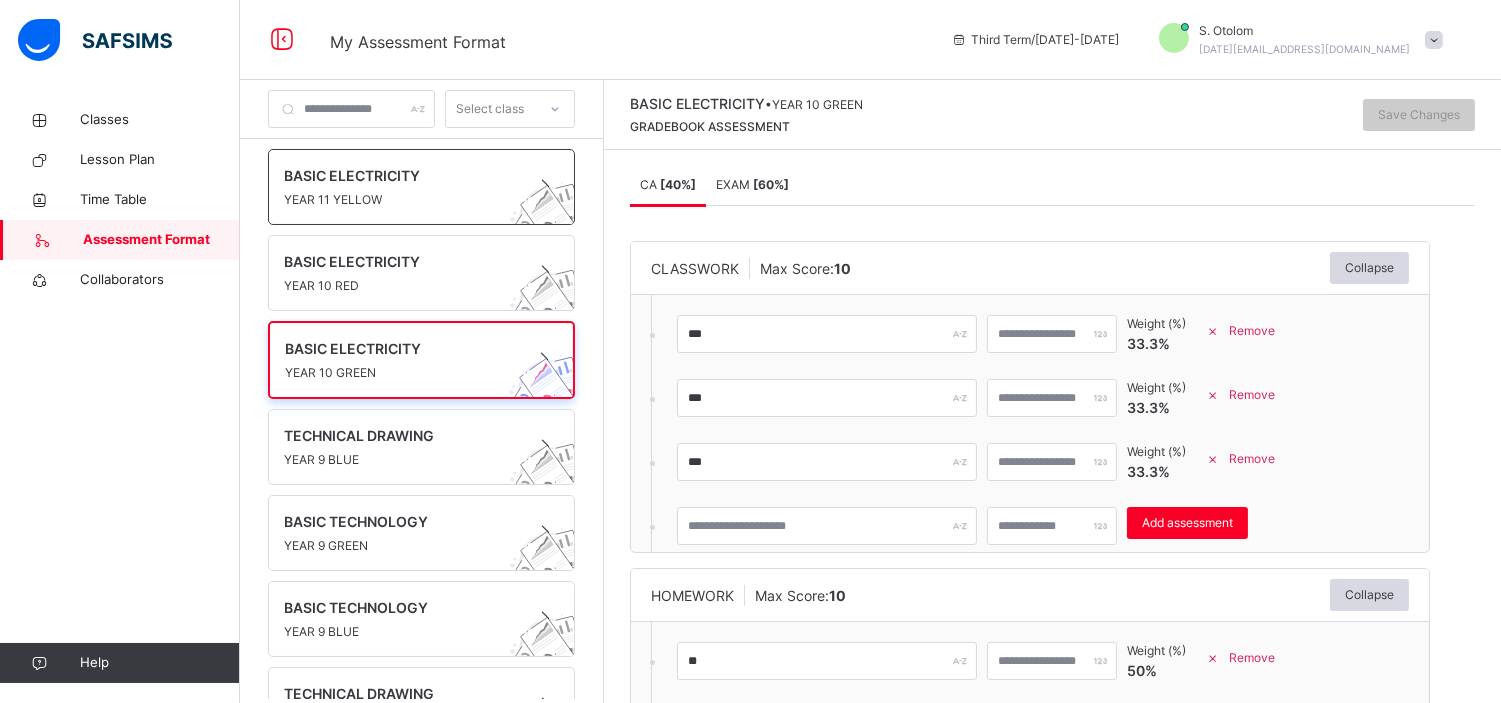click on "BASIC ELECTRICITY     YEAR 11 YELLOW" at bounding box center (421, 187) 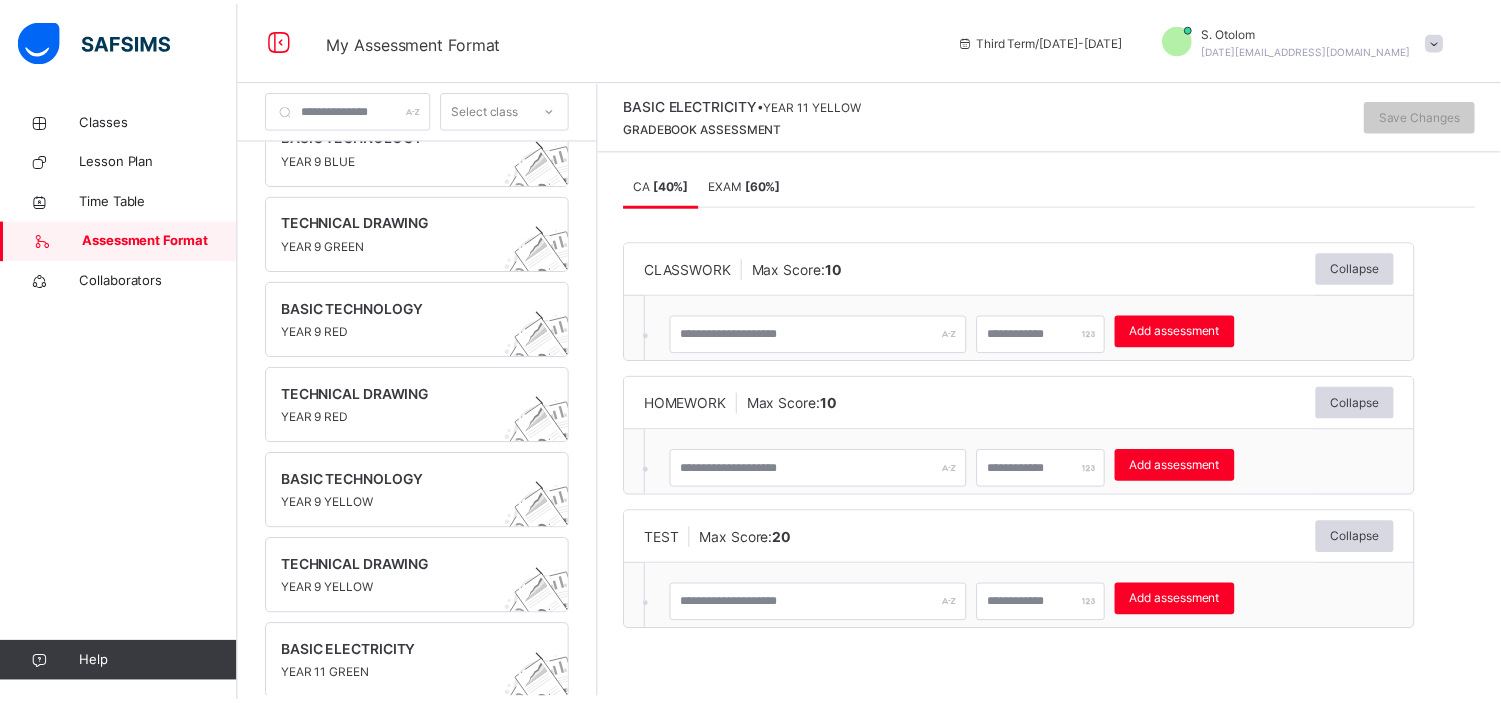 scroll, scrollTop: 666, scrollLeft: 0, axis: vertical 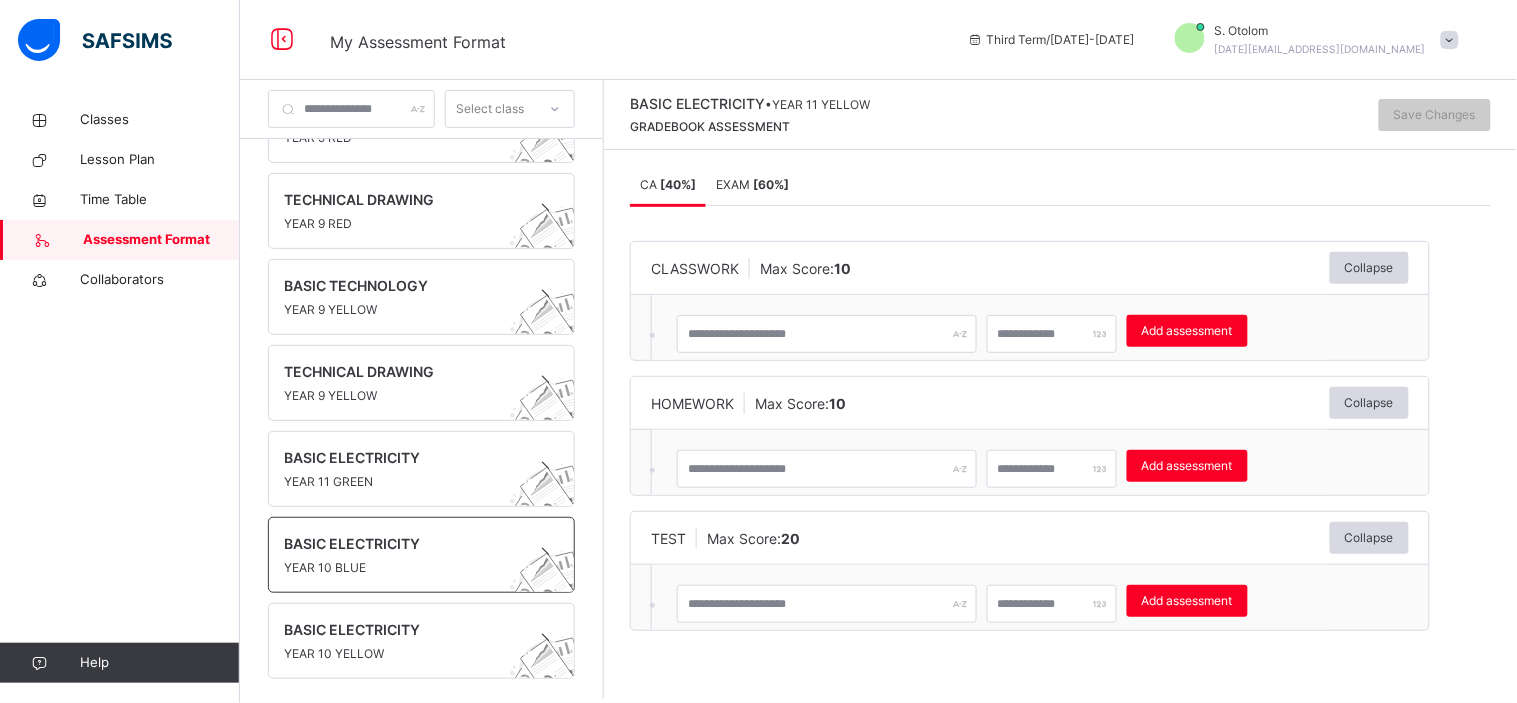 click on "YEAR 10 BLUE" at bounding box center [402, 568] 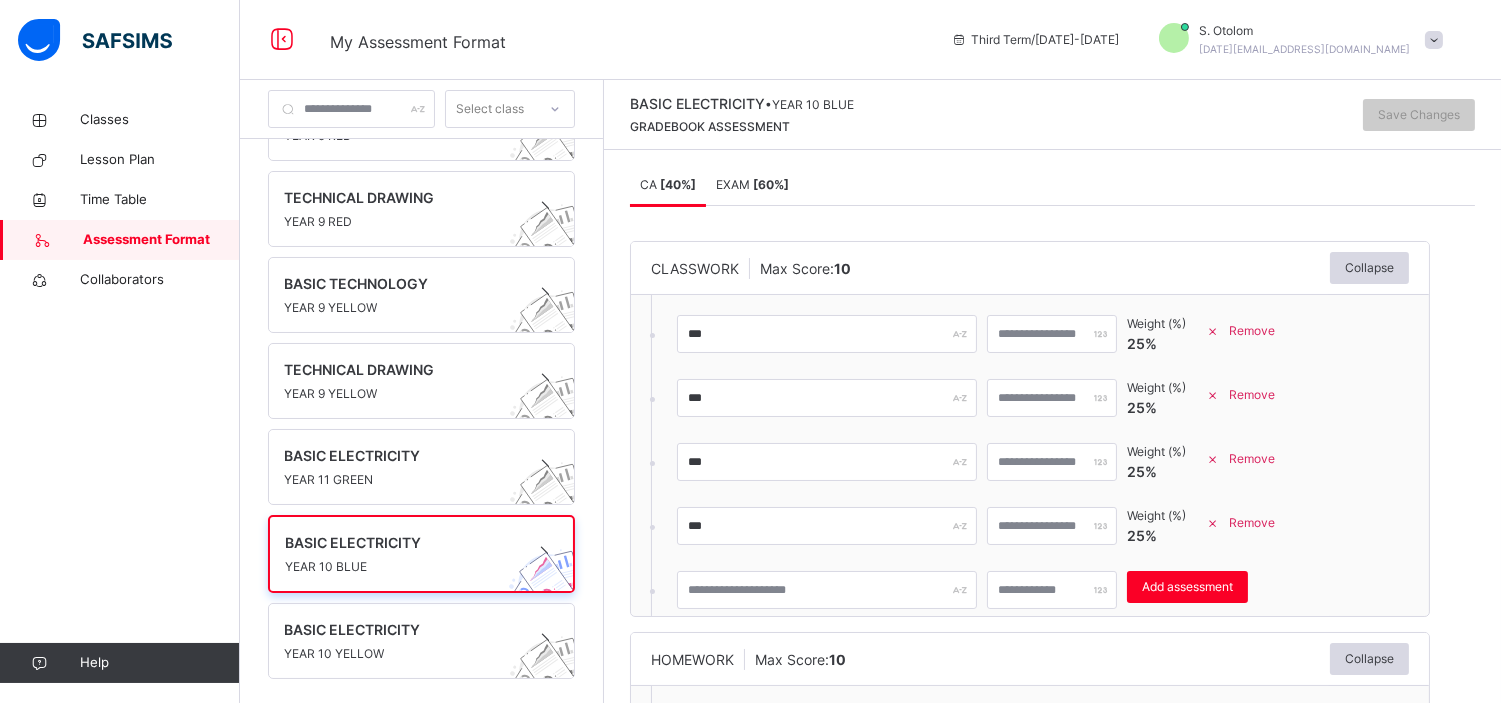 click at bounding box center (1213, 523) 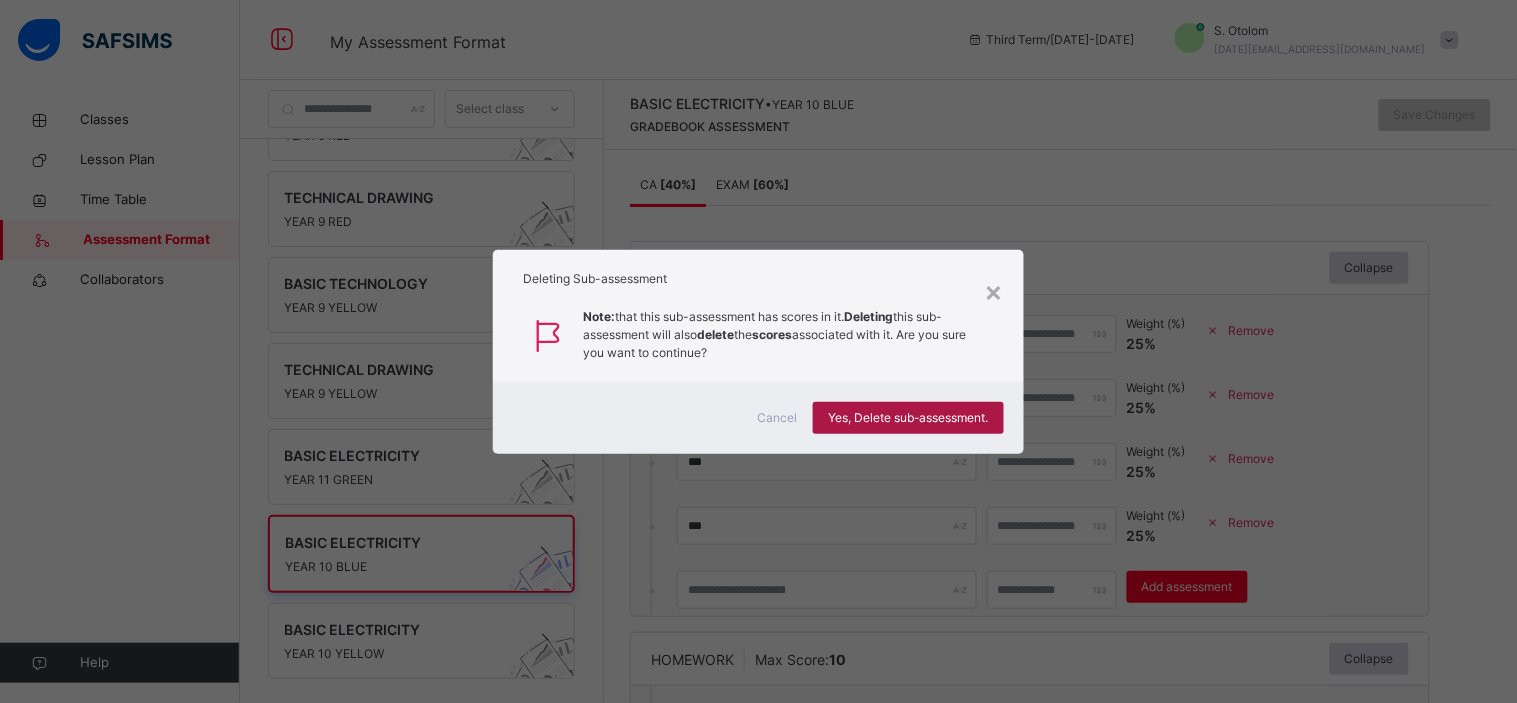 click on "Yes, Delete sub-assessment." at bounding box center (908, 418) 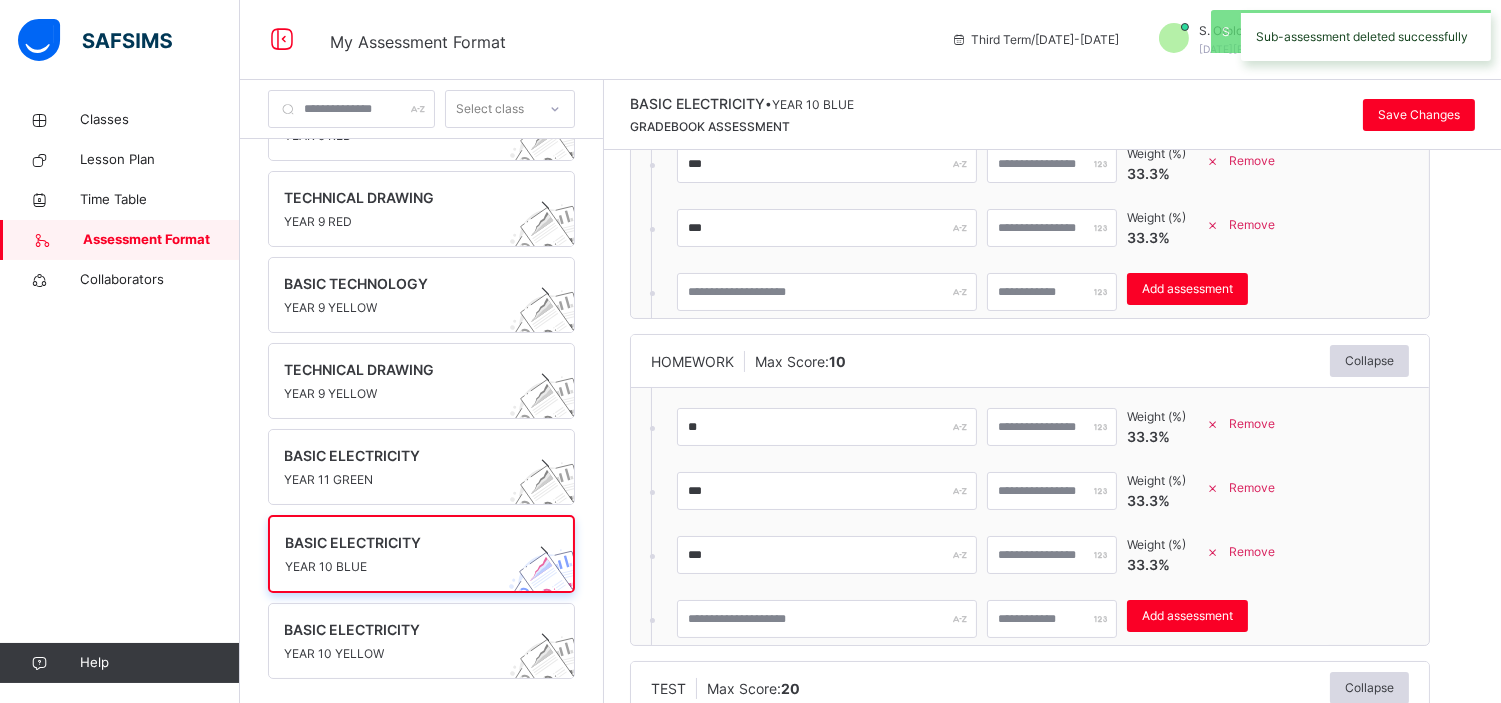 scroll, scrollTop: 236, scrollLeft: 0, axis: vertical 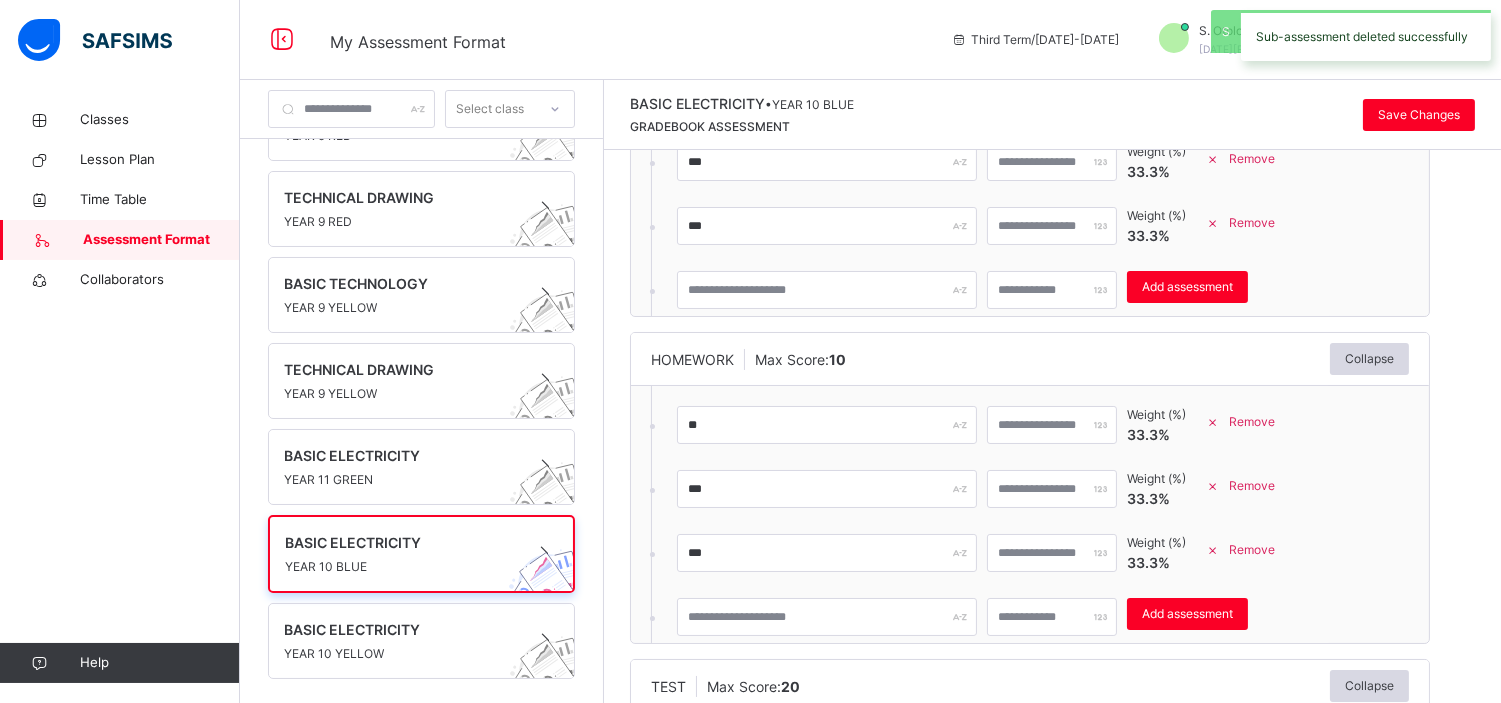 click on "Remove" at bounding box center (1252, 550) 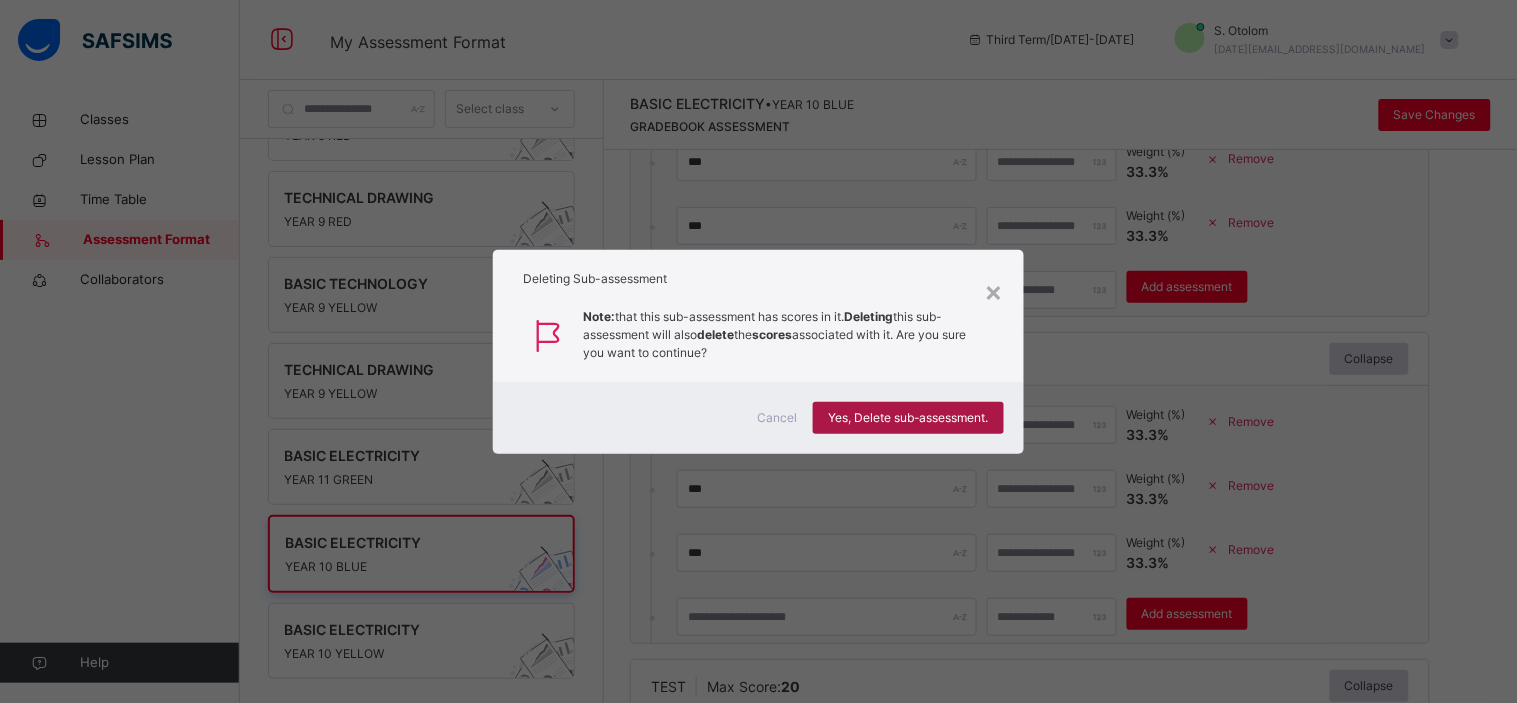 click on "Yes, Delete sub-assessment." at bounding box center [908, 418] 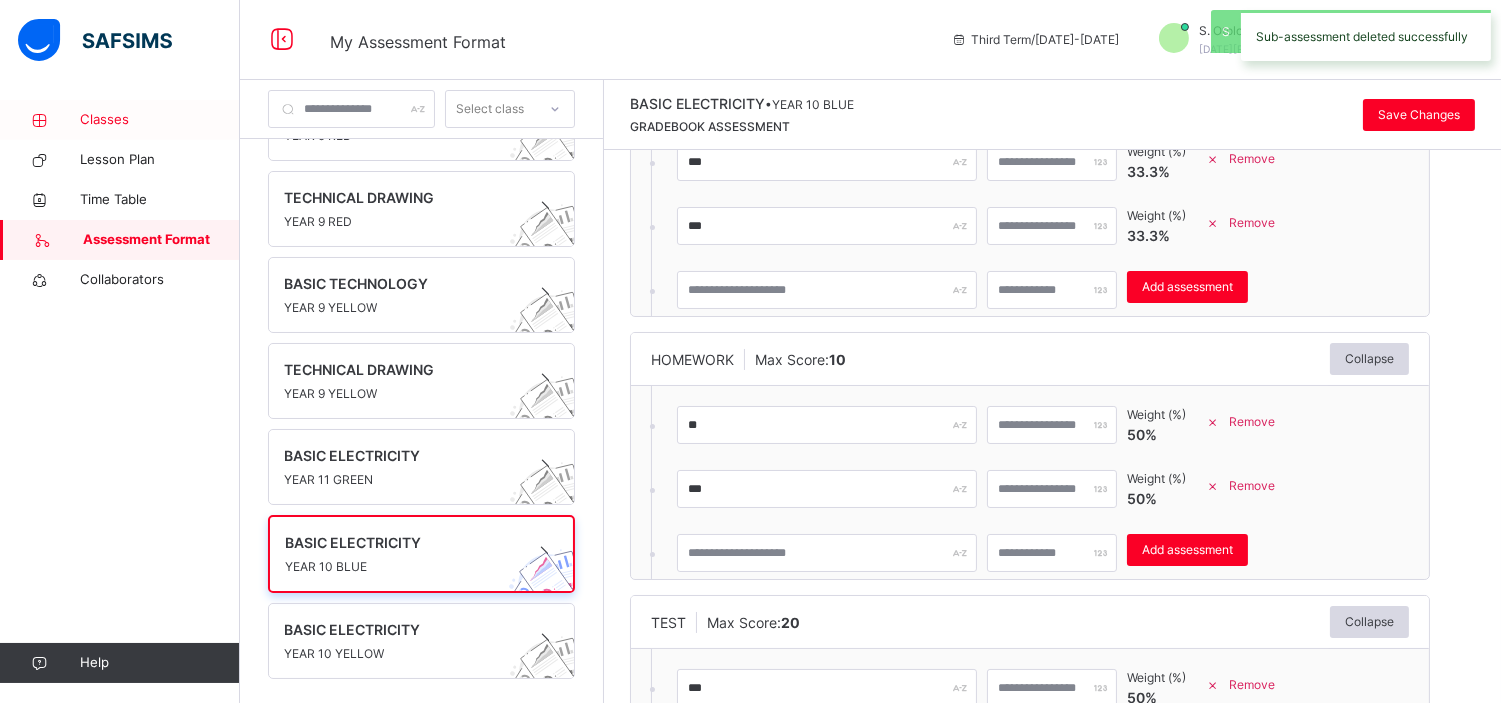 click on "Classes" at bounding box center (160, 120) 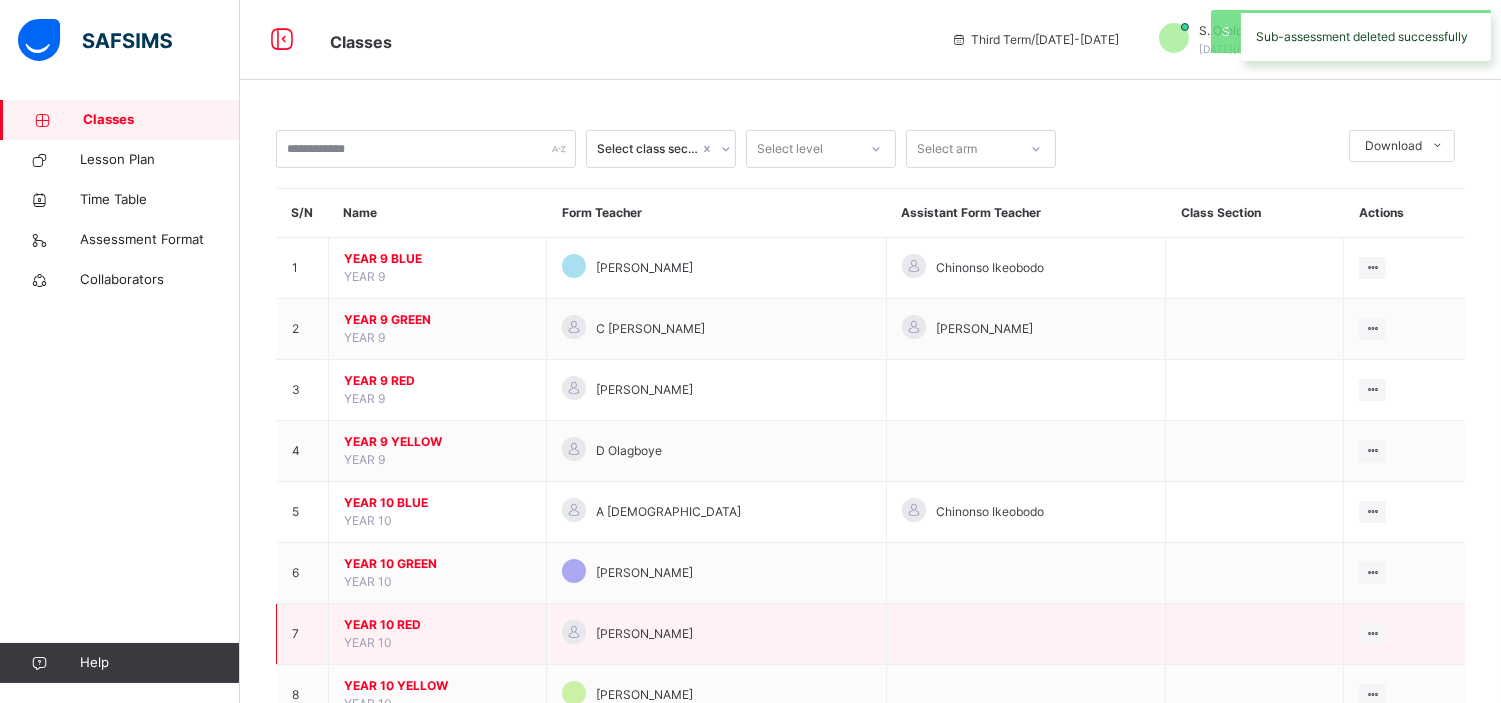 scroll, scrollTop: 195, scrollLeft: 0, axis: vertical 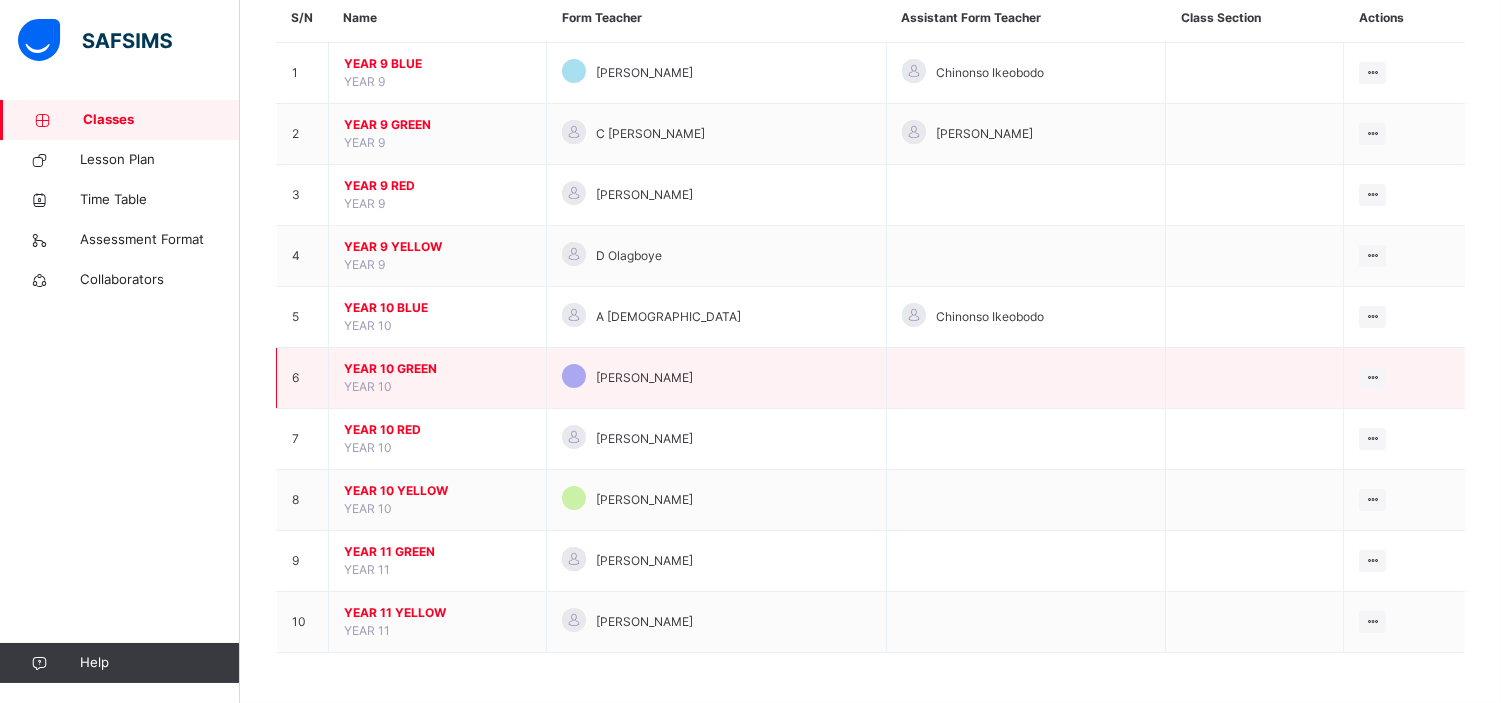 click on "YEAR 10   GREEN" at bounding box center [437, 369] 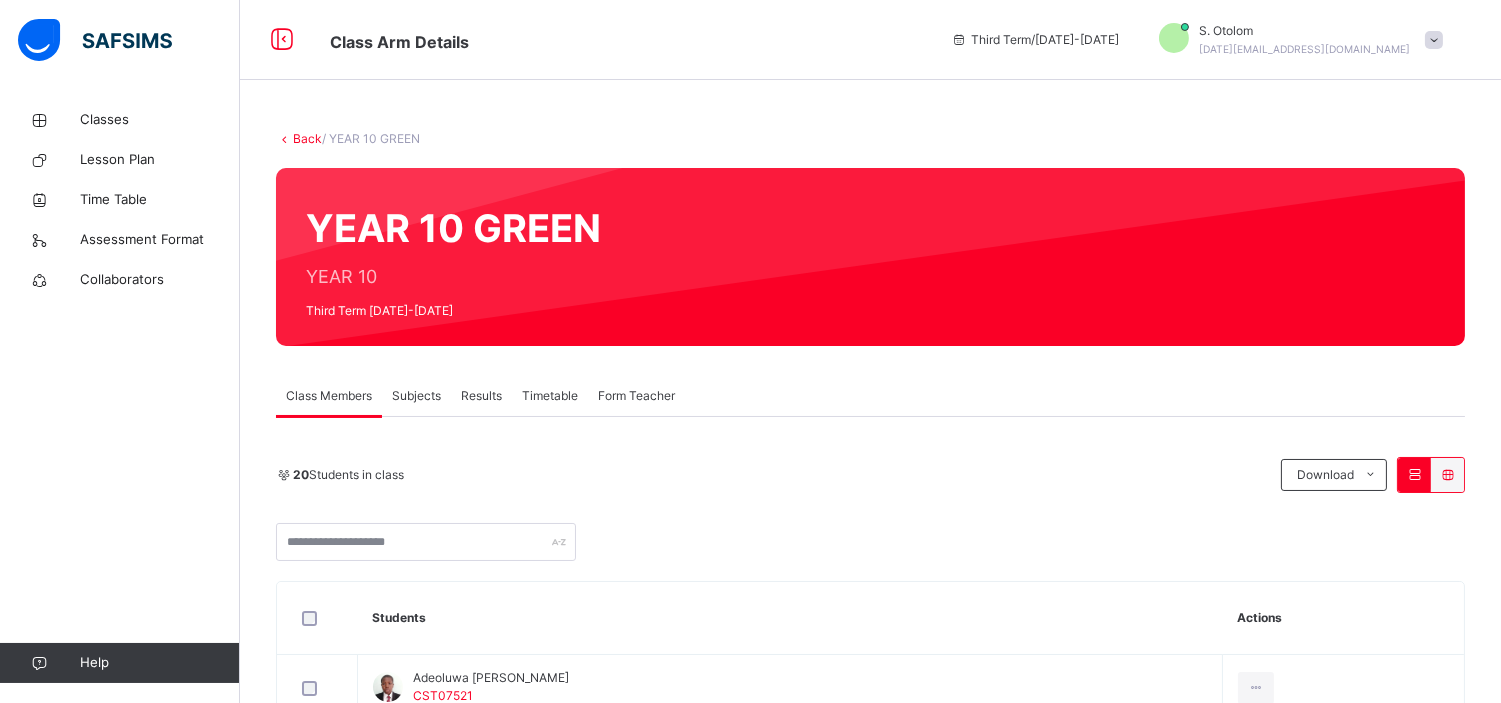 click on "Subjects" at bounding box center (416, 396) 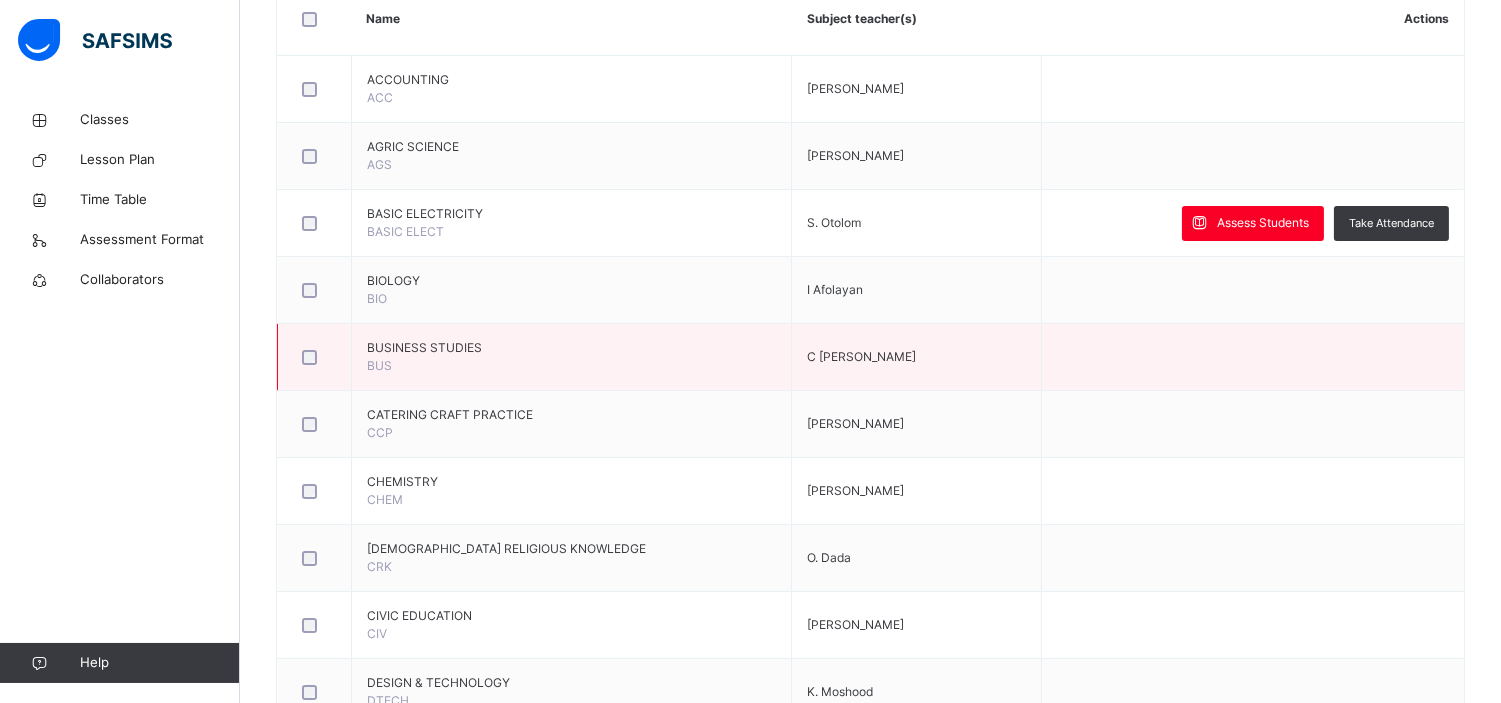 scroll, scrollTop: 524, scrollLeft: 0, axis: vertical 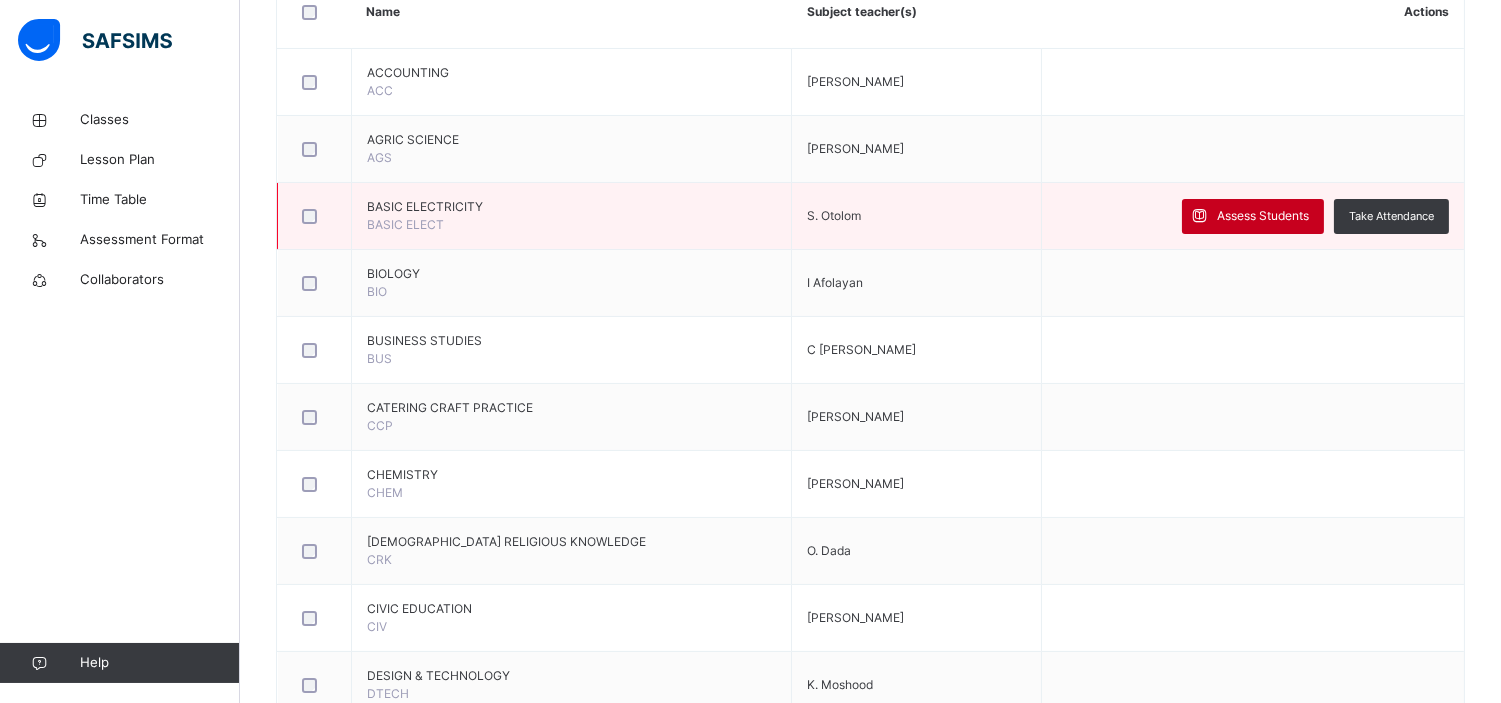 click on "Assess Students" at bounding box center (1263, 216) 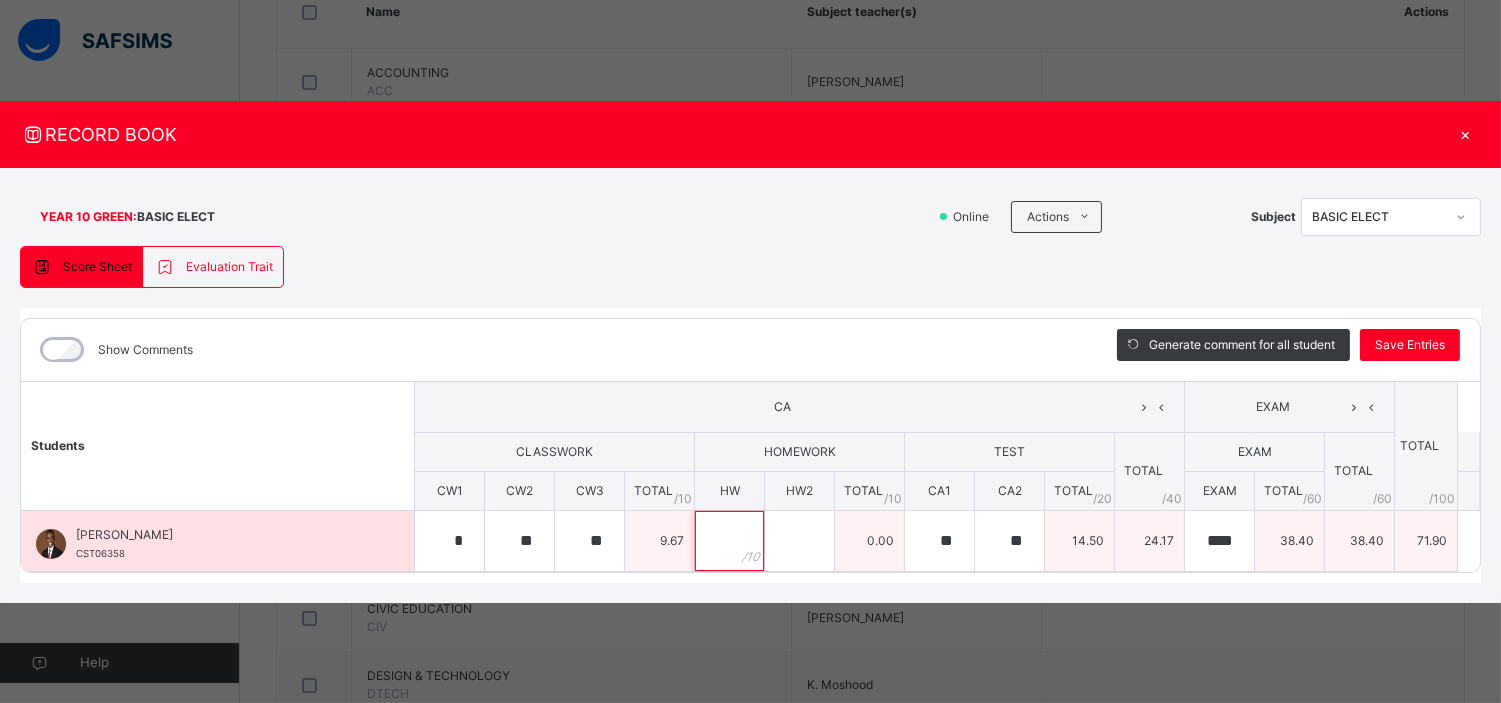 click at bounding box center (729, 541) 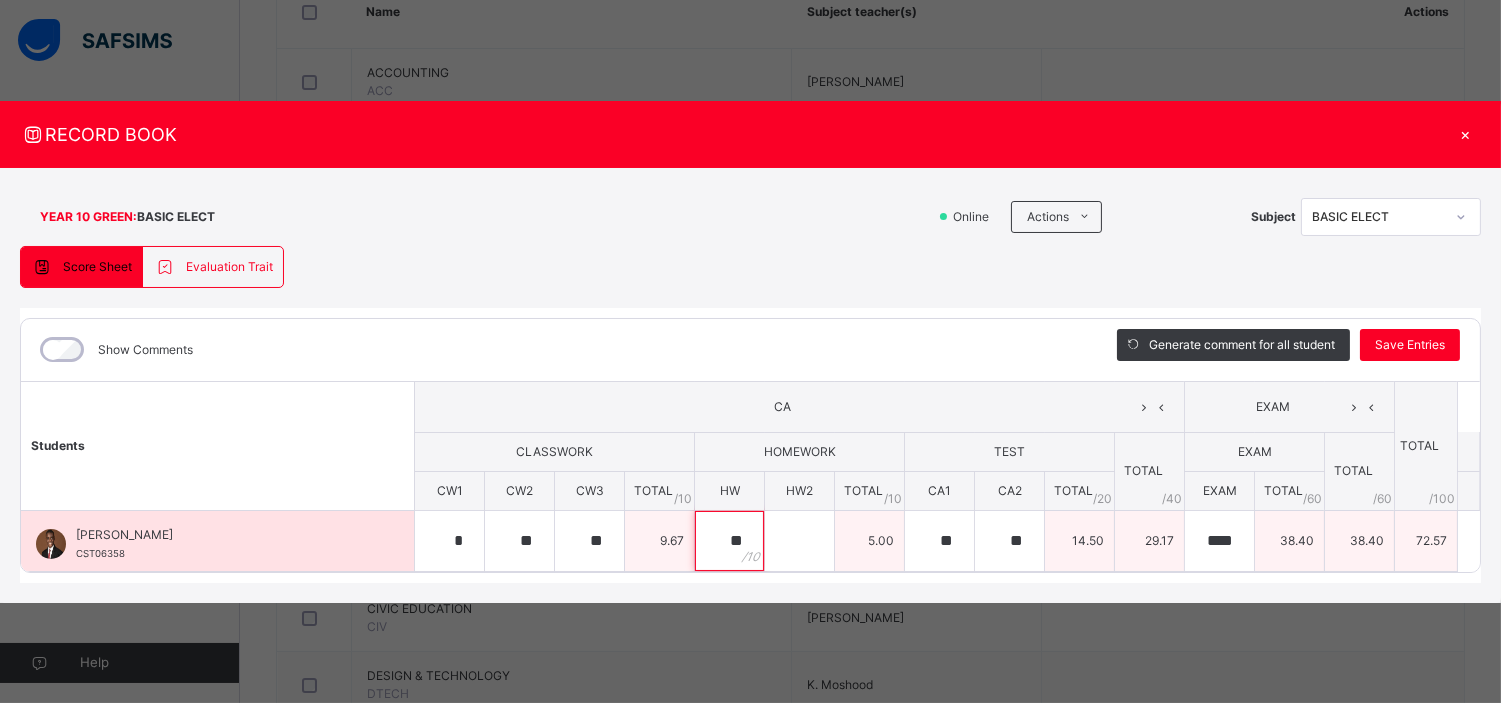 type on "**" 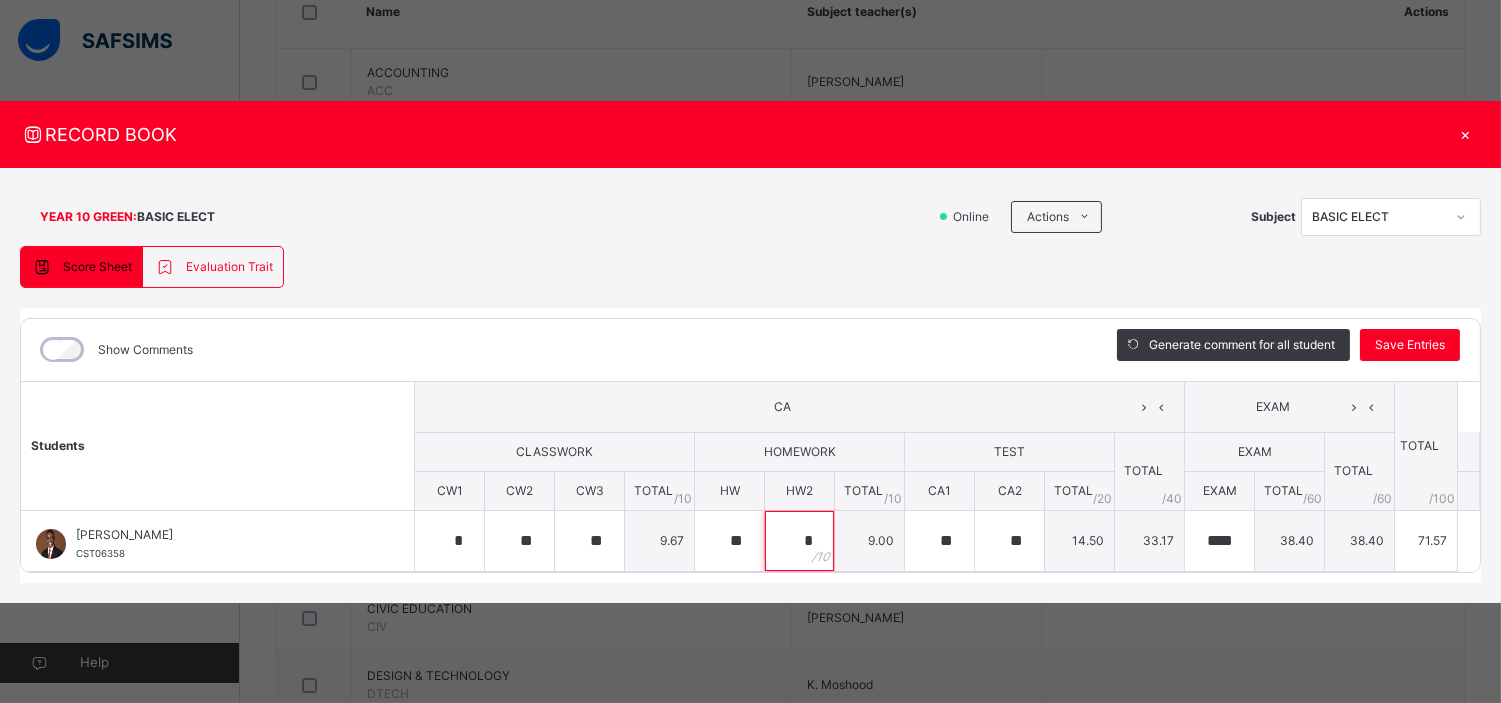 type on "*" 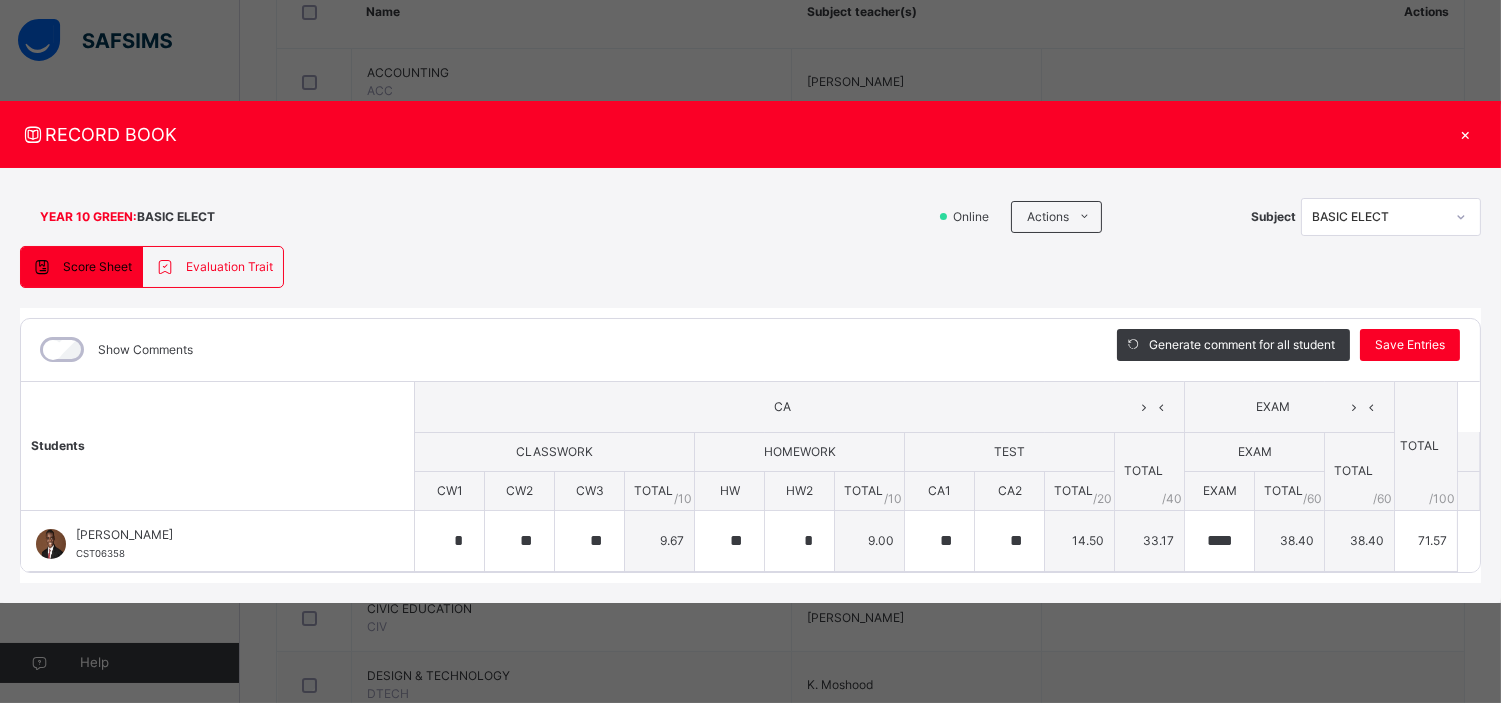 click on "RECORD BOOK × YEAR 10   GREEN :   BASIC ELECT Online Actions  Download Empty Score Sheet  Upload/map score sheet Subject  BASIC ELECT [GEOGRAPHIC_DATA] Agbara Date: [DATE] 3:57:37 pm Score Sheet Evaluation Trait Score Sheet Evaluation Trait Show Comments   Generate comment for all student   Save Entries Class Level:  YEAR 10   GREEN Subject:  BASIC ELECT Session:  2024/2025 Session Session:  Third Term Students CA EXAM TOTAL /100 Comment CLASSWORK HOMEWORK TEST TOTAL / 40 EXAM TOTAL / 60 CW1 CW2 CW3 TOTAL / 10 HW HW2 TOTAL / 10 CA1 CA2 TOTAL / 20 EXAM TOTAL / 60 Sesugh Kamil IYORTIM CST06358 [PERSON_NAME] CST06358 * ** ** 9.67 ** * 9.00 ** ** 14.50 33.17 **** 38.40 38.40 71.57 Generate comment 0 / 250   ×   Subject Teacher’s Comment Generate and see in full the comment developed by the AI with an option to regenerate the comment JS Sesugh [PERSON_NAME]   CST06358   Total 71.57  / 100.00 [PERSON_NAME] Bot   Regenerate     Use this comment     ×   Subject Teacher’s Comment [PERSON_NAME] Bot × 😞" at bounding box center [750, 351] 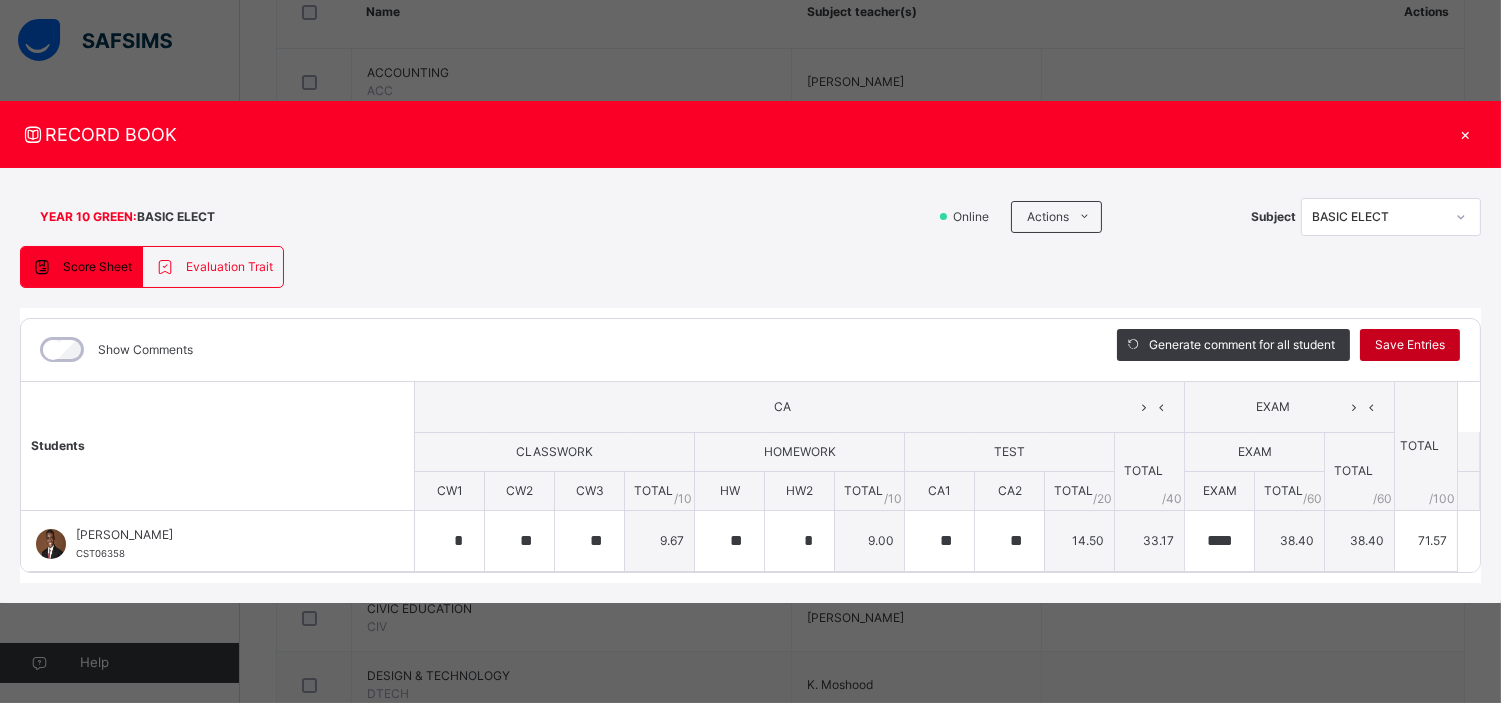 click on "Save Entries" at bounding box center (1410, 345) 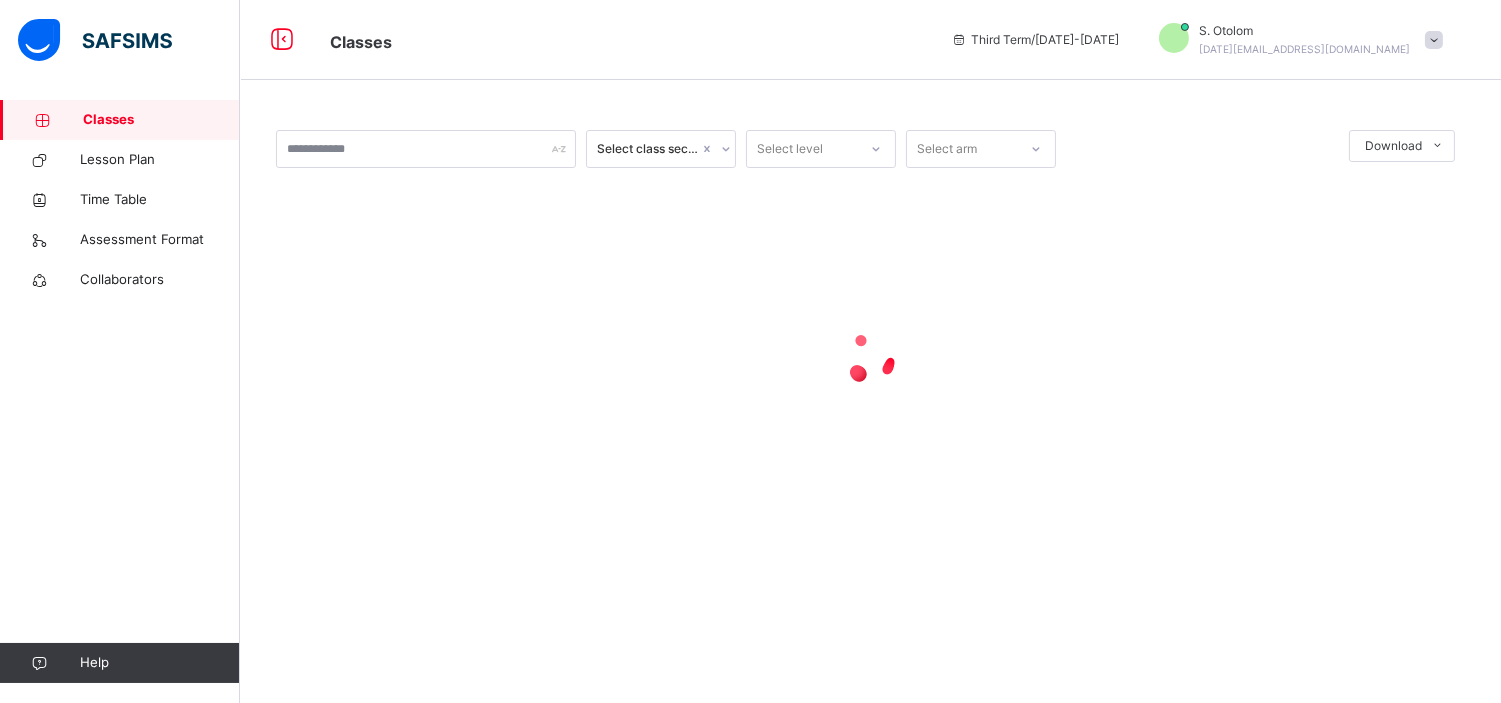 scroll, scrollTop: 0, scrollLeft: 0, axis: both 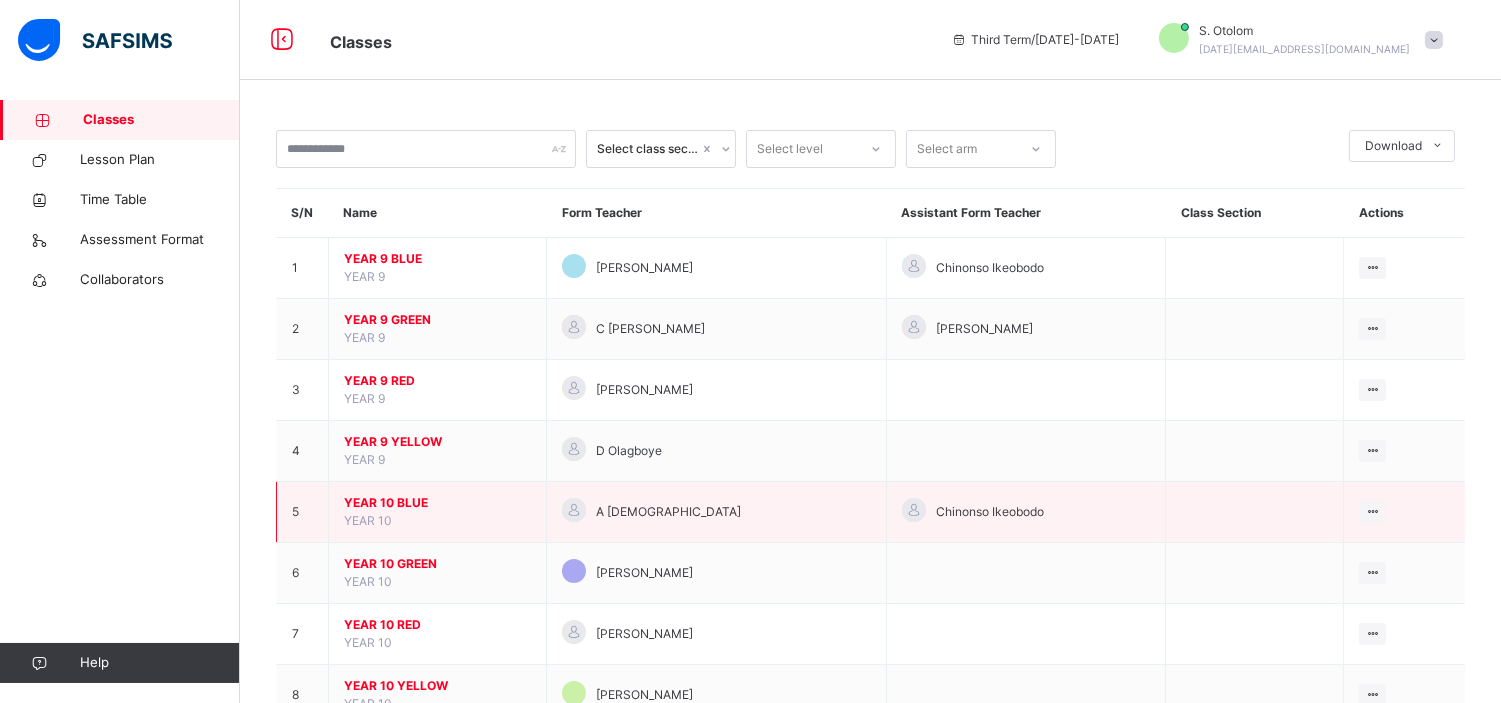 click on "YEAR 10   BLUE" at bounding box center [437, 503] 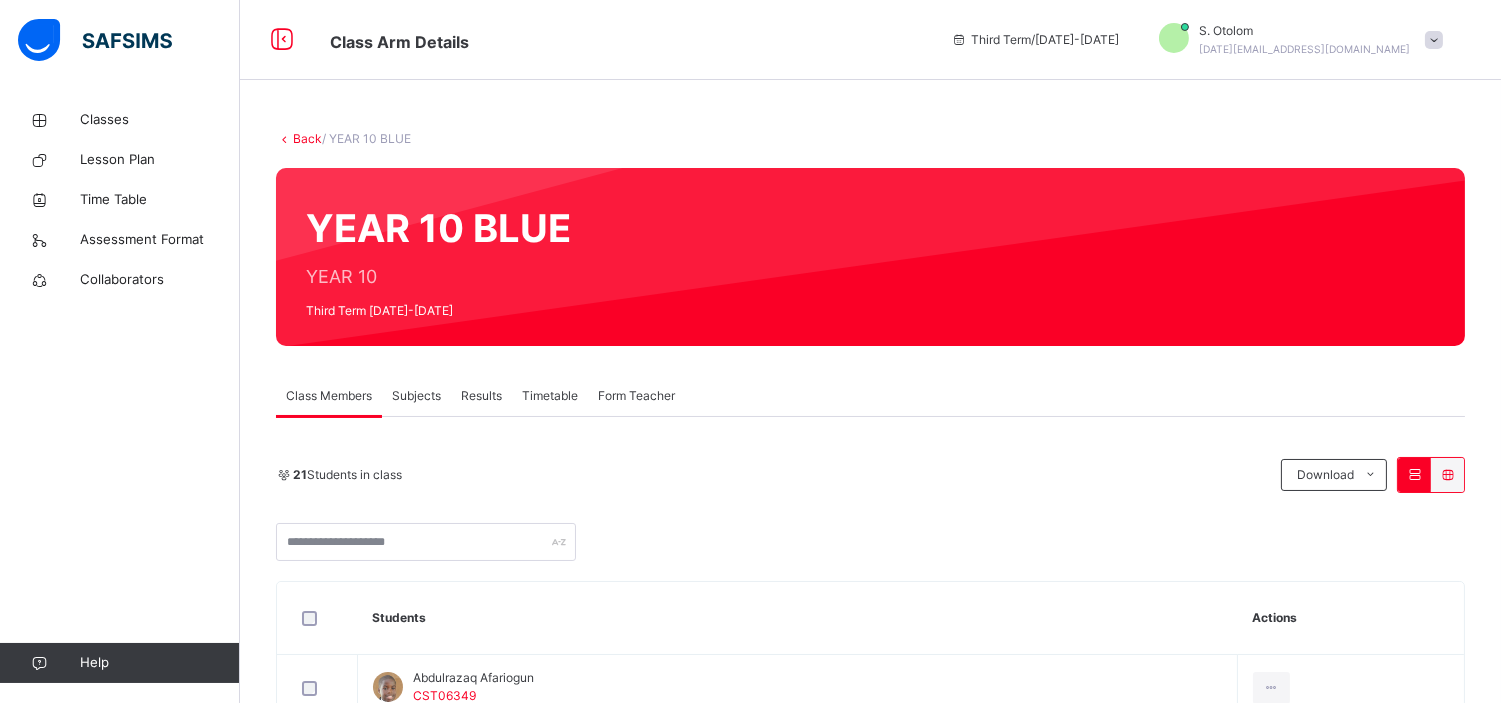 click on "Subjects" at bounding box center [416, 396] 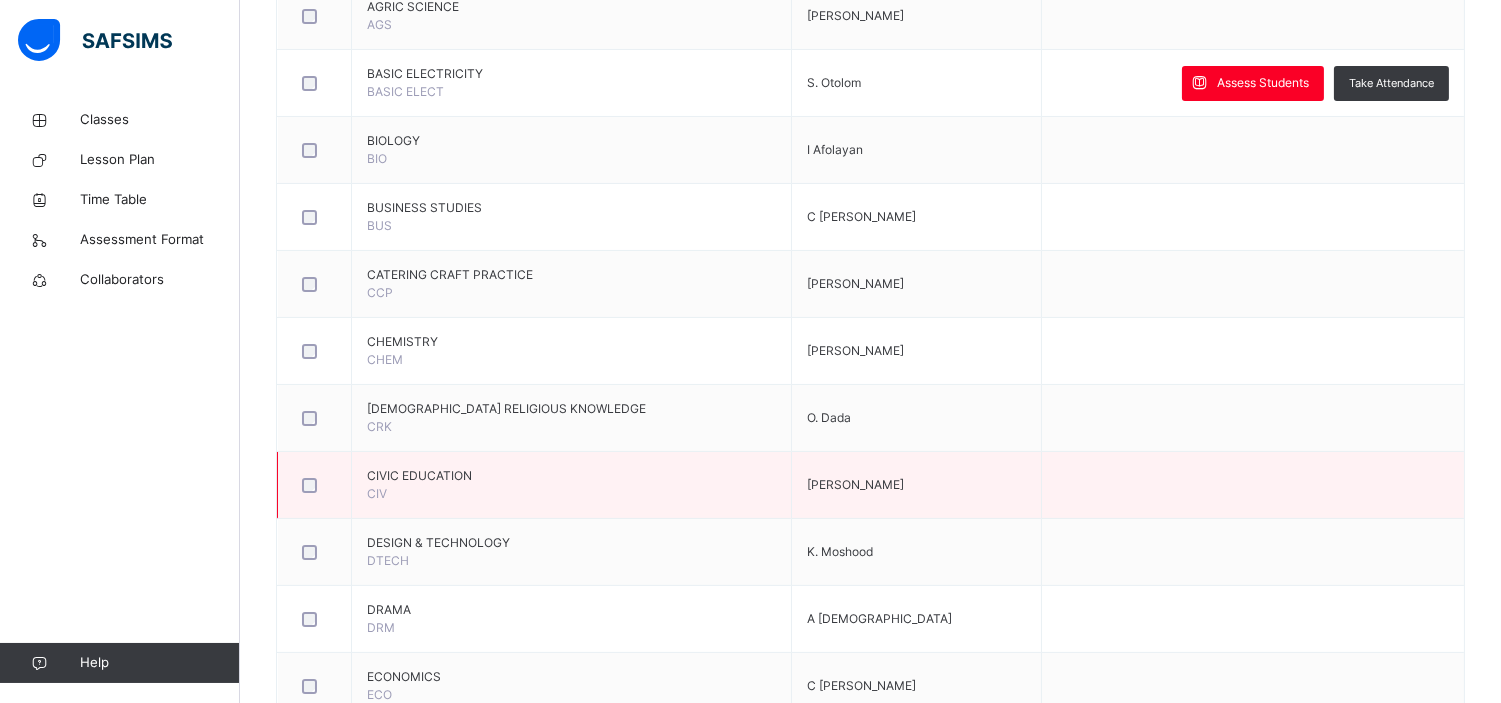 scroll, scrollTop: 674, scrollLeft: 0, axis: vertical 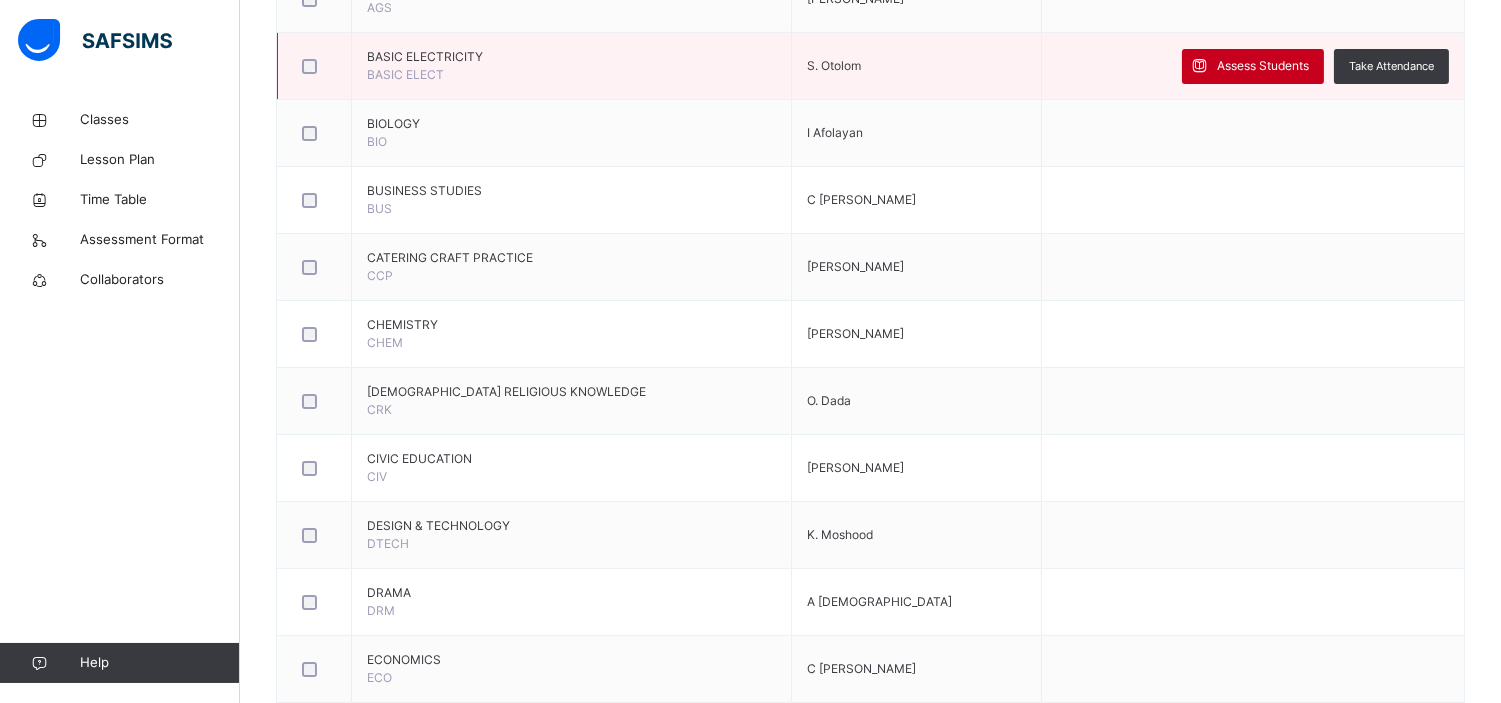 click on "Assess Students" at bounding box center [1263, 66] 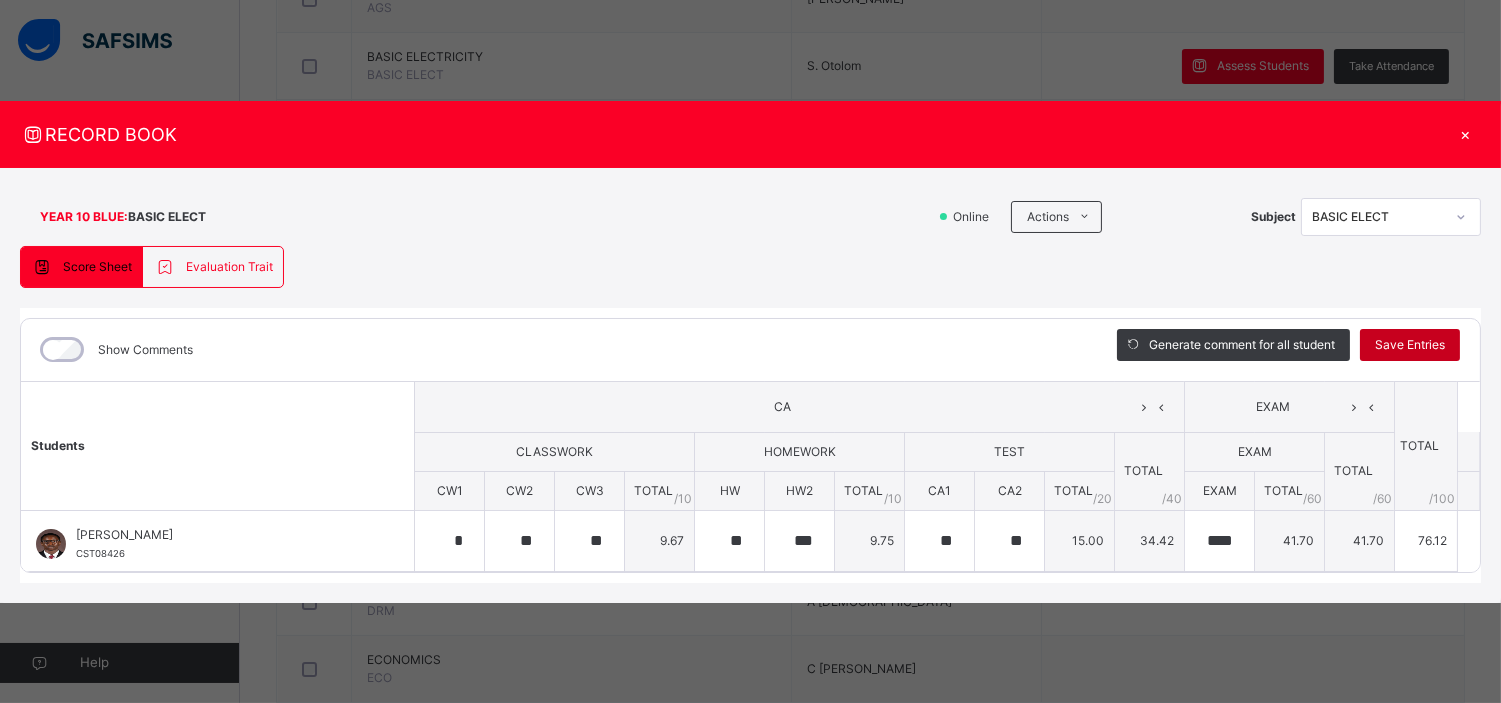 click on "Save Entries" at bounding box center [1410, 345] 